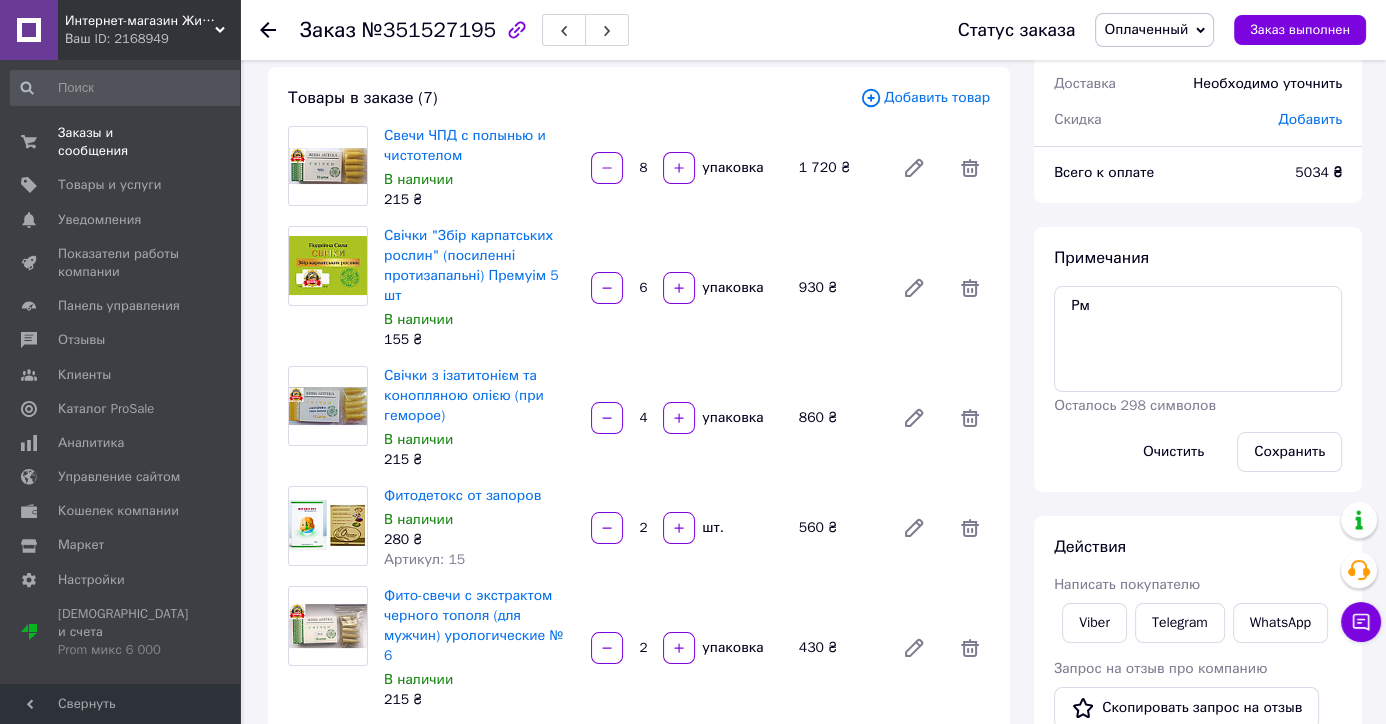 scroll, scrollTop: 105, scrollLeft: 0, axis: vertical 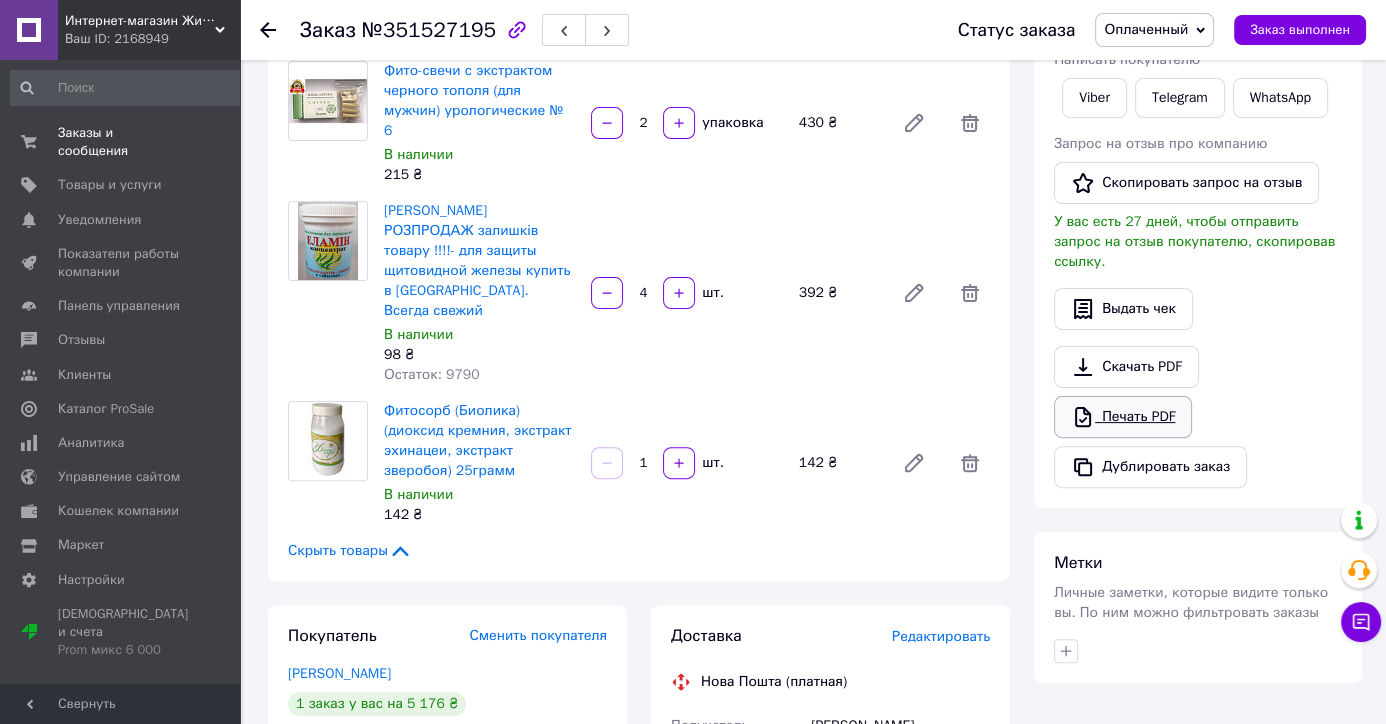click on "Печать PDF" at bounding box center [1123, 417] 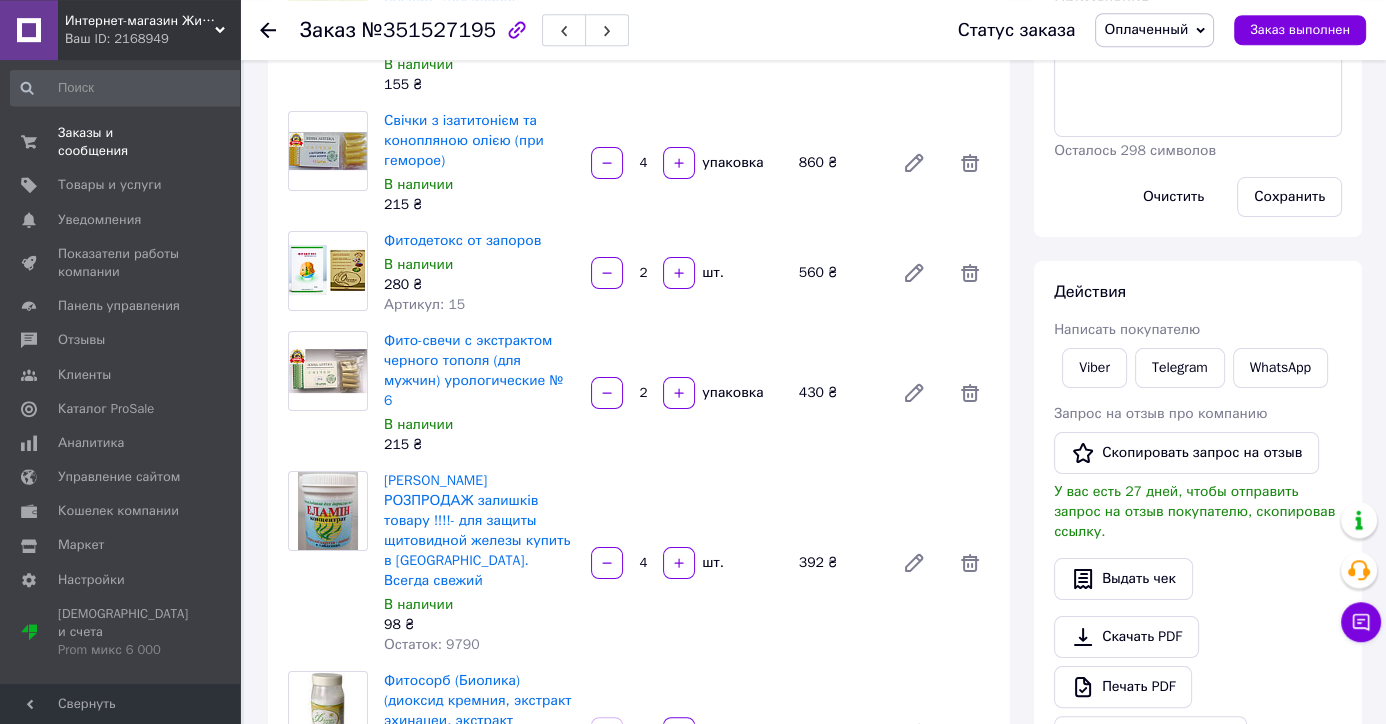 scroll, scrollTop: 315, scrollLeft: 0, axis: vertical 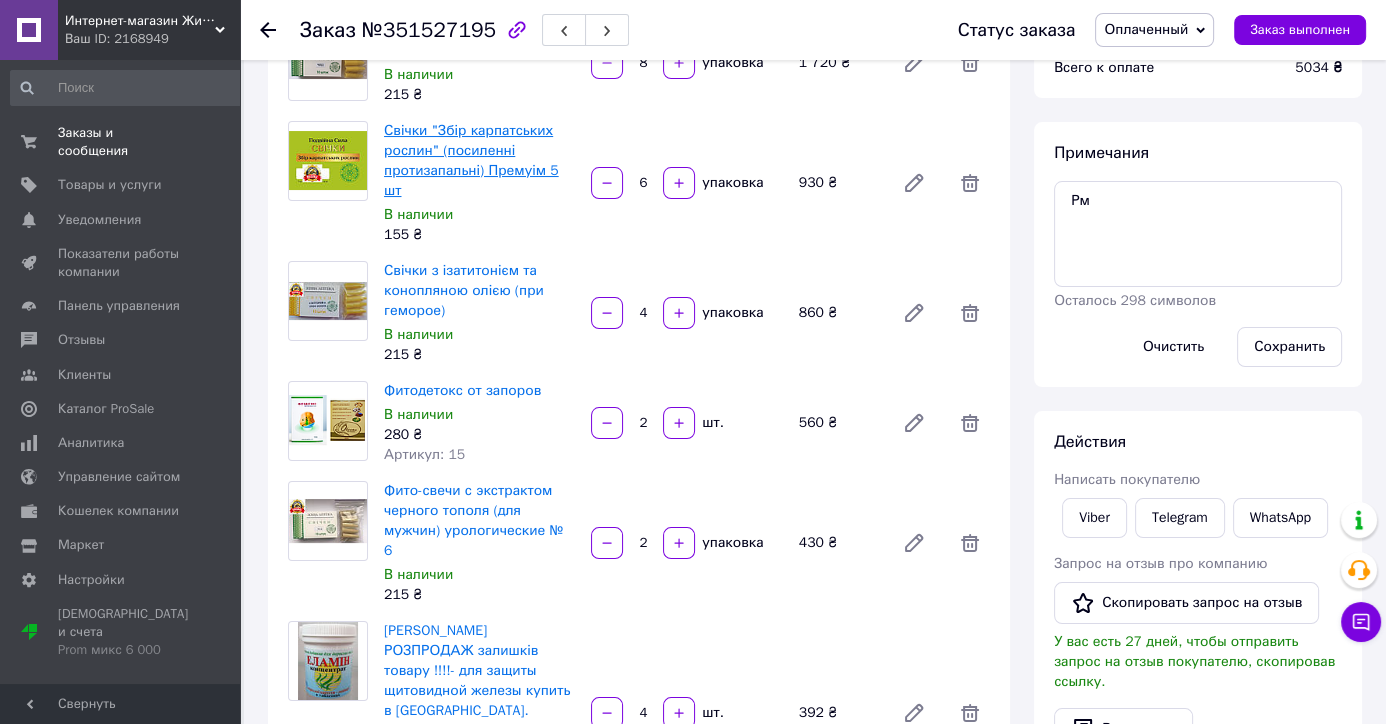 click on "Свічки "Збір карпатських рослин" (посиленні протизапальні) Премуім 5 шт" at bounding box center [471, 160] 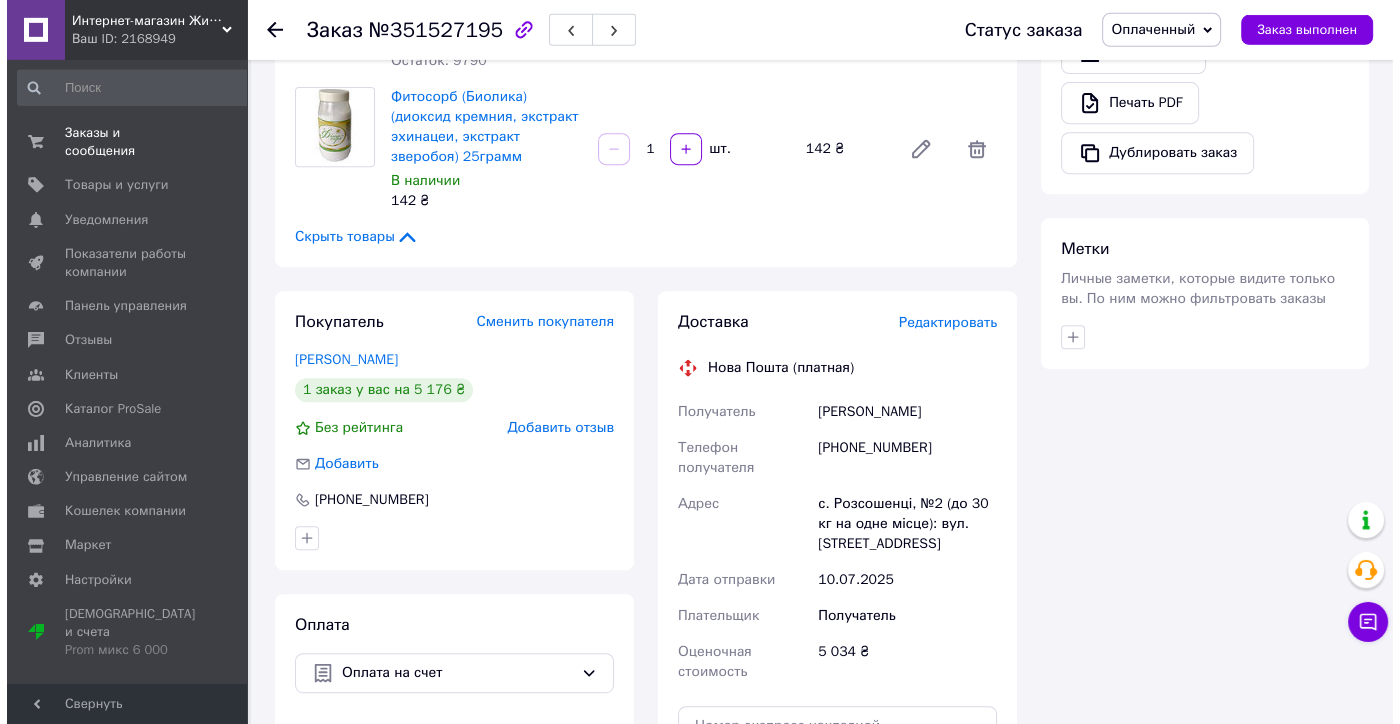 scroll, scrollTop: 945, scrollLeft: 0, axis: vertical 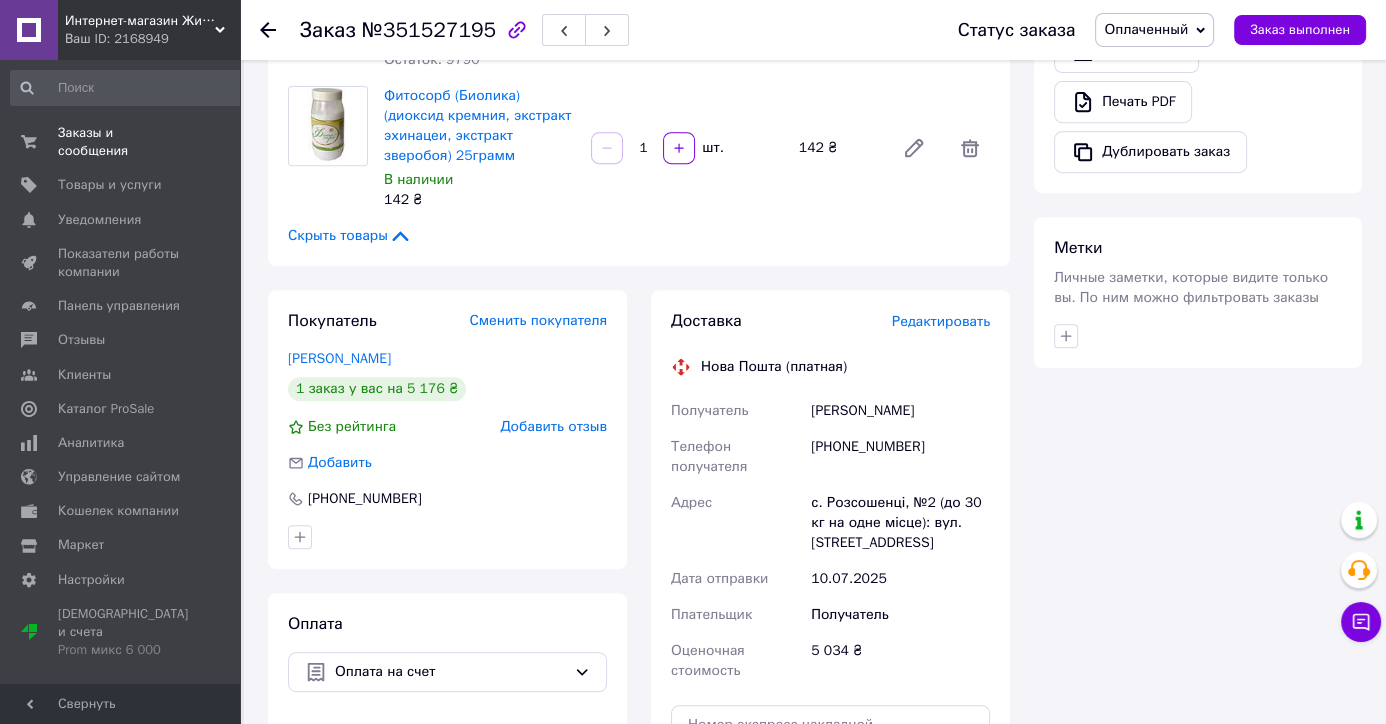 click on "Добавить отзыв" at bounding box center (553, 426) 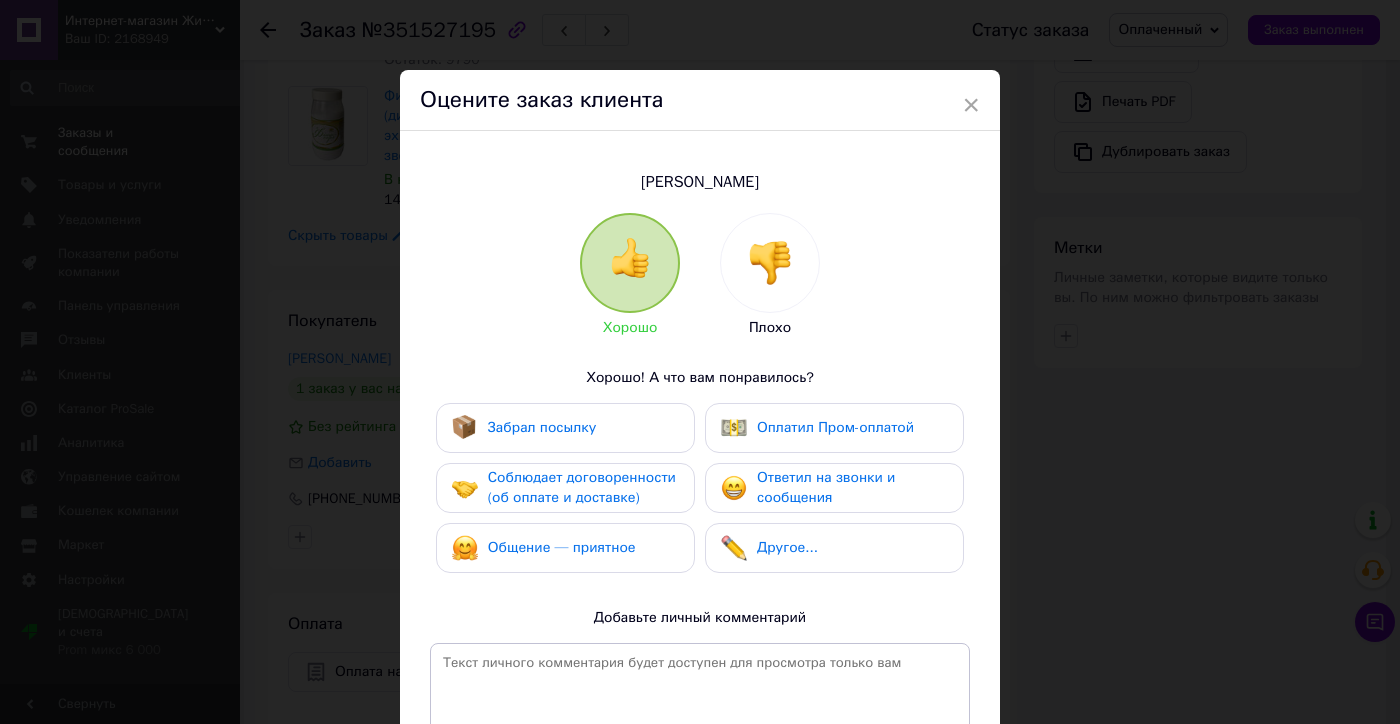 click on "Соблюдает договоренности (об оплате и доставке)" at bounding box center (583, 488) 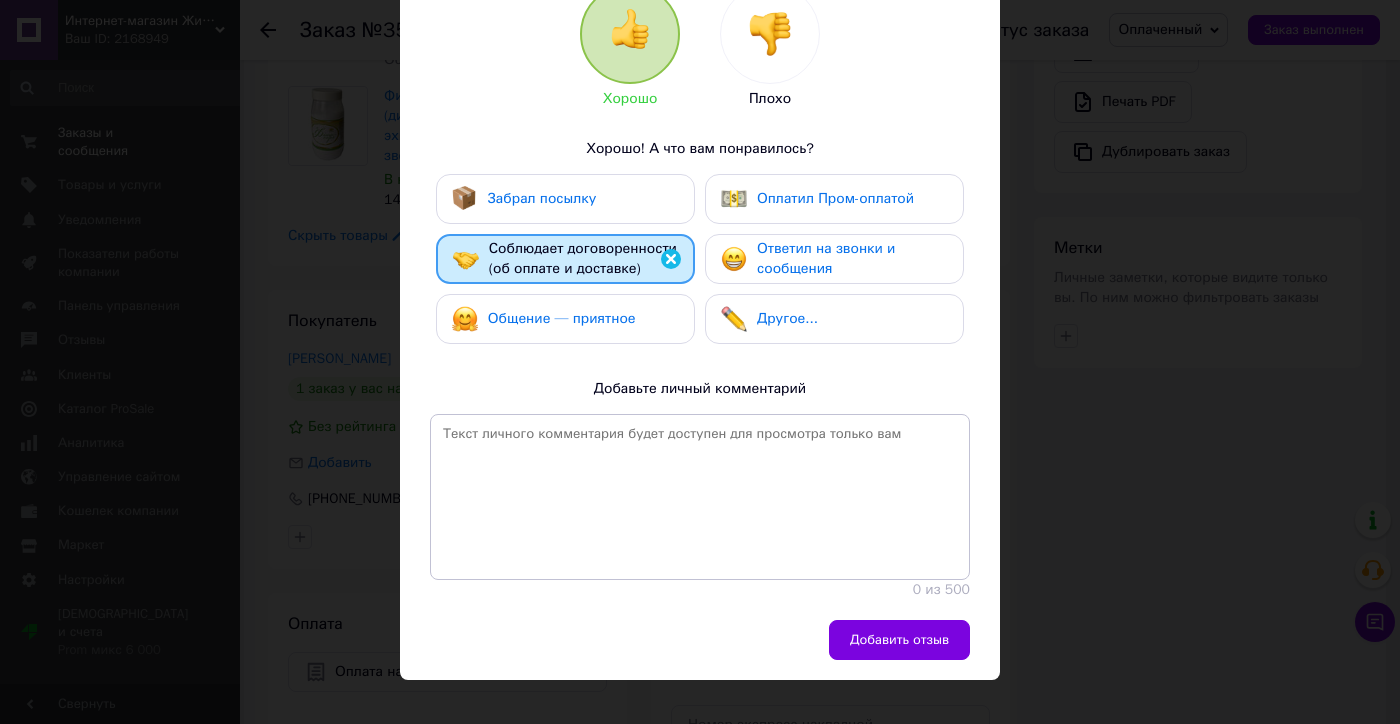 scroll, scrollTop: 283, scrollLeft: 0, axis: vertical 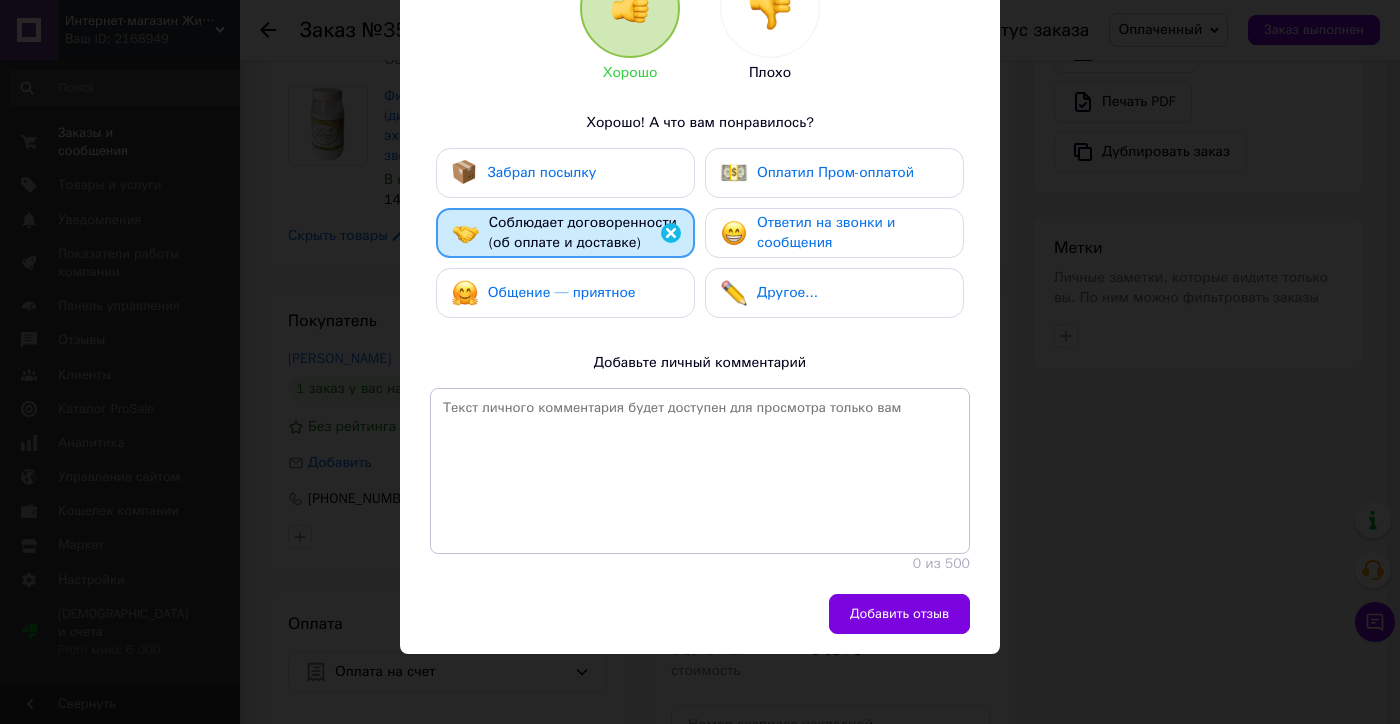 drag, startPoint x: 893, startPoint y: 618, endPoint x: 1193, endPoint y: 458, distance: 340 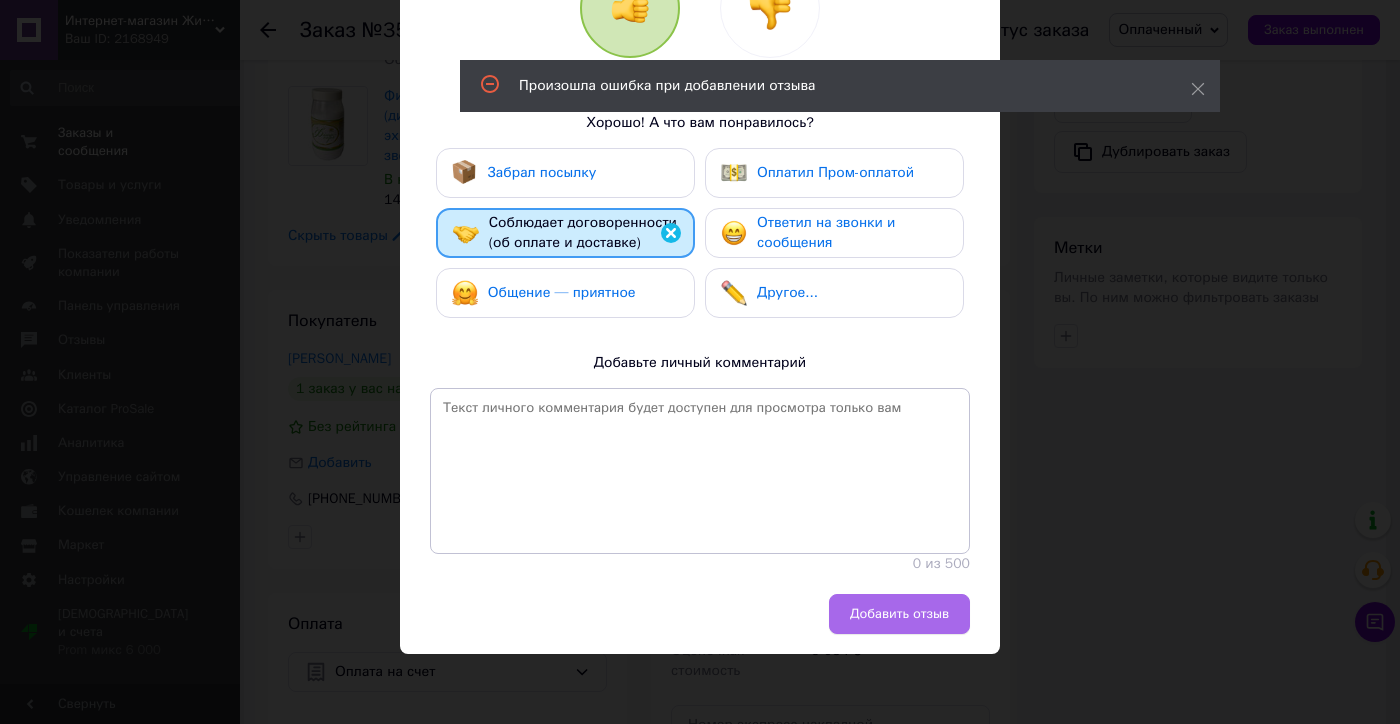 click on "Добавить отзыв" at bounding box center [899, 614] 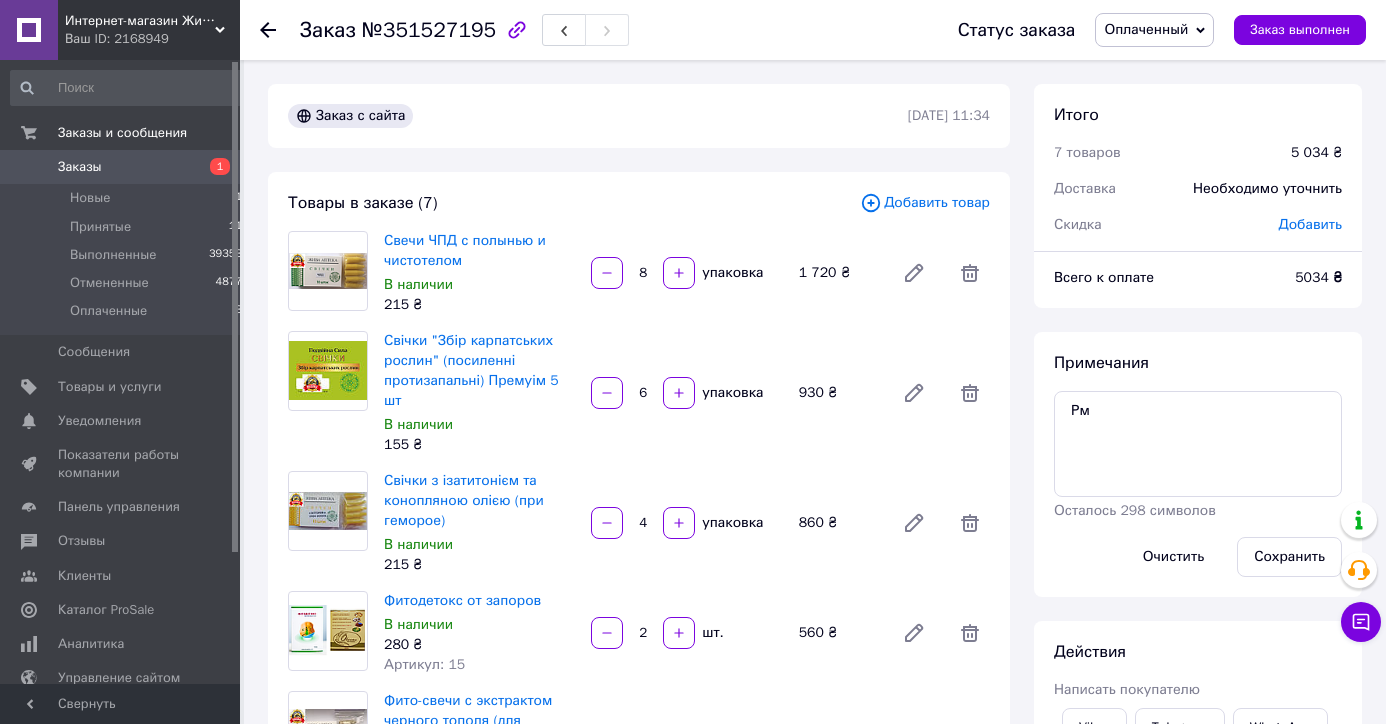 scroll, scrollTop: 0, scrollLeft: 0, axis: both 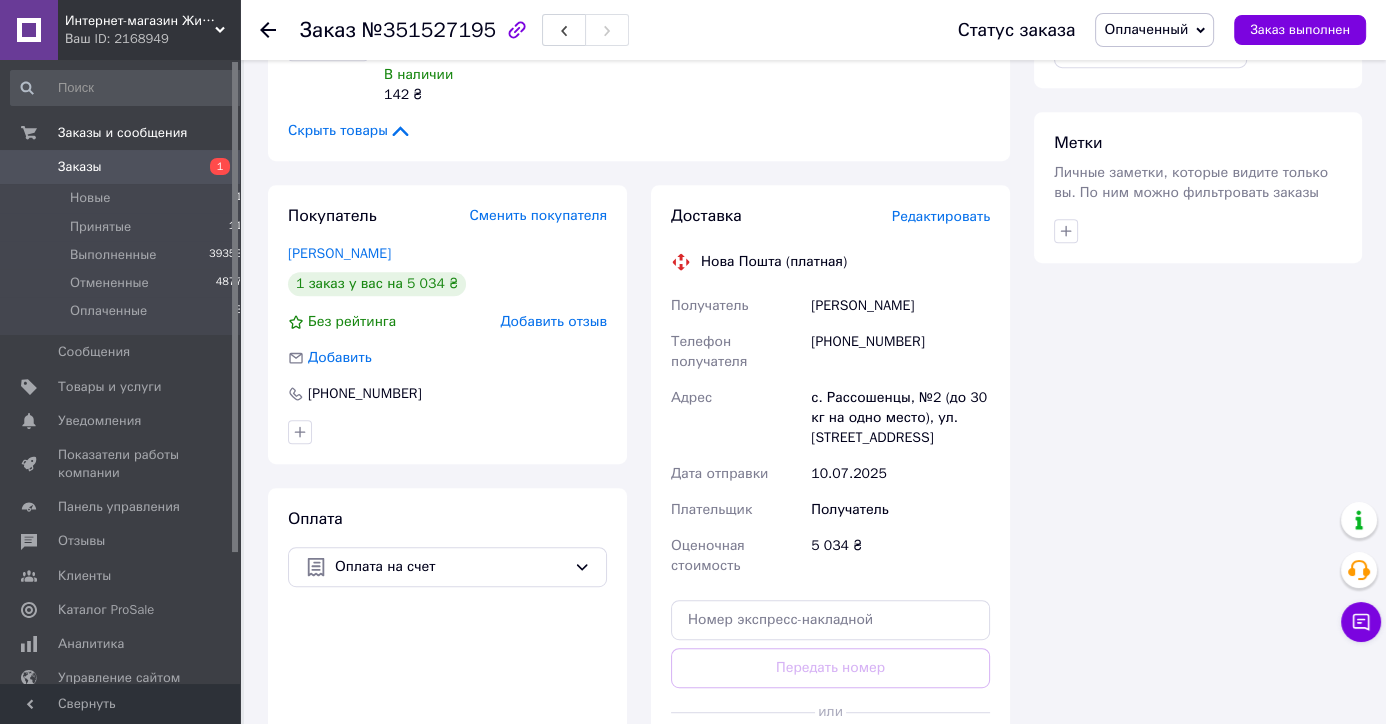 click on "Добавить отзыв" at bounding box center [553, 321] 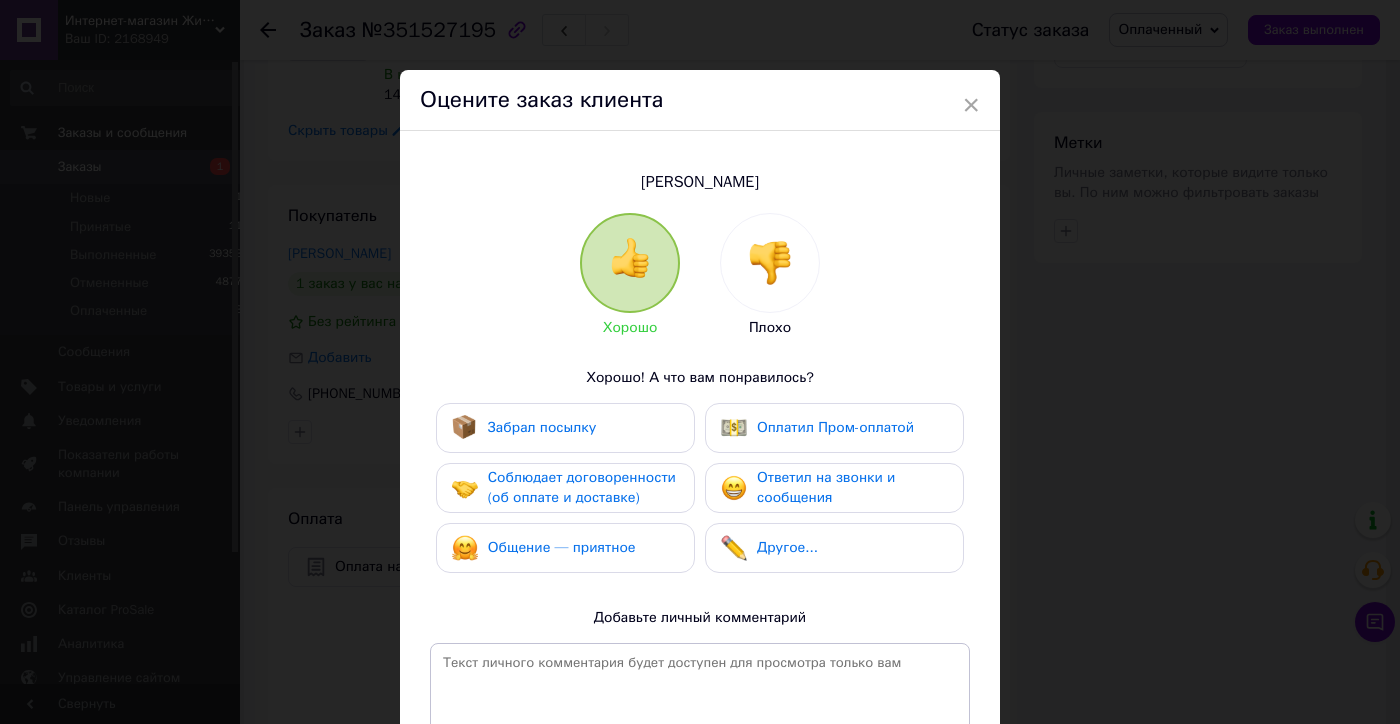 drag, startPoint x: 595, startPoint y: 488, endPoint x: 604, endPoint y: 494, distance: 10.816654 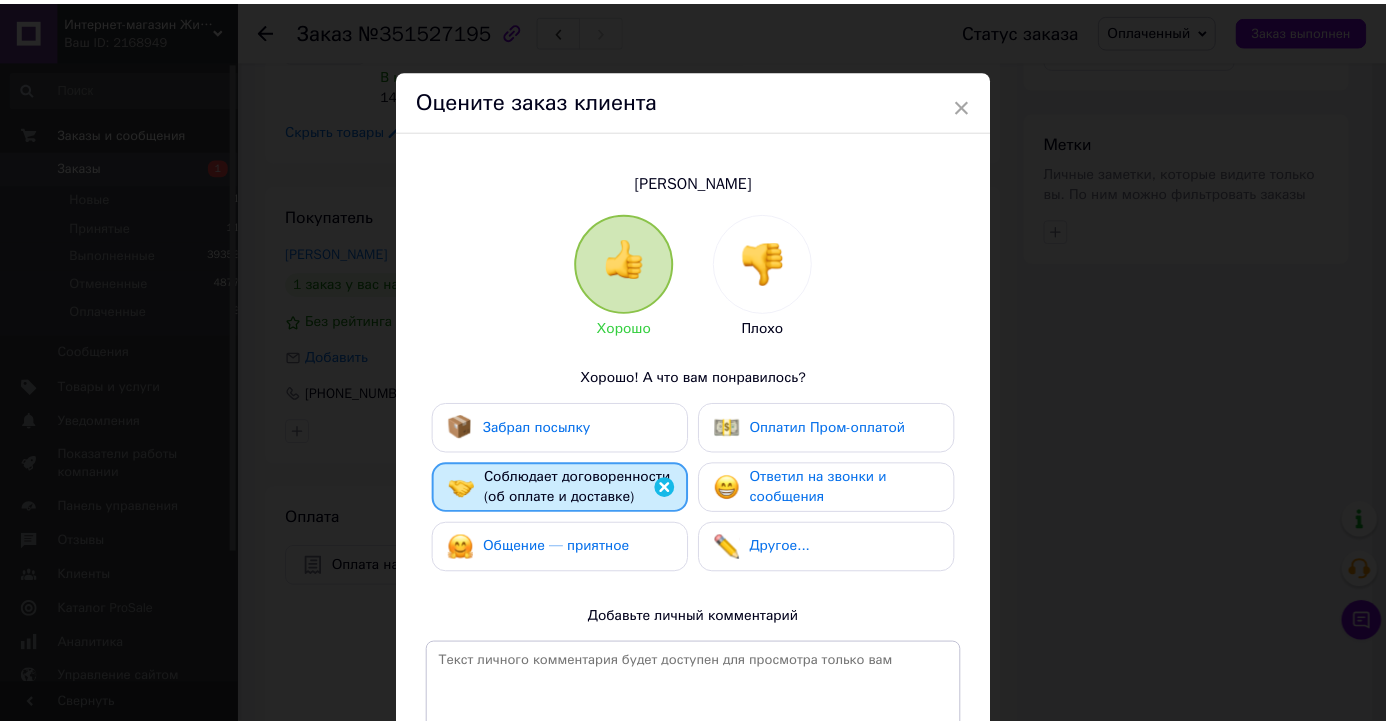 scroll, scrollTop: 283, scrollLeft: 0, axis: vertical 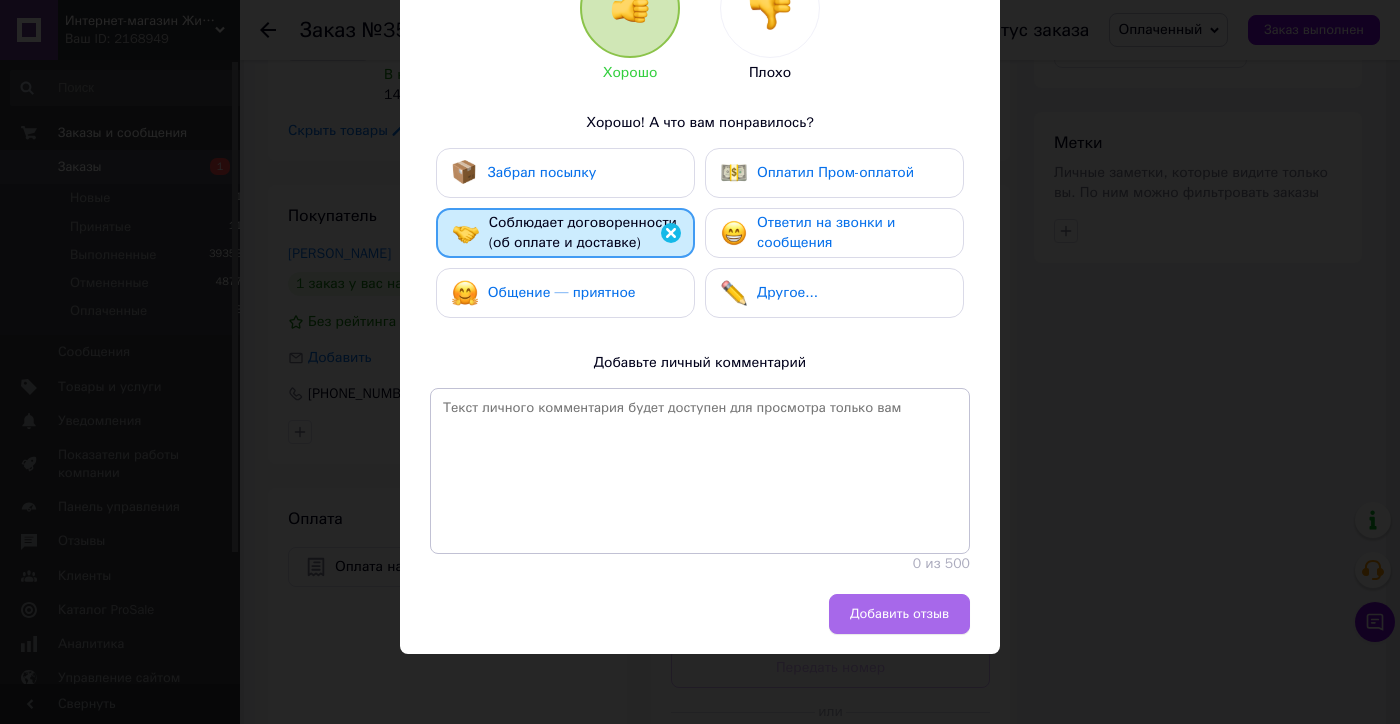 click on "Добавить отзыв" at bounding box center (899, 614) 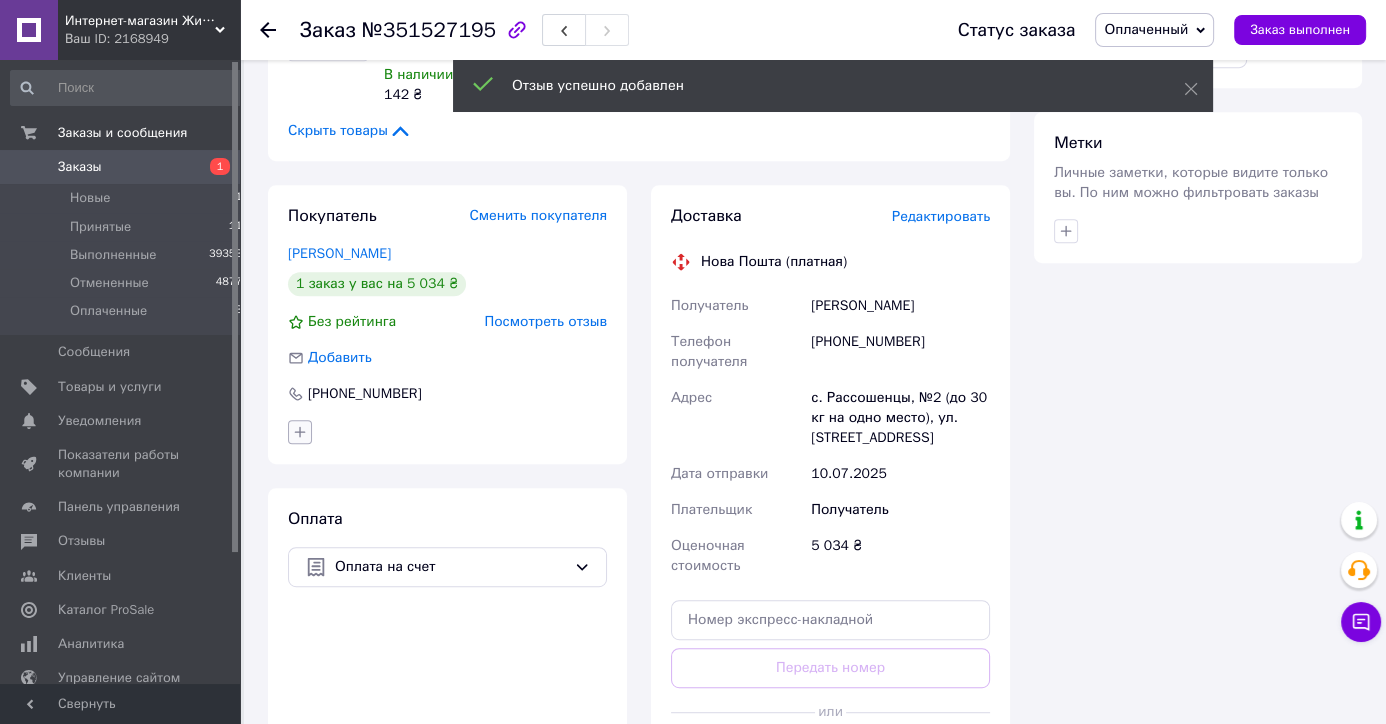click 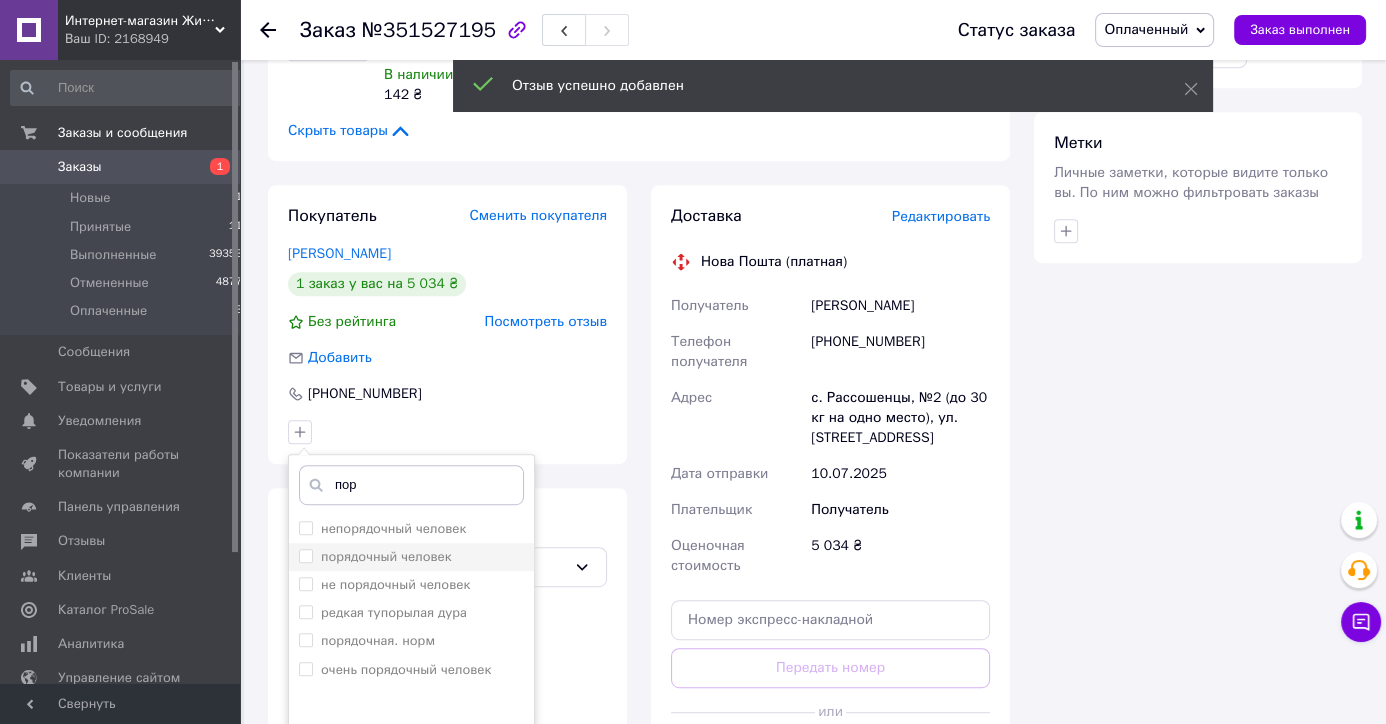 type on "пор" 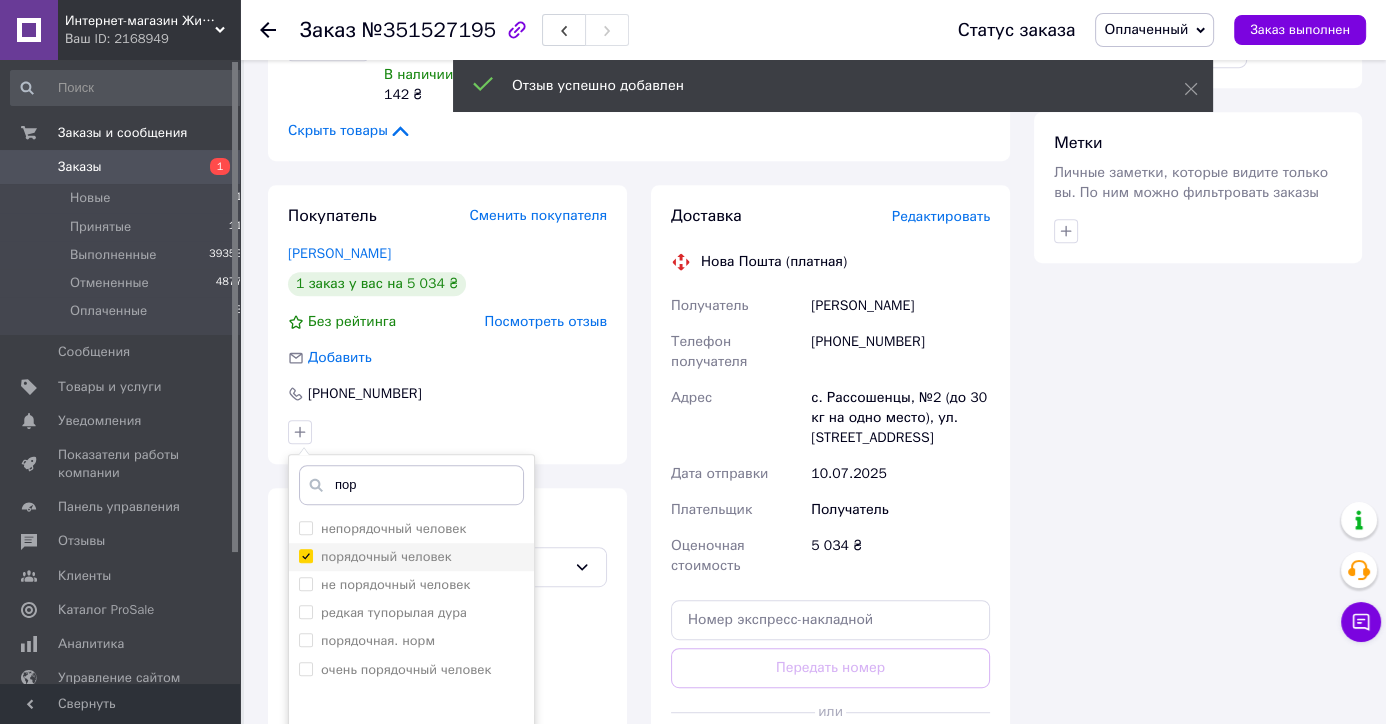 checkbox on "true" 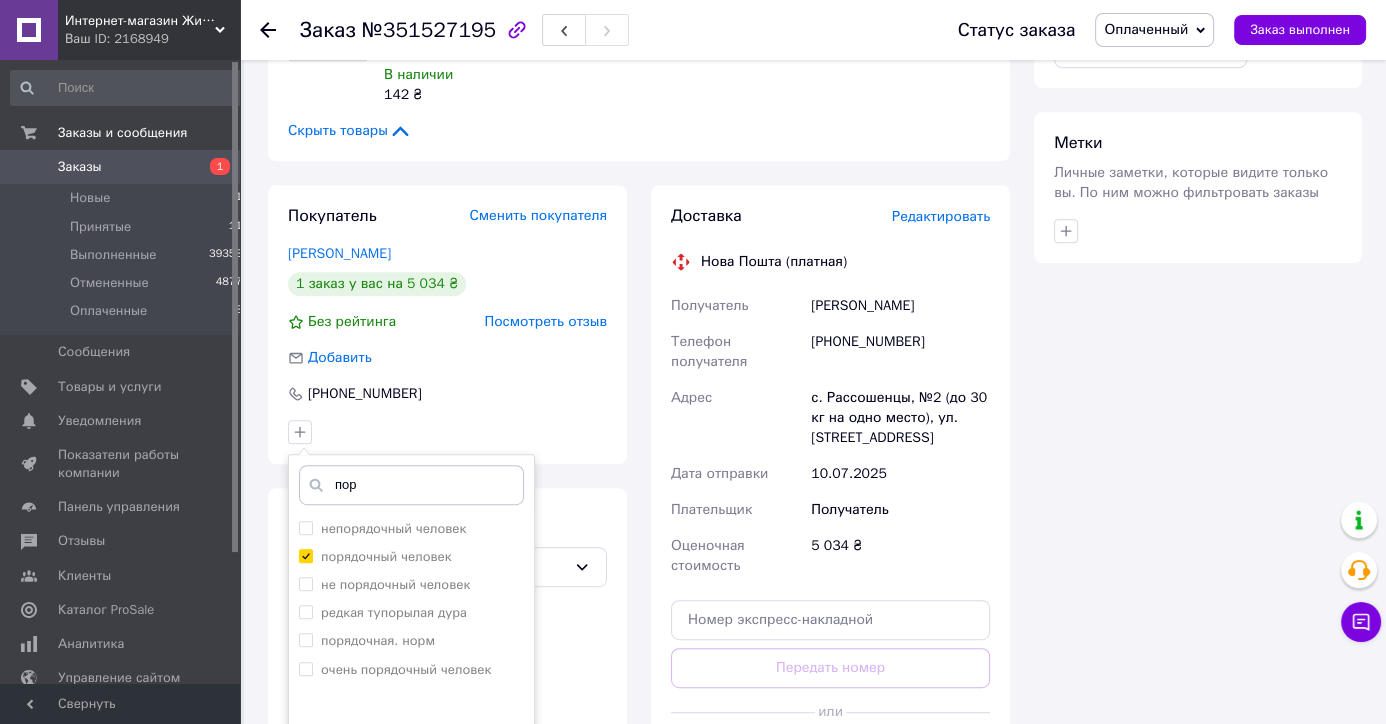 drag, startPoint x: 457, startPoint y: 718, endPoint x: 445, endPoint y: 667, distance: 52.392746 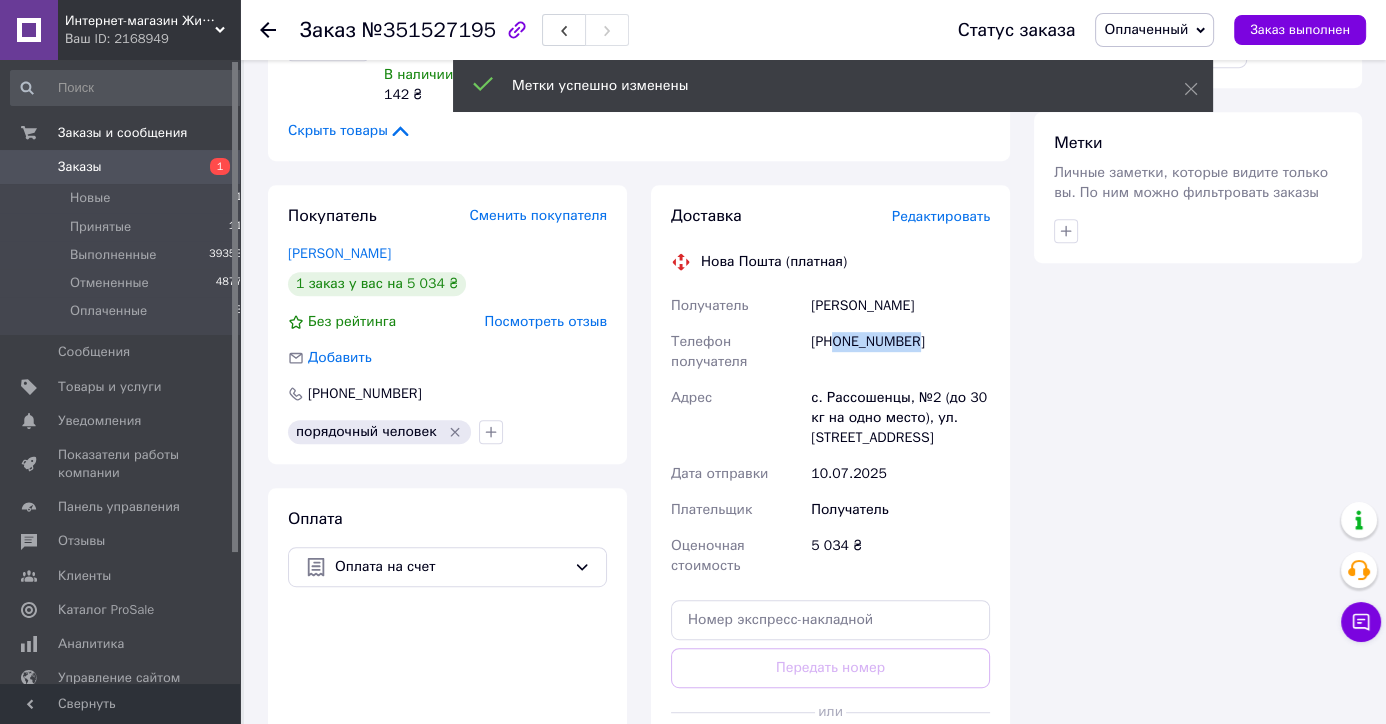 drag, startPoint x: 918, startPoint y: 255, endPoint x: 835, endPoint y: 259, distance: 83.09633 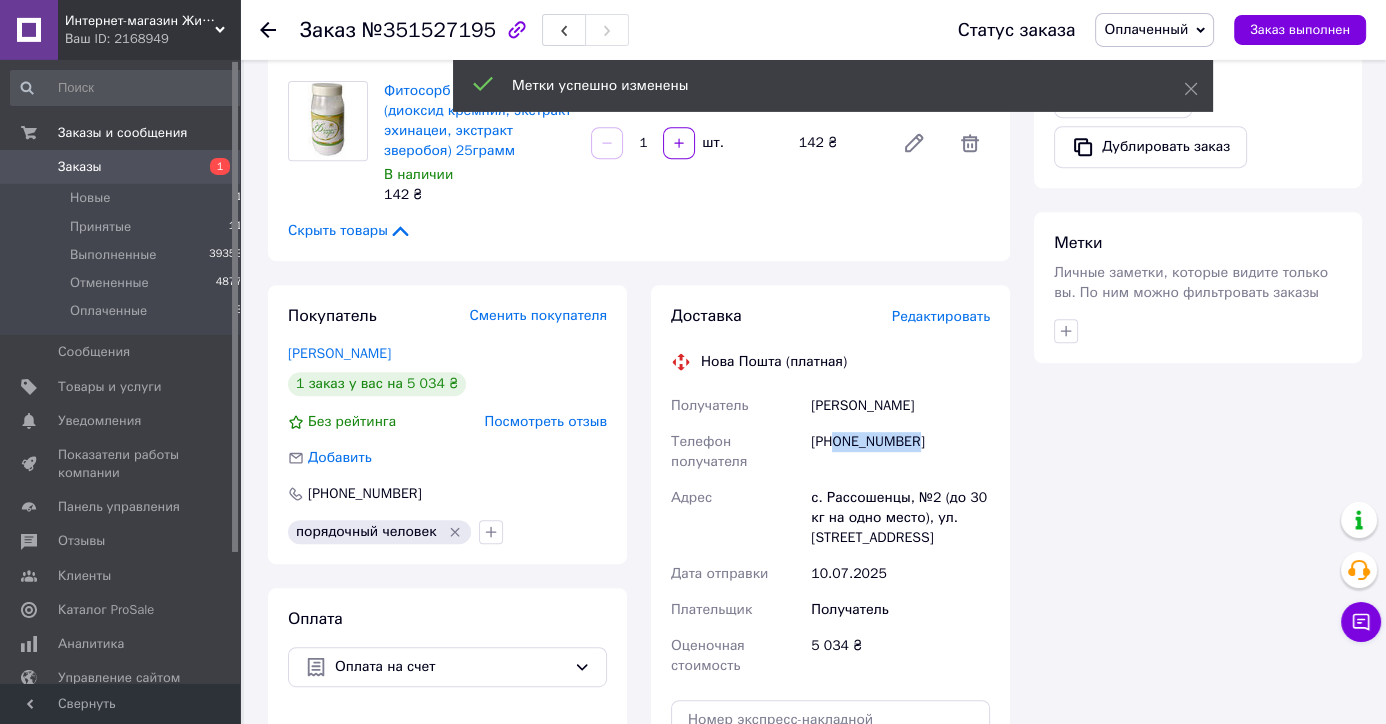 scroll, scrollTop: 525, scrollLeft: 0, axis: vertical 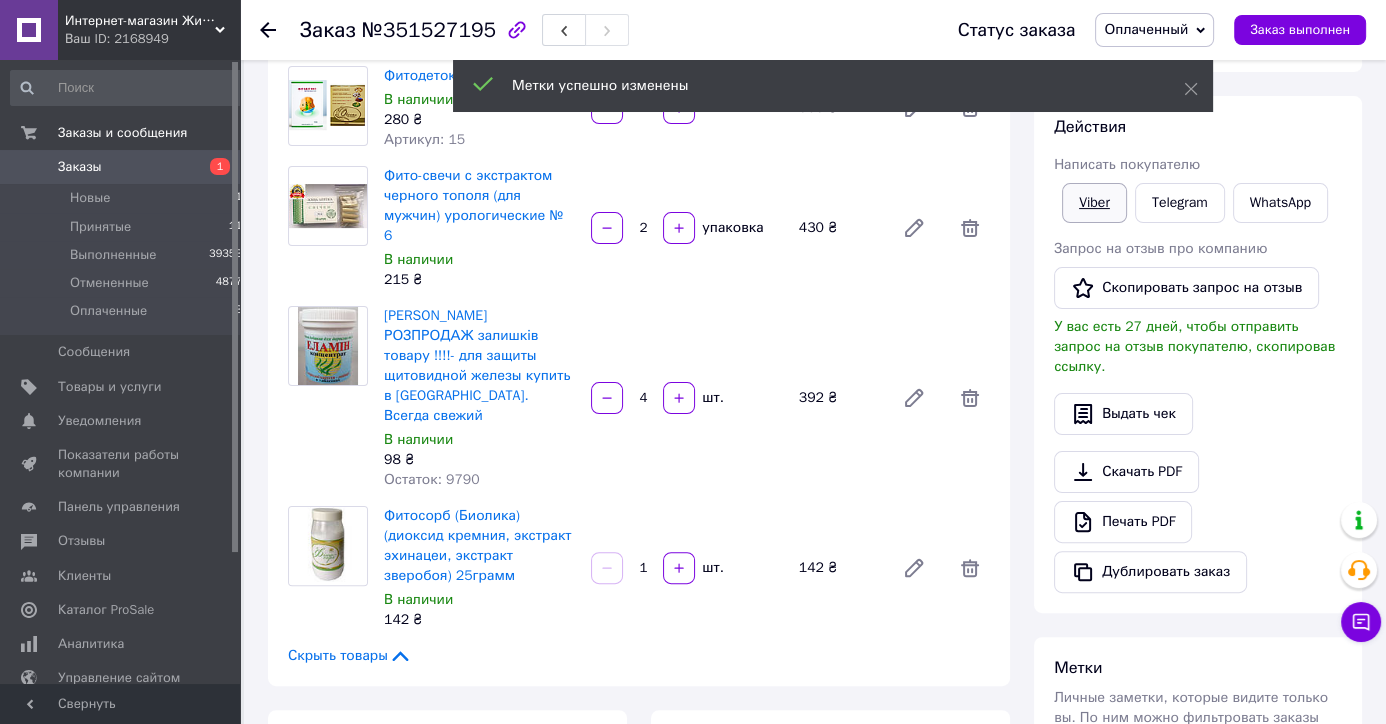 click on "Viber" at bounding box center [1094, 203] 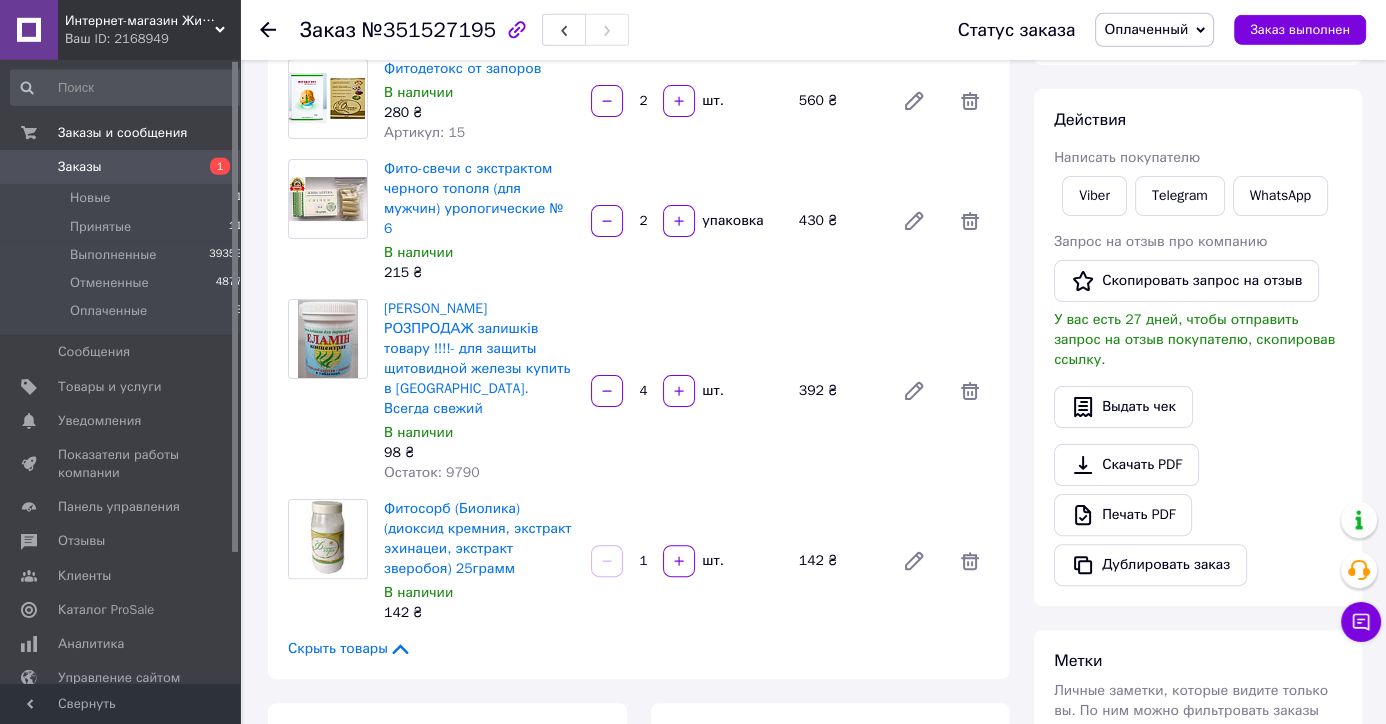 scroll, scrollTop: 1155, scrollLeft: 0, axis: vertical 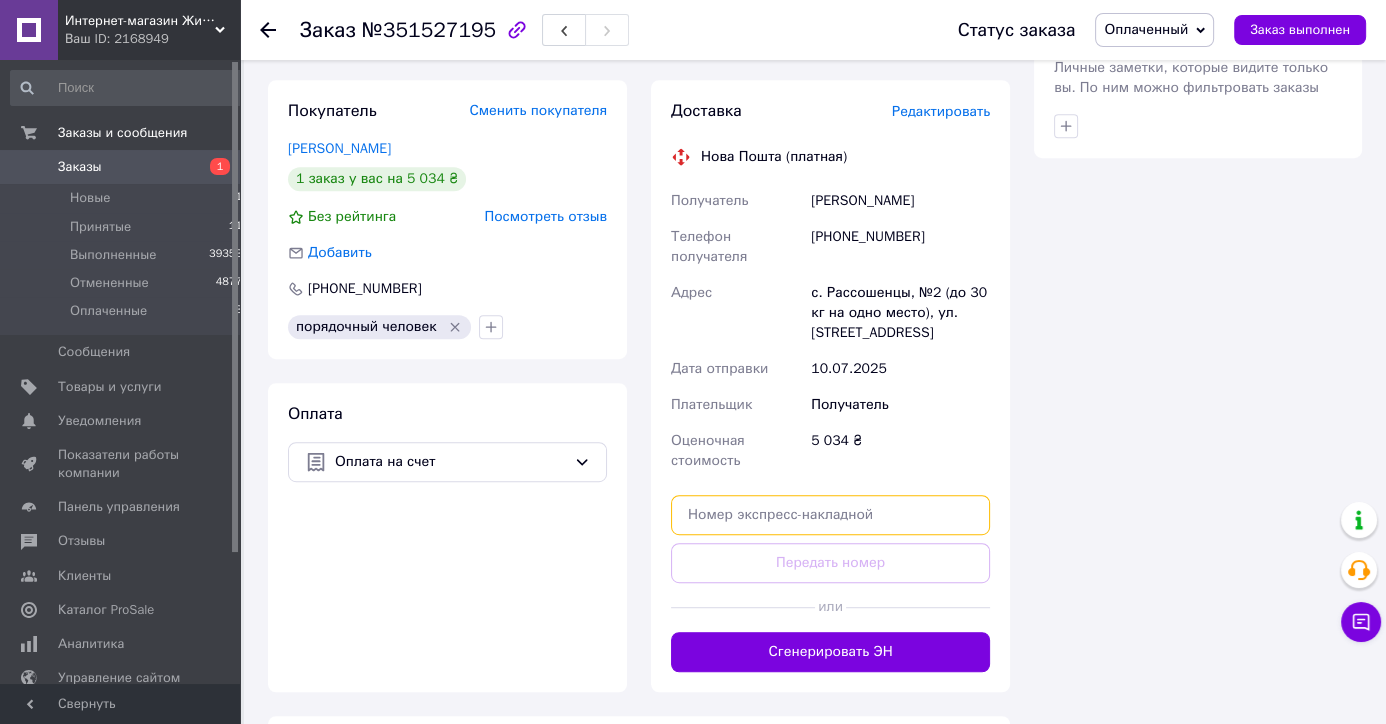 paste on "20451202880131" 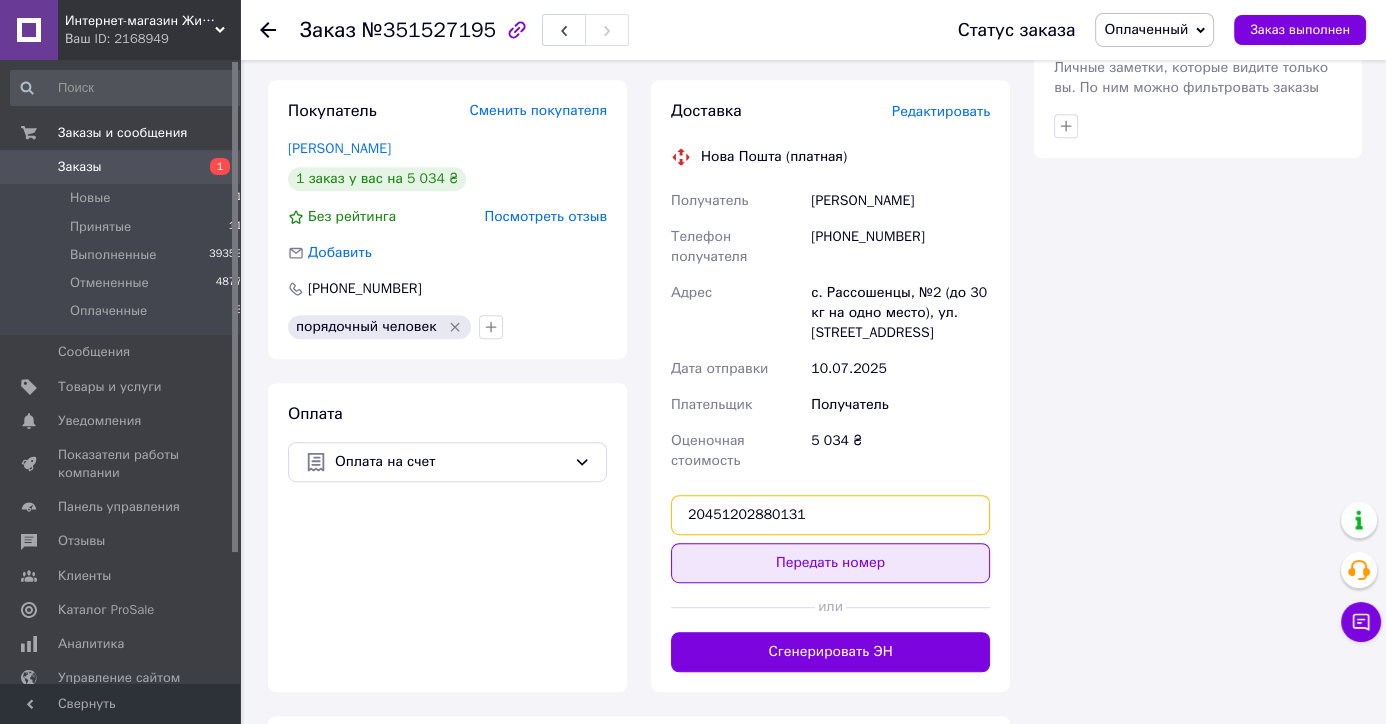 type on "20451202880131" 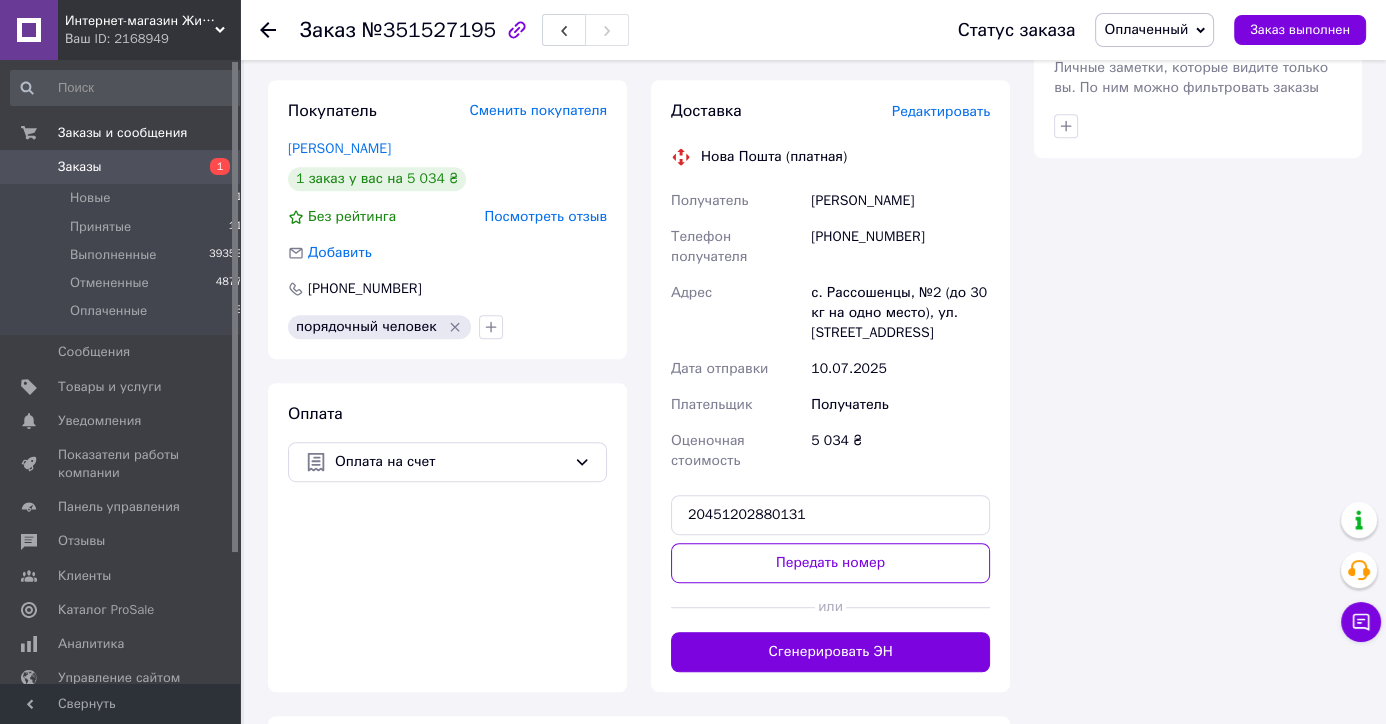 drag, startPoint x: 718, startPoint y: 457, endPoint x: 523, endPoint y: 455, distance: 195.01025 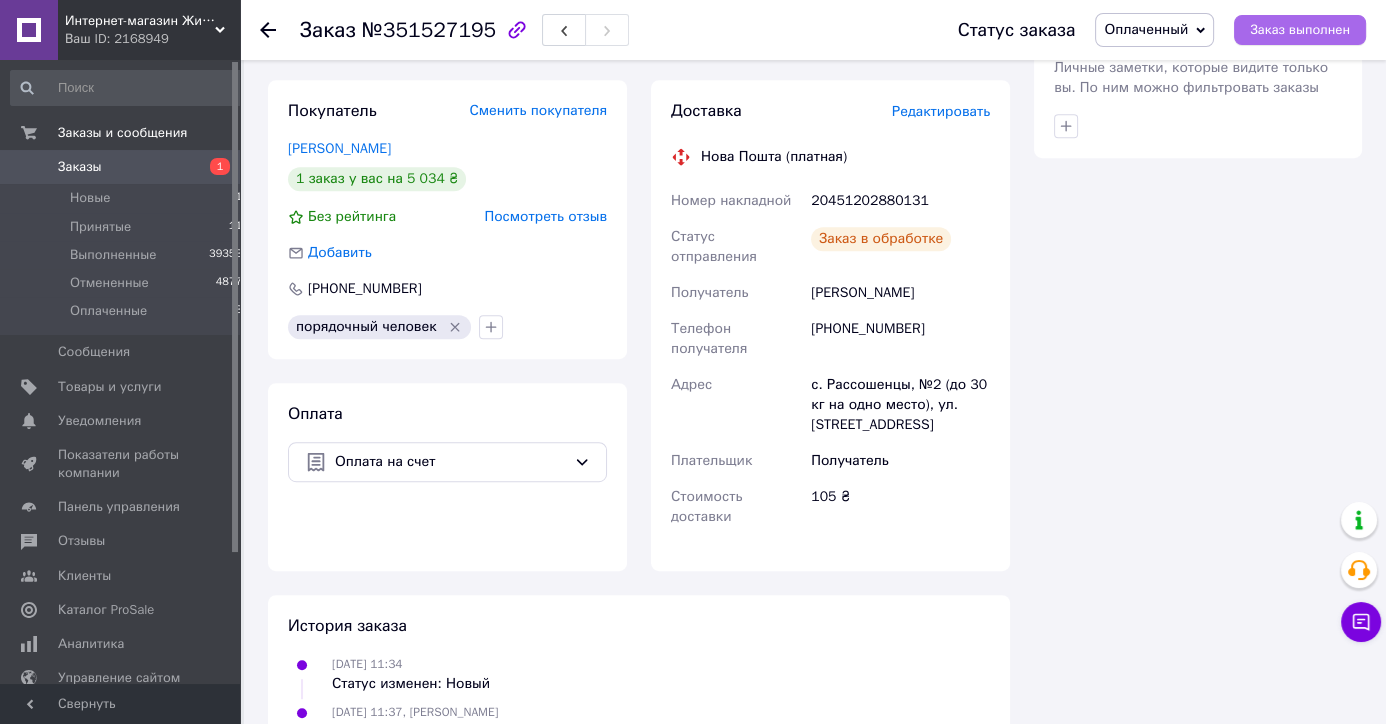 click on "Заказ выполнен" at bounding box center (1300, 30) 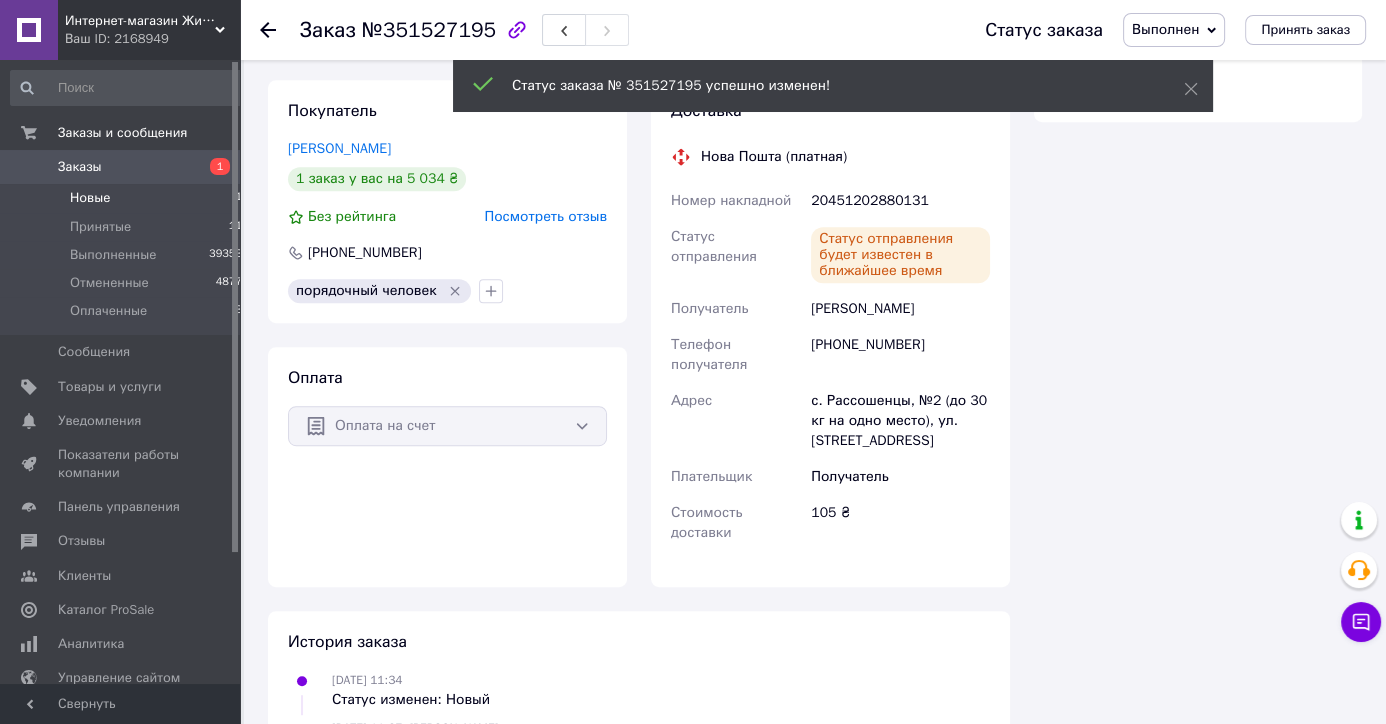 click on "Новые 1" at bounding box center [127, 198] 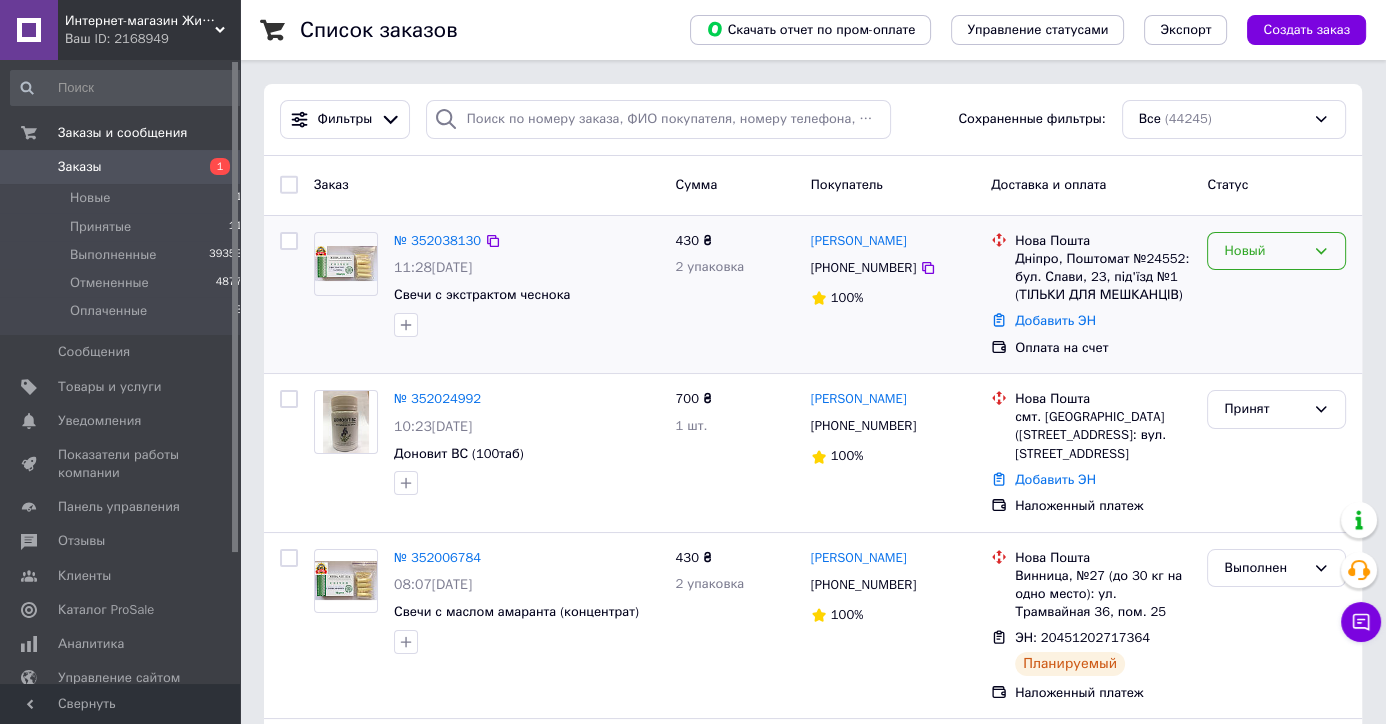 click on "Новый" at bounding box center (1264, 251) 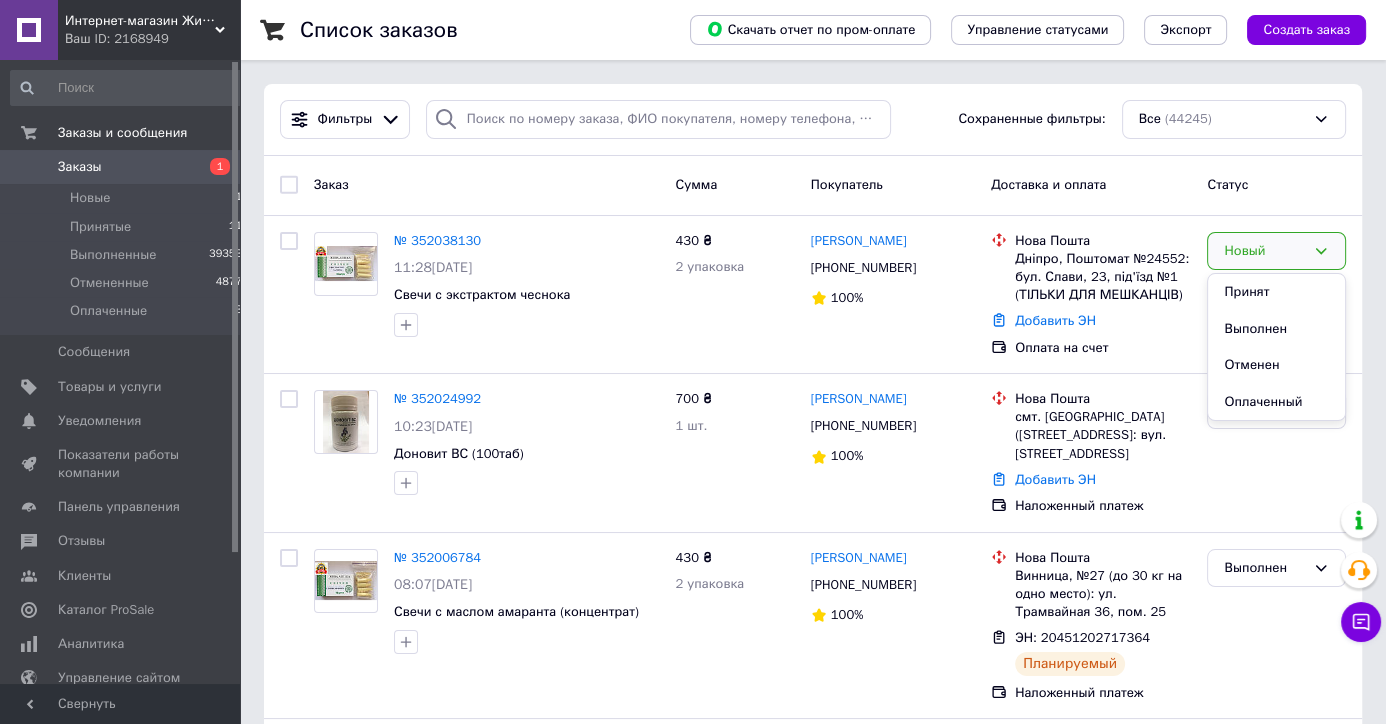 drag, startPoint x: 1255, startPoint y: 289, endPoint x: 1369, endPoint y: 238, distance: 124.88795 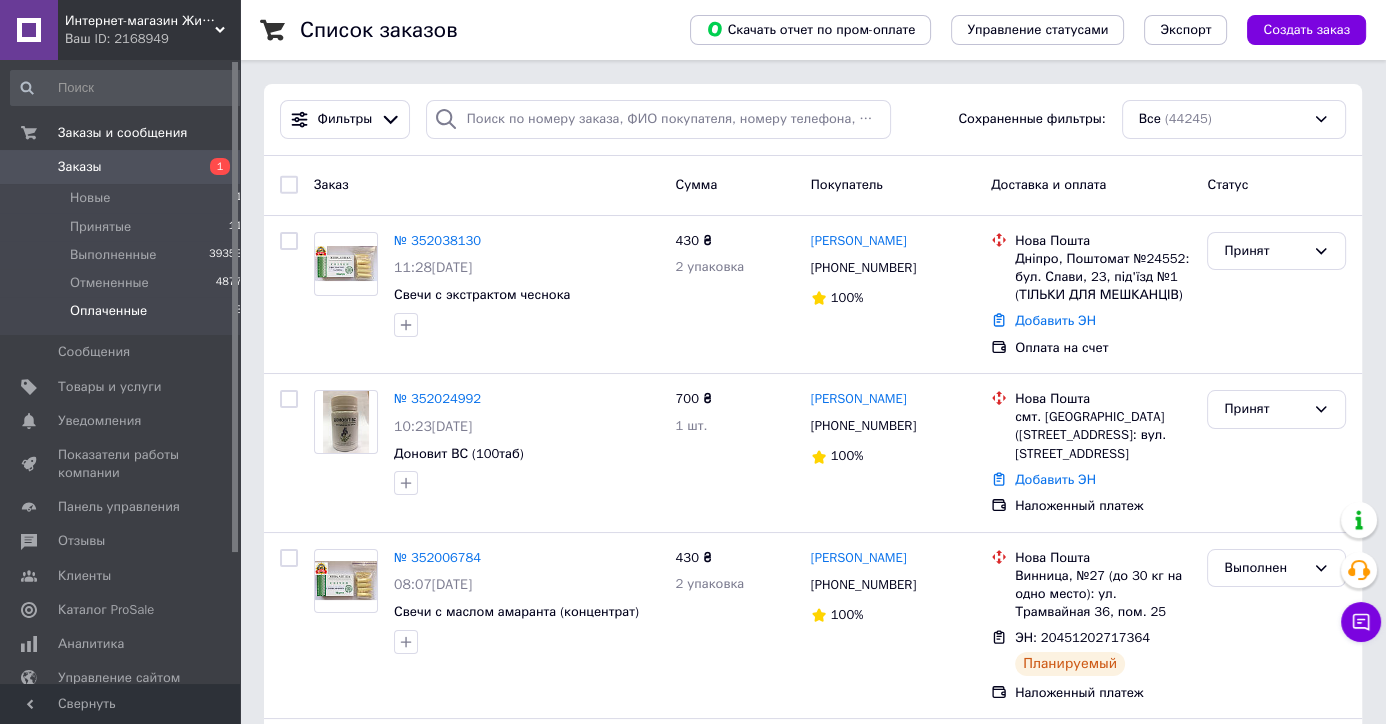 click on "Оплаченные" at bounding box center [108, 311] 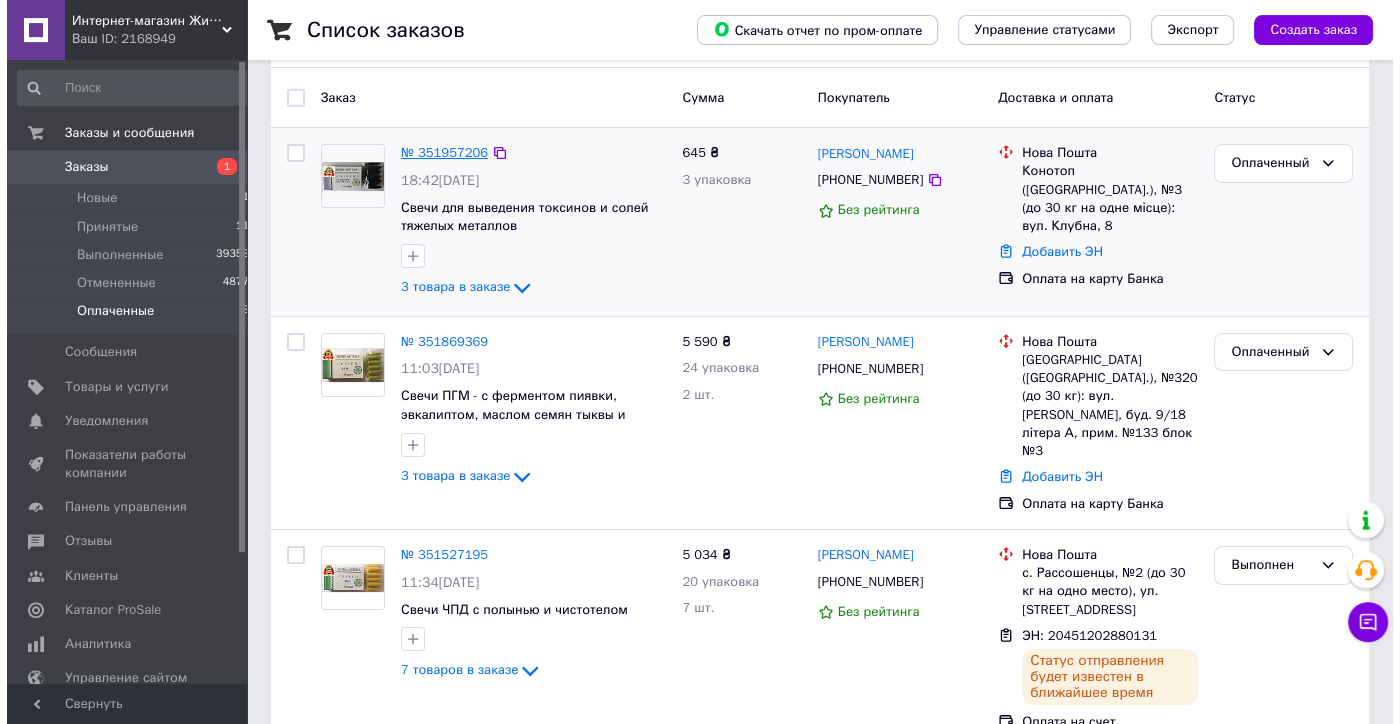 scroll, scrollTop: 180, scrollLeft: 0, axis: vertical 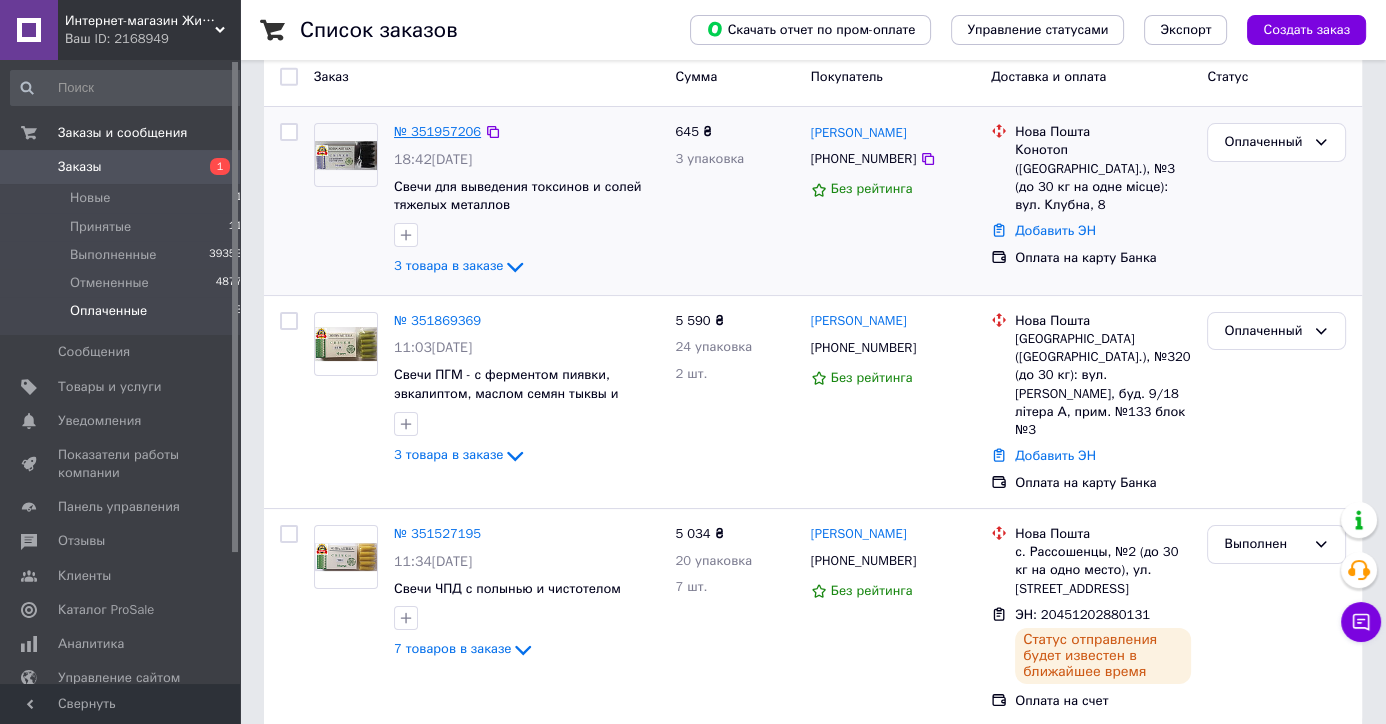 click on "№ 351957206" at bounding box center [437, 131] 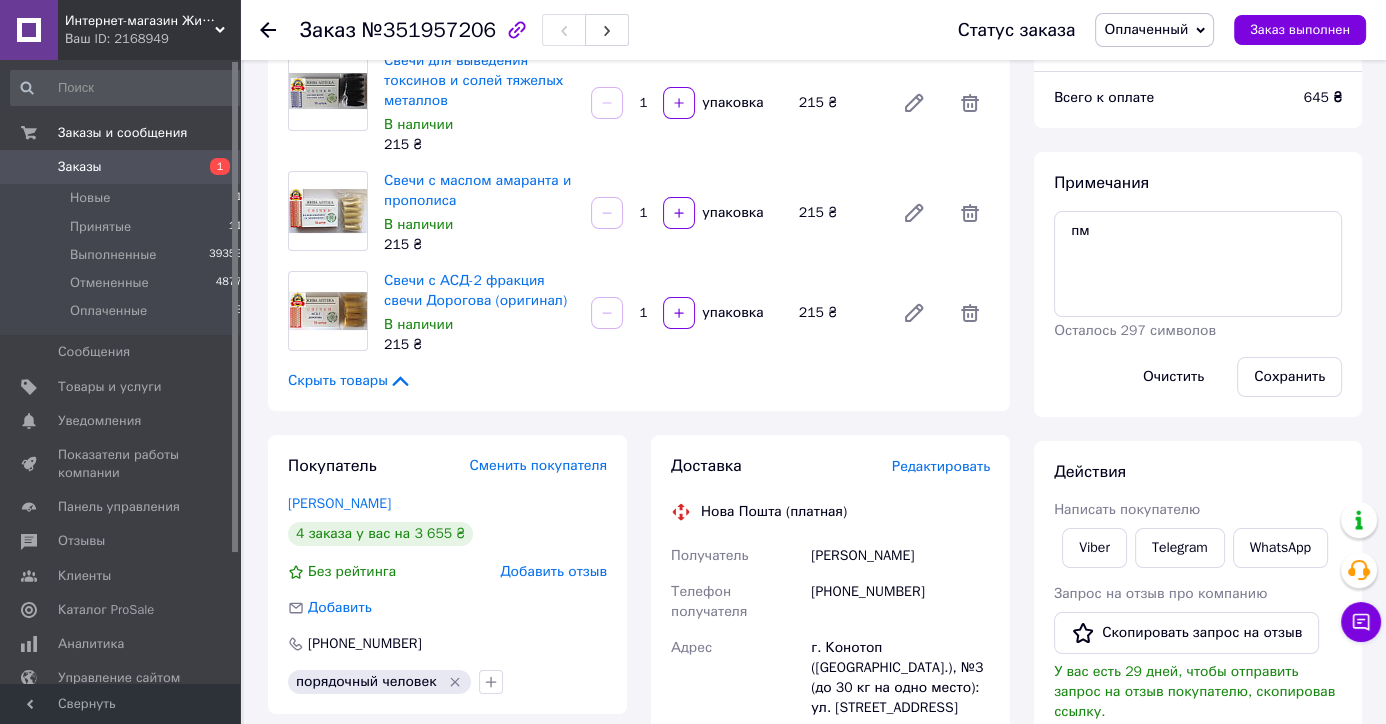 click on "Добавить отзыв" at bounding box center (553, 571) 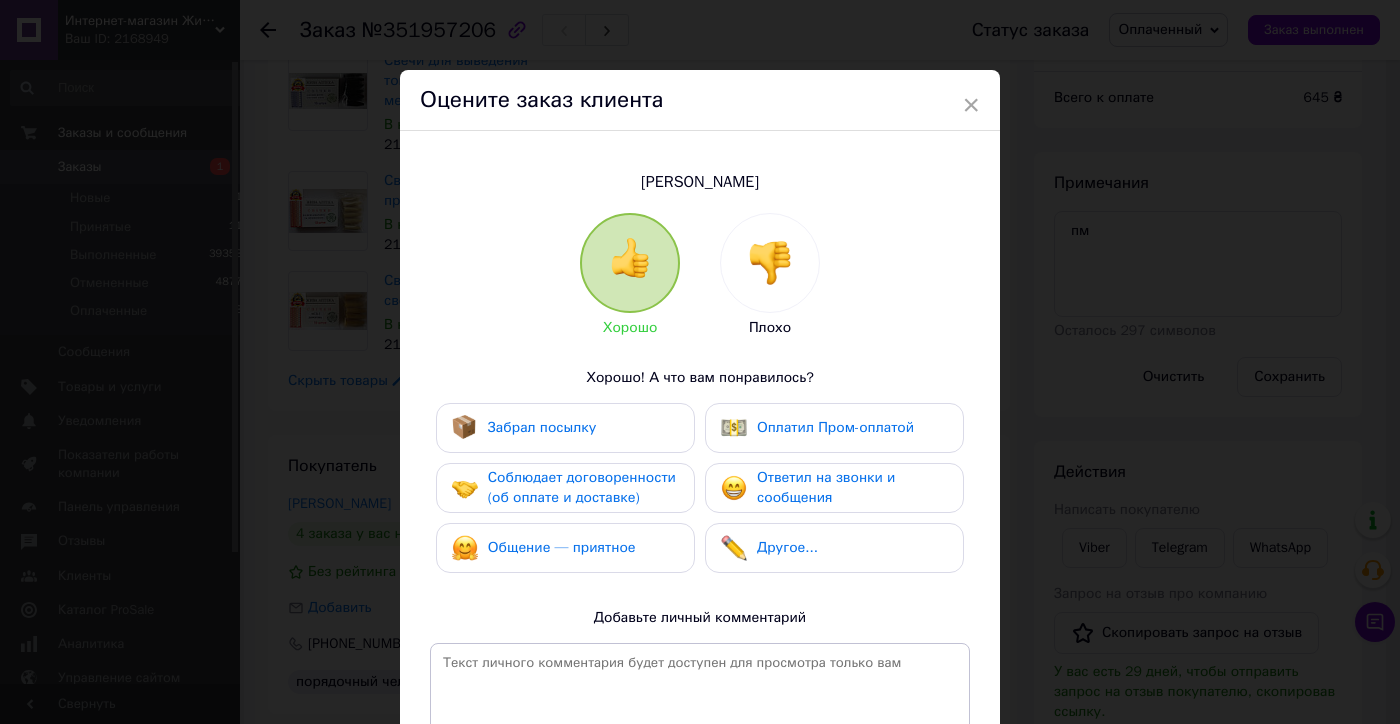 click on "Соблюдает договоренности (об оплате и доставке)" at bounding box center [582, 487] 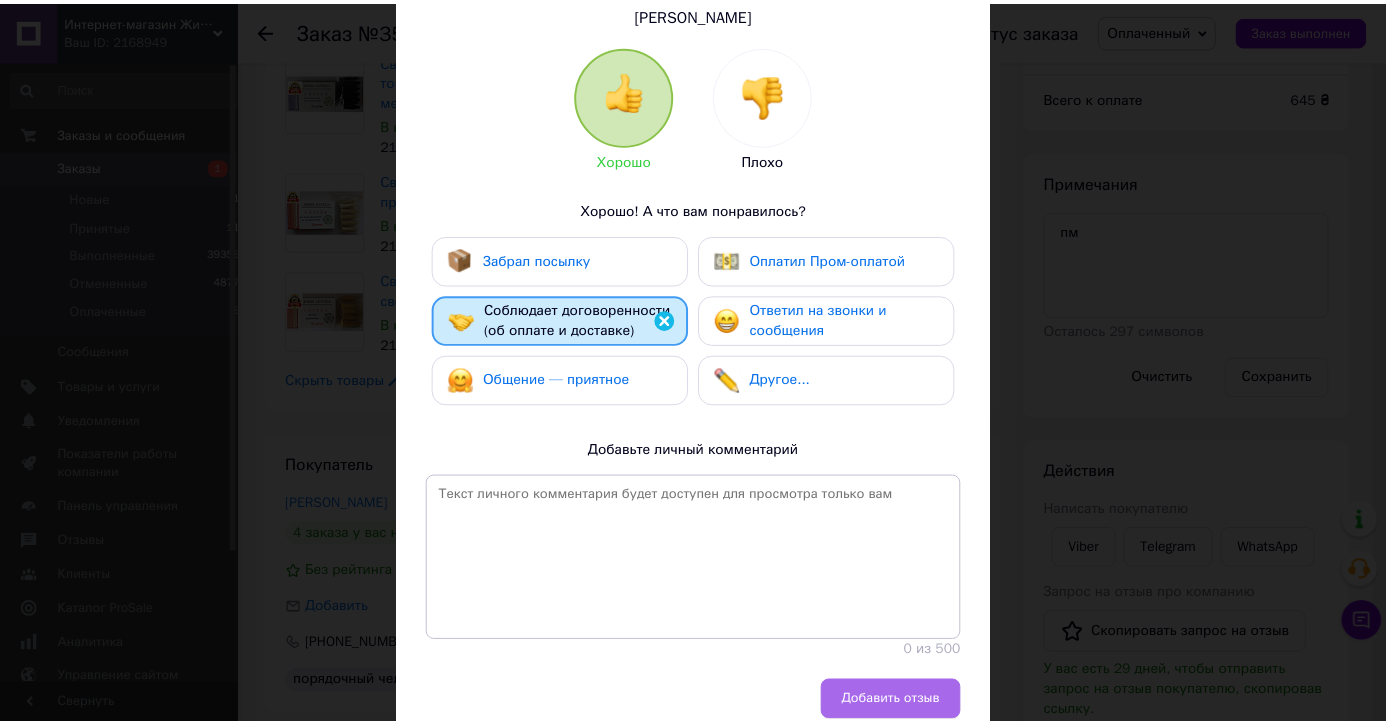 scroll, scrollTop: 283, scrollLeft: 0, axis: vertical 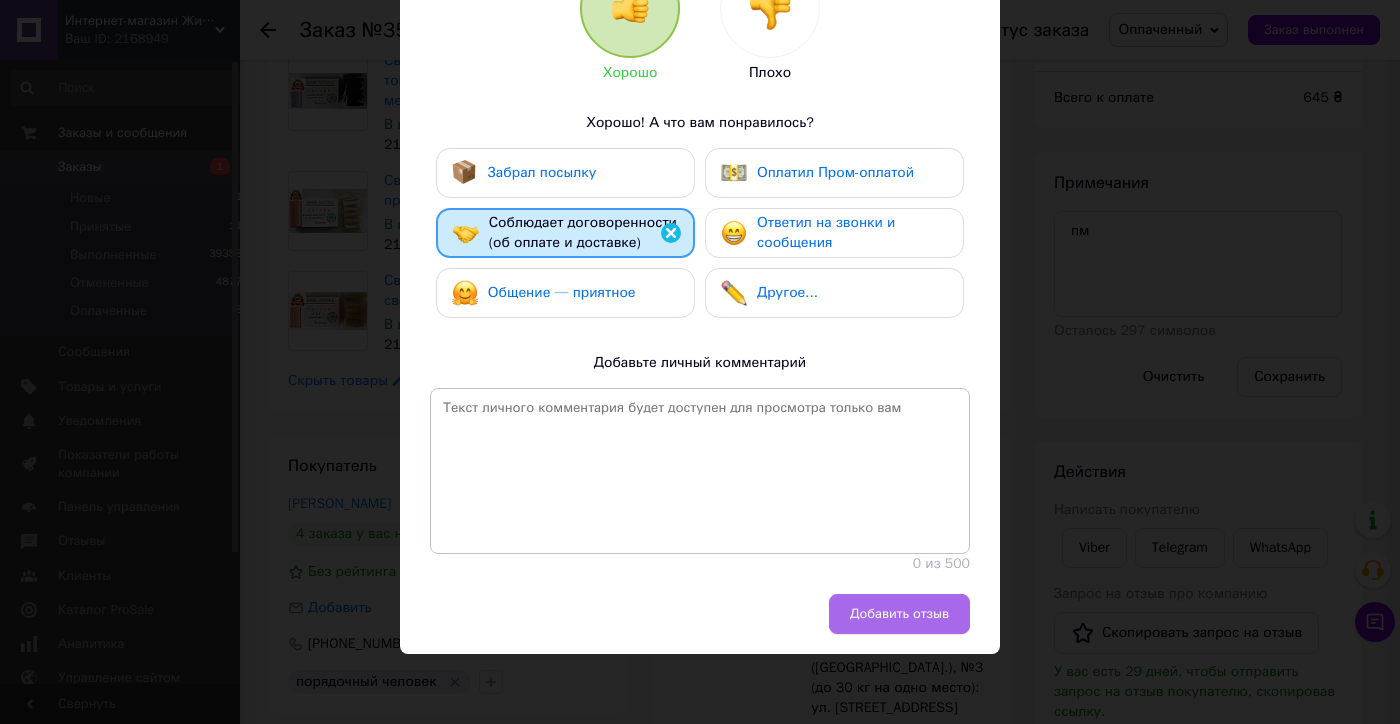 click on "Добавить отзыв" at bounding box center [899, 614] 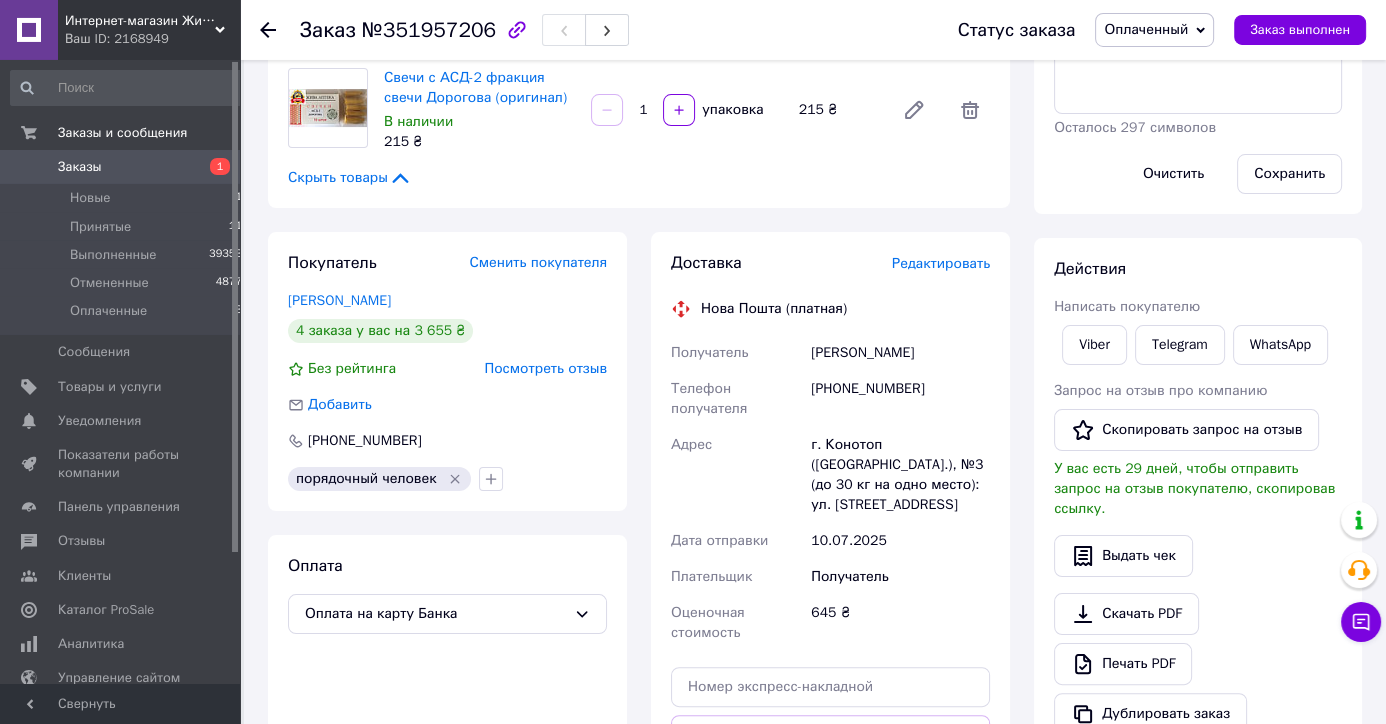 scroll, scrollTop: 390, scrollLeft: 0, axis: vertical 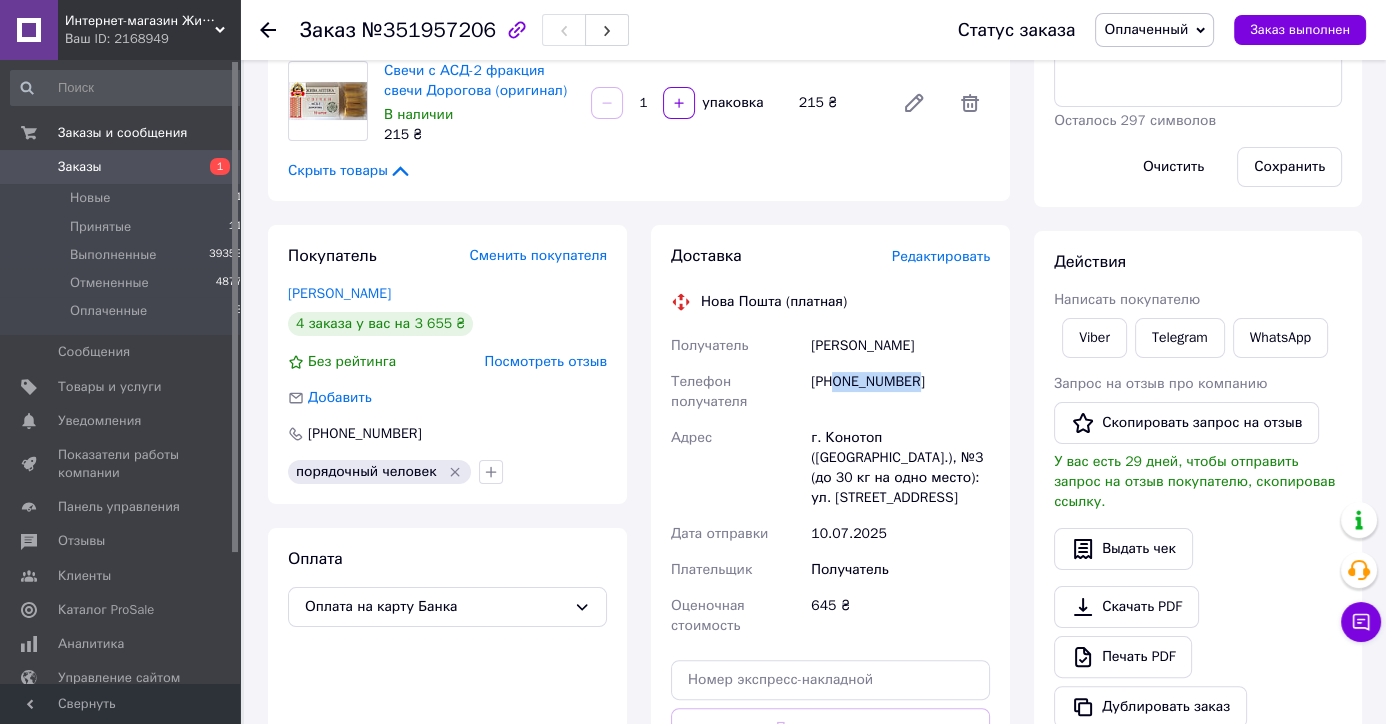 drag, startPoint x: 930, startPoint y: 385, endPoint x: 835, endPoint y: 382, distance: 95.047356 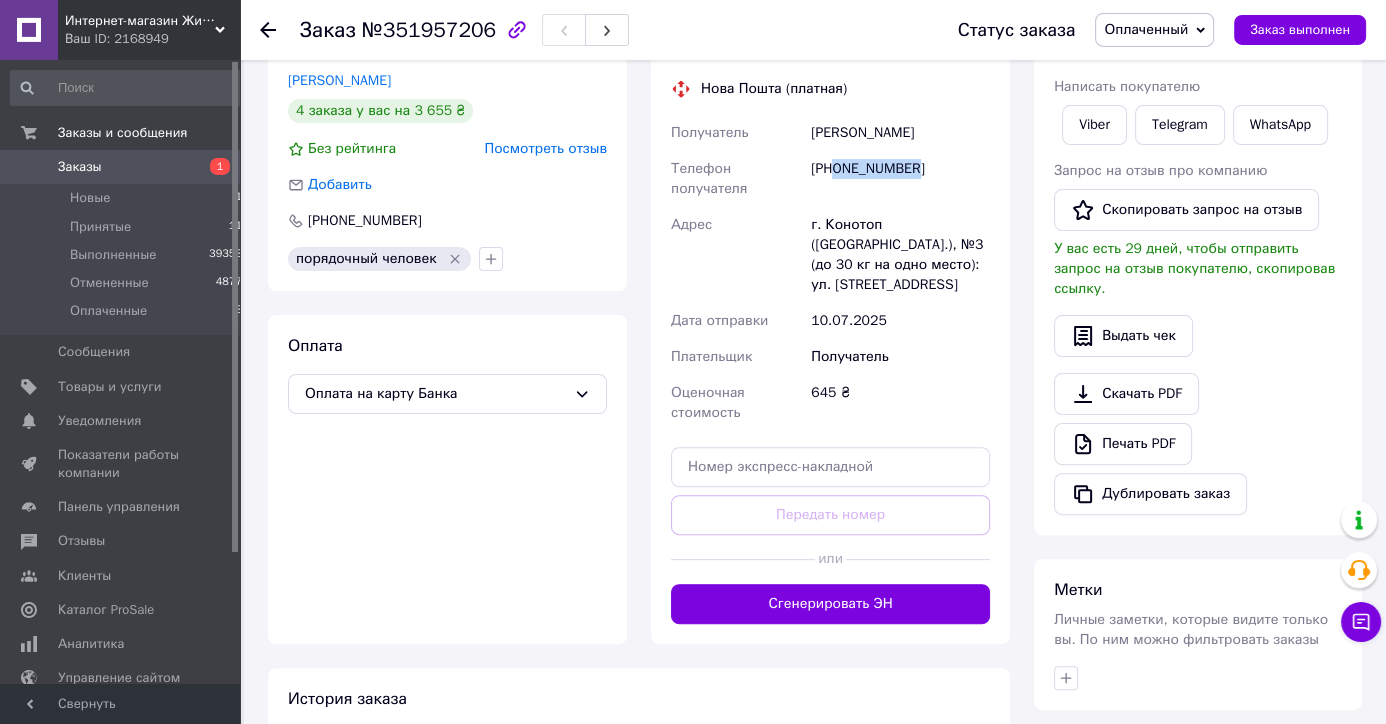 scroll, scrollTop: 792, scrollLeft: 0, axis: vertical 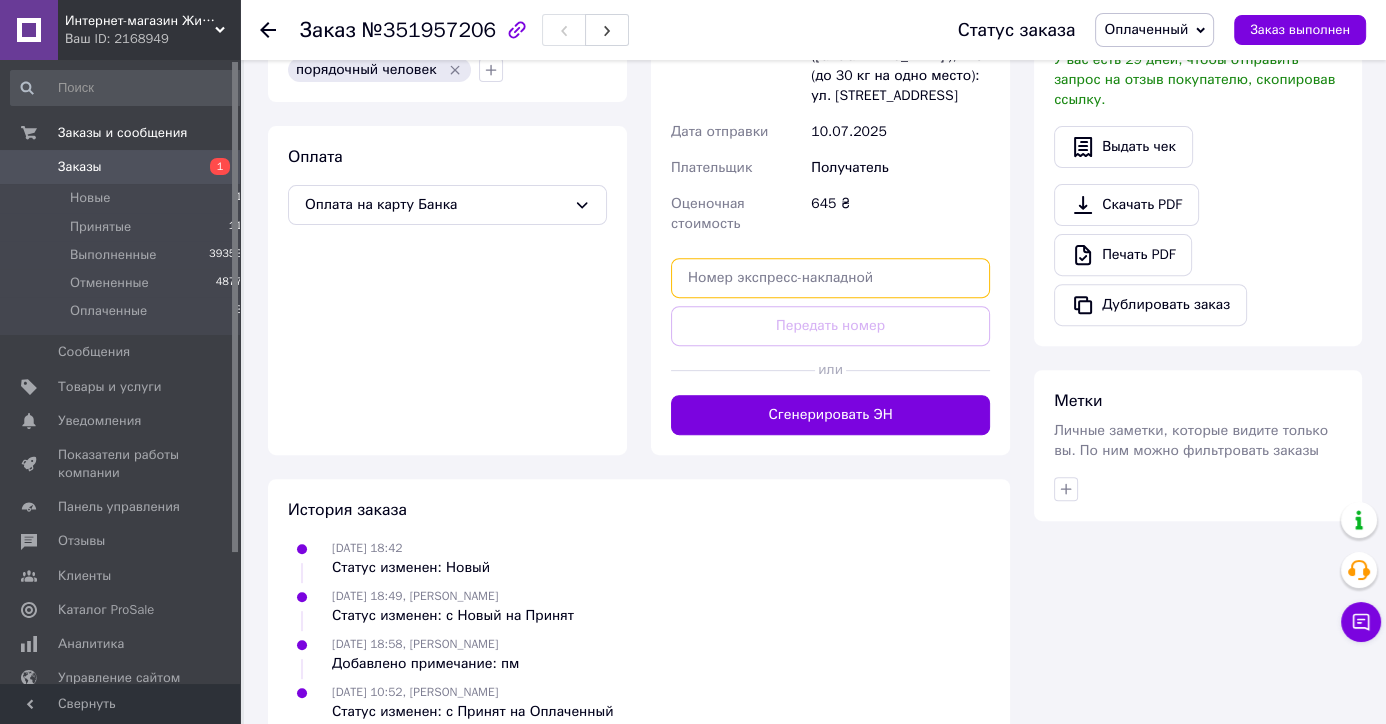 paste on "20451202884729" 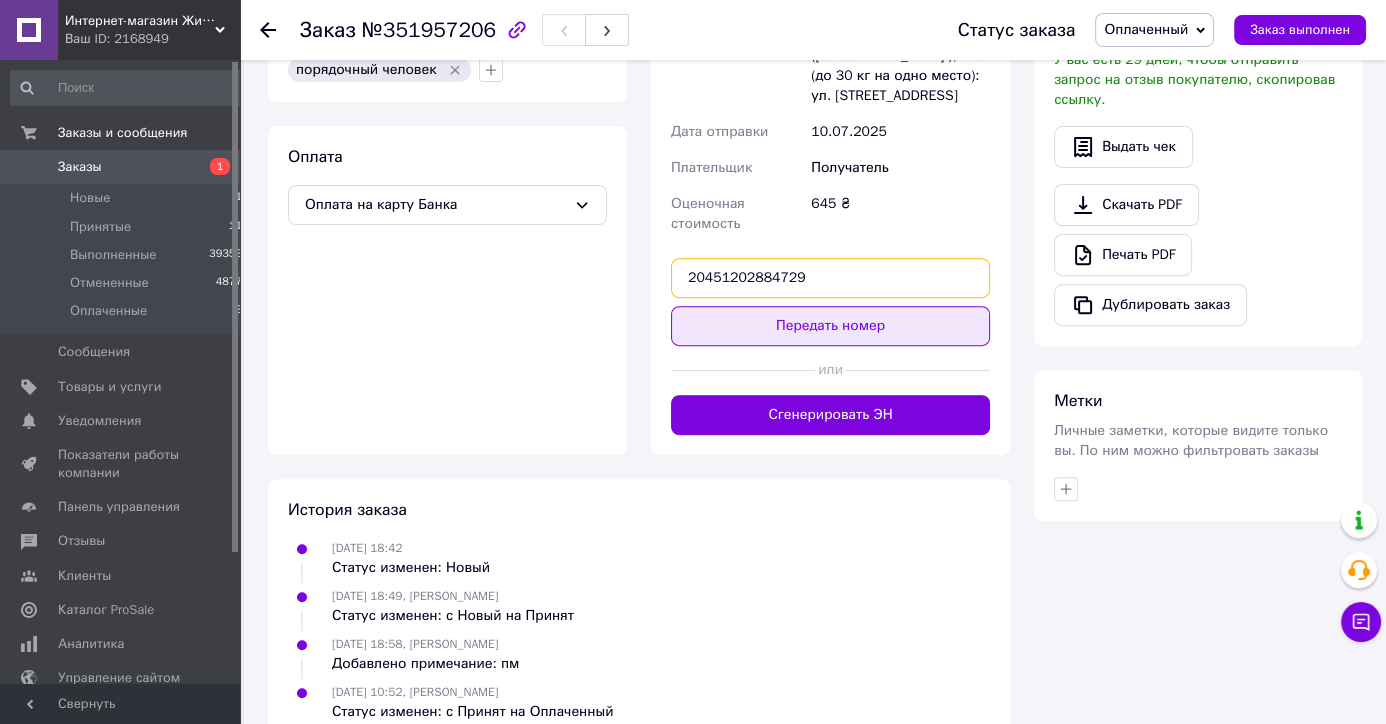 type on "20451202884729" 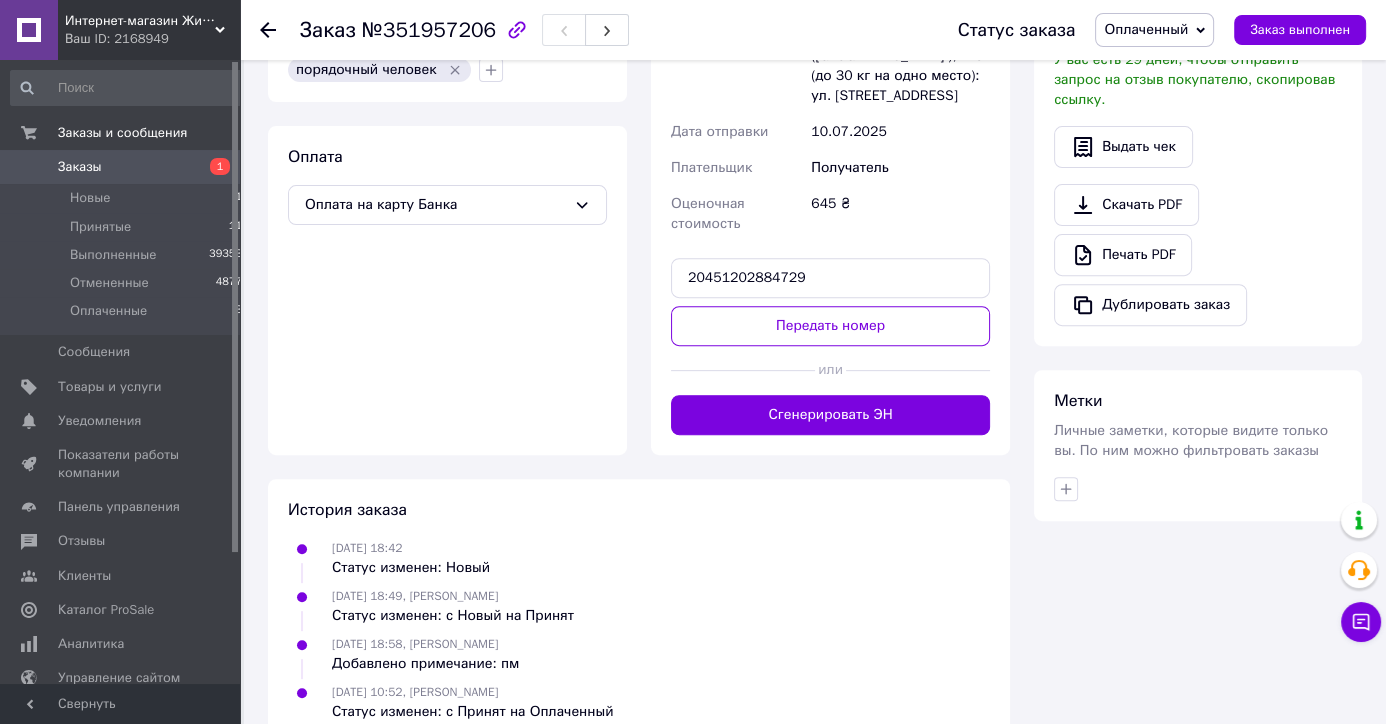 drag, startPoint x: 725, startPoint y: 283, endPoint x: 678, endPoint y: 291, distance: 47.67599 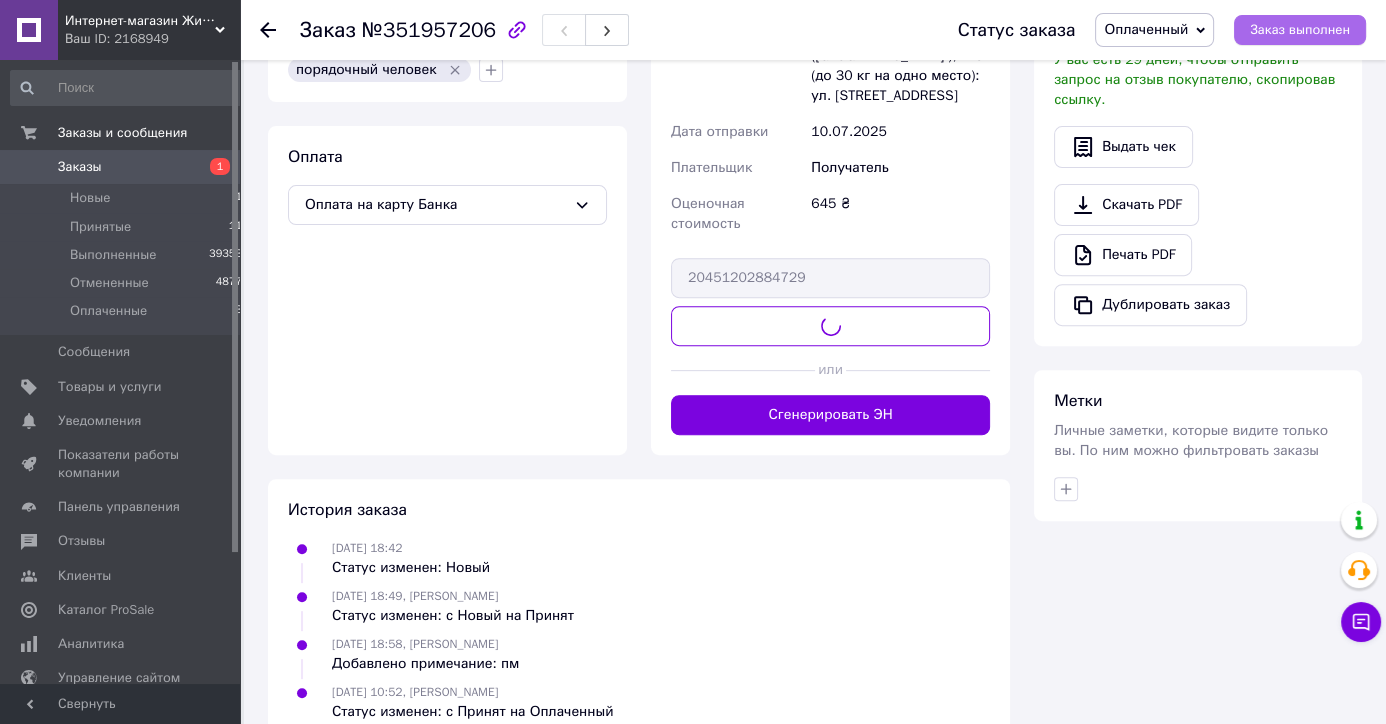 click on "Заказ выполнен" at bounding box center [1300, 30] 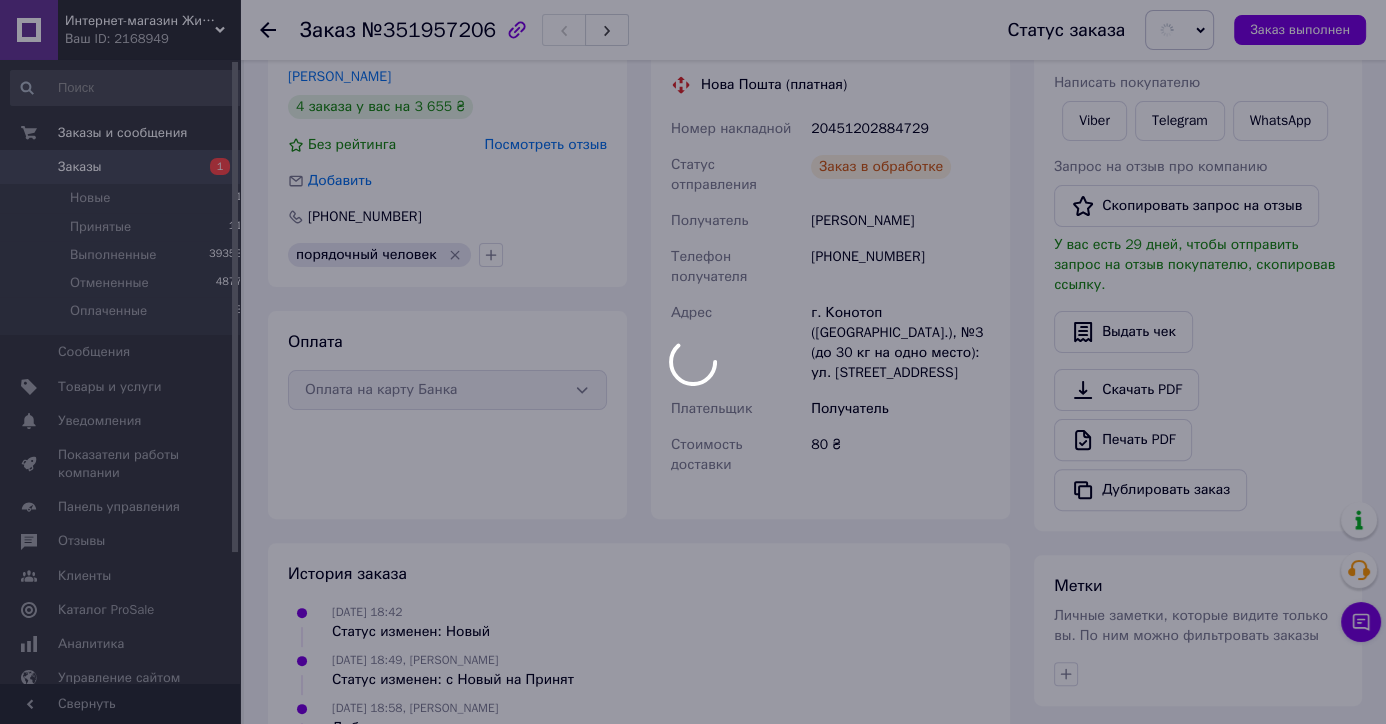 scroll, scrollTop: 322, scrollLeft: 0, axis: vertical 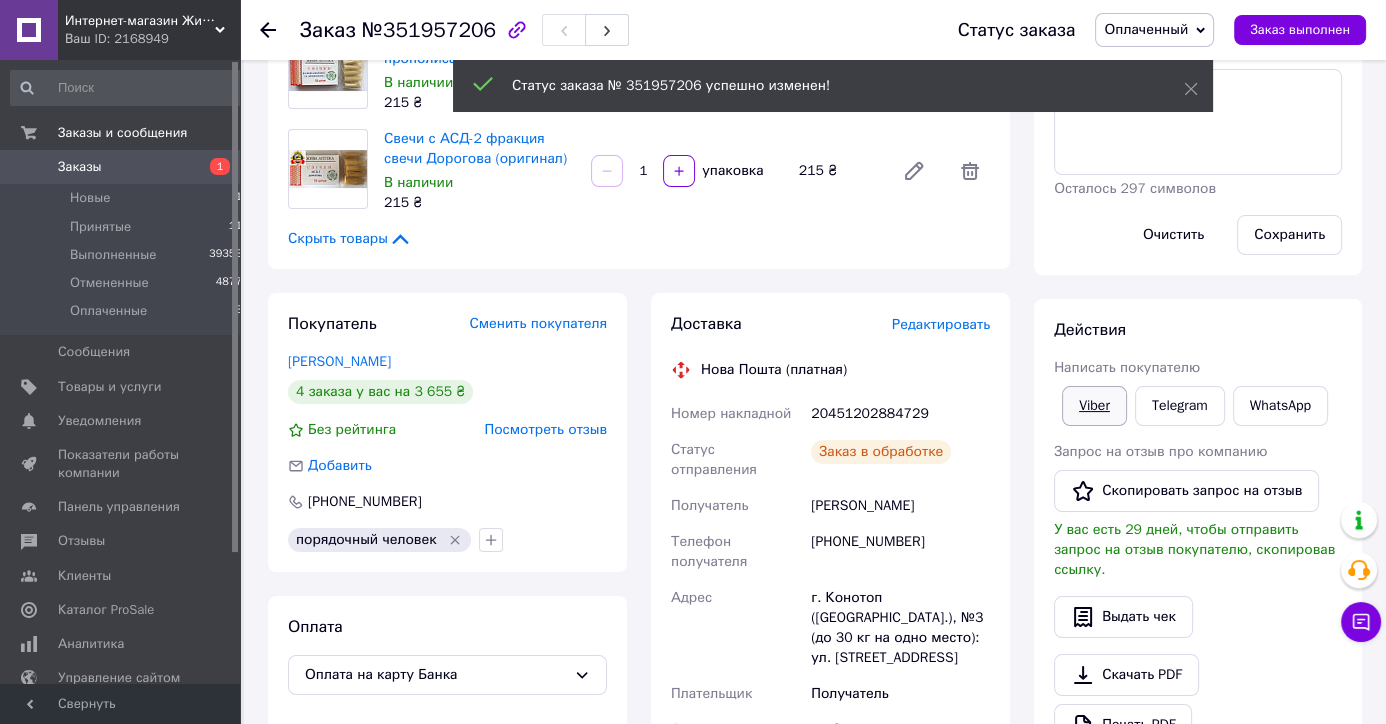 click on "Viber" at bounding box center (1094, 406) 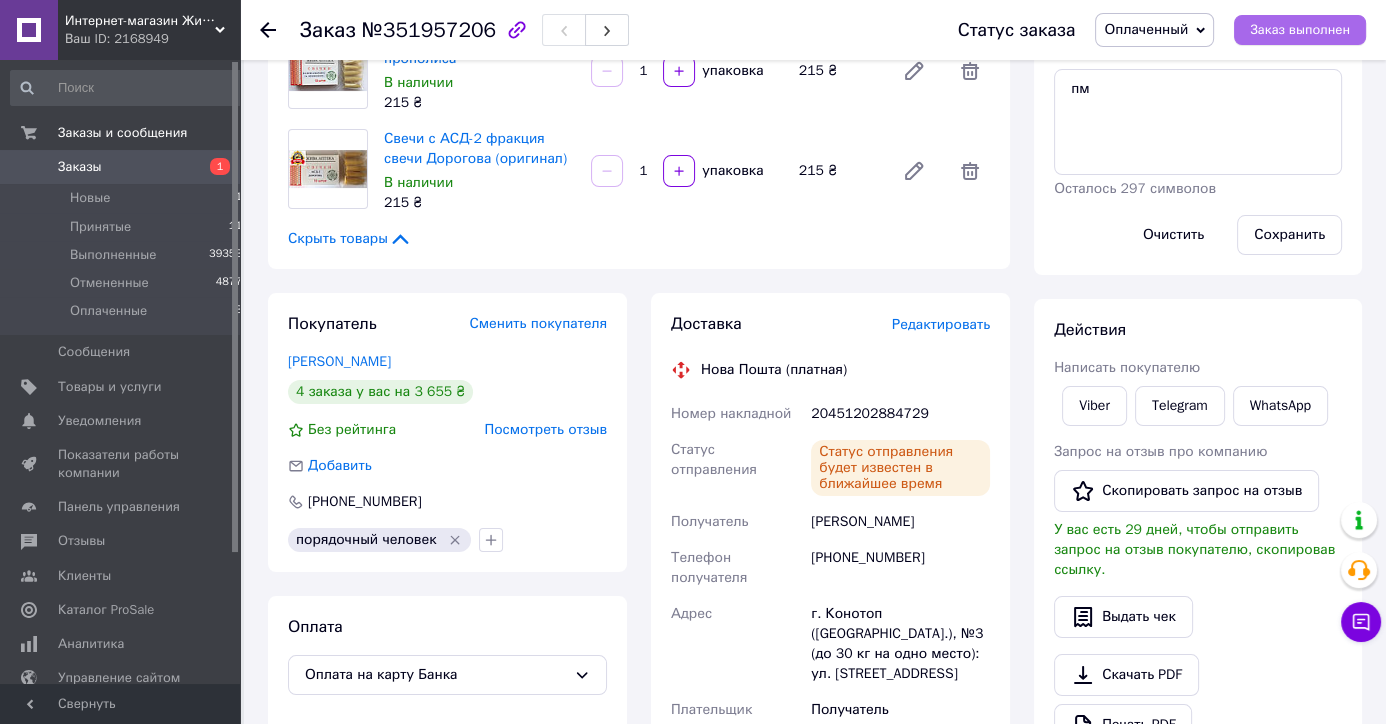click on "Заказ выполнен" at bounding box center [1300, 30] 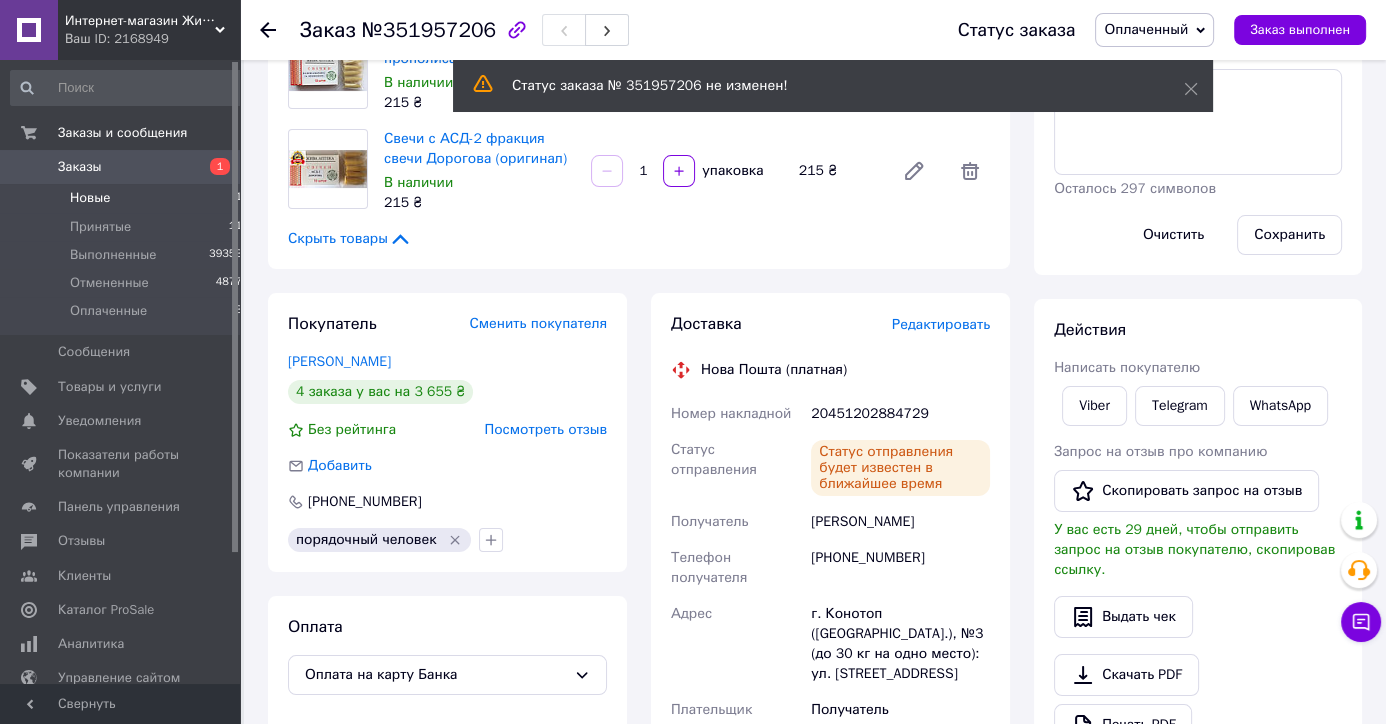 click on "Новые 1" at bounding box center (127, 198) 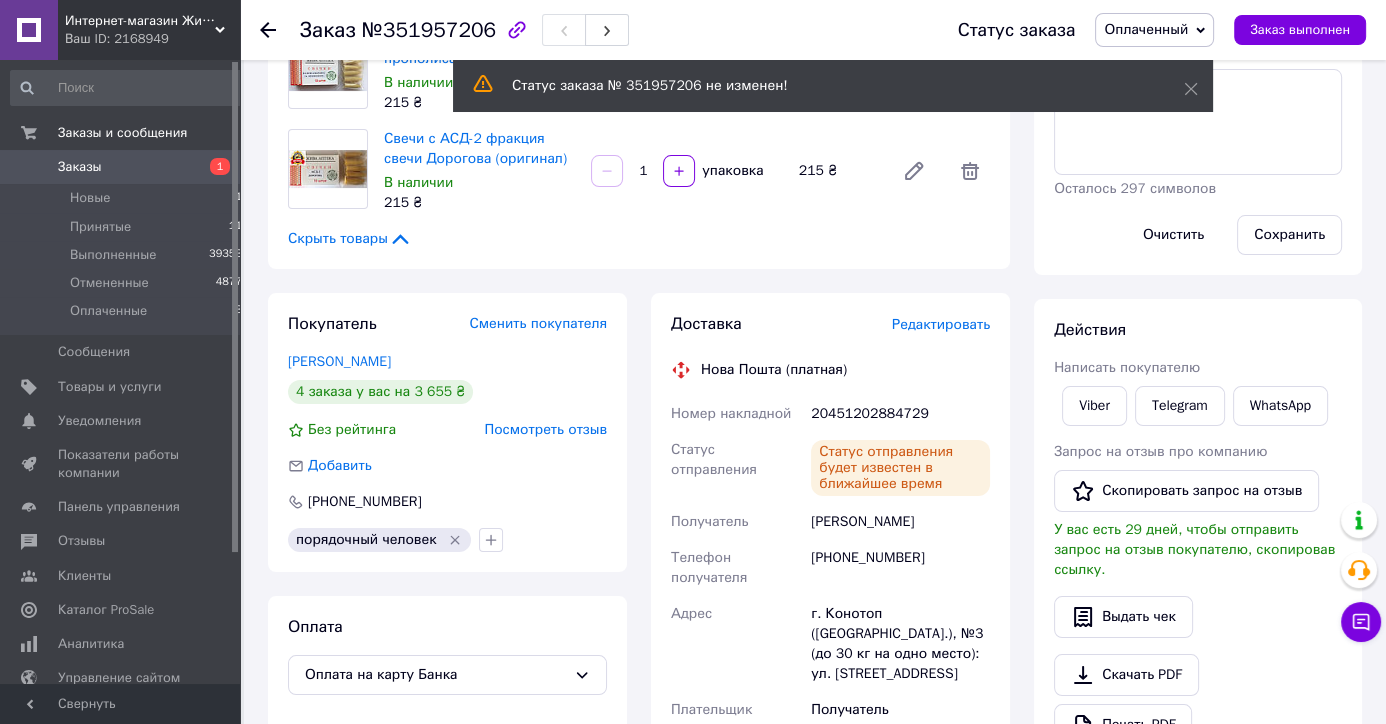 scroll, scrollTop: 0, scrollLeft: 0, axis: both 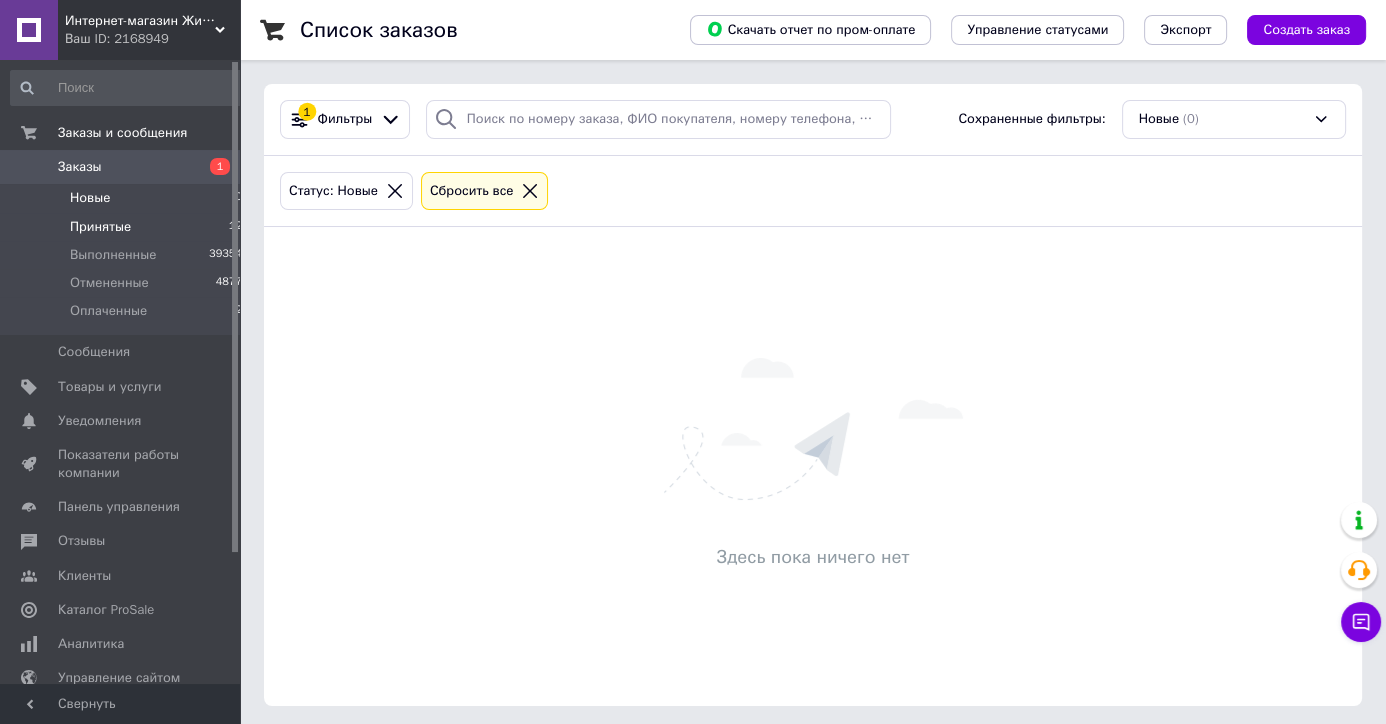 click on "Принятые" at bounding box center [100, 227] 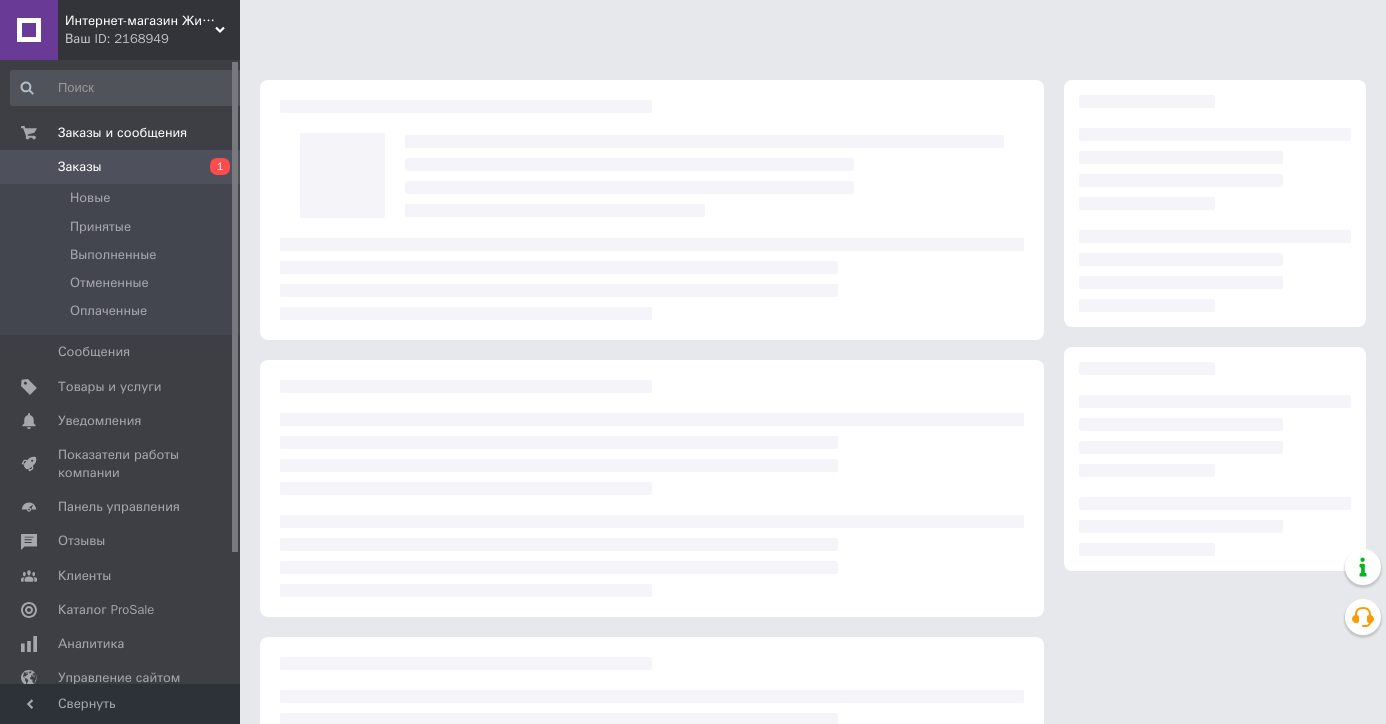 scroll, scrollTop: 0, scrollLeft: 0, axis: both 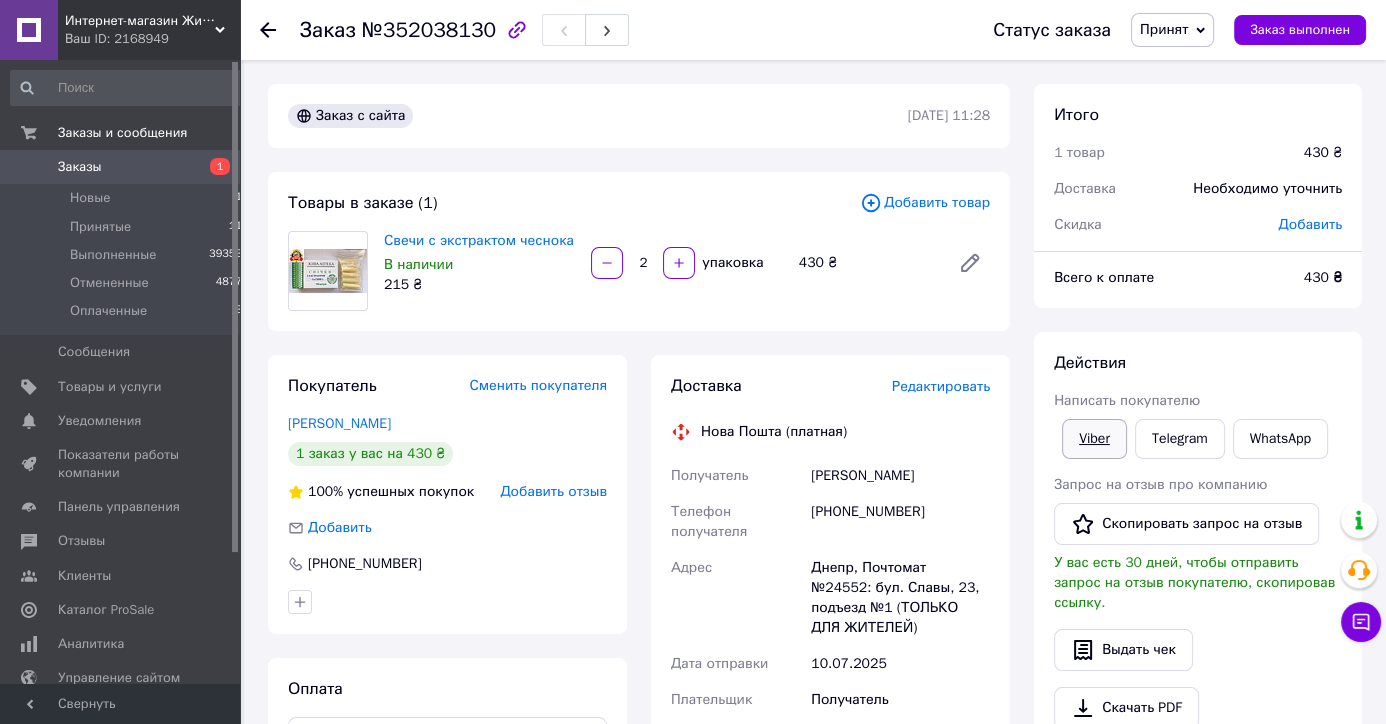 click on "Viber" at bounding box center [1094, 439] 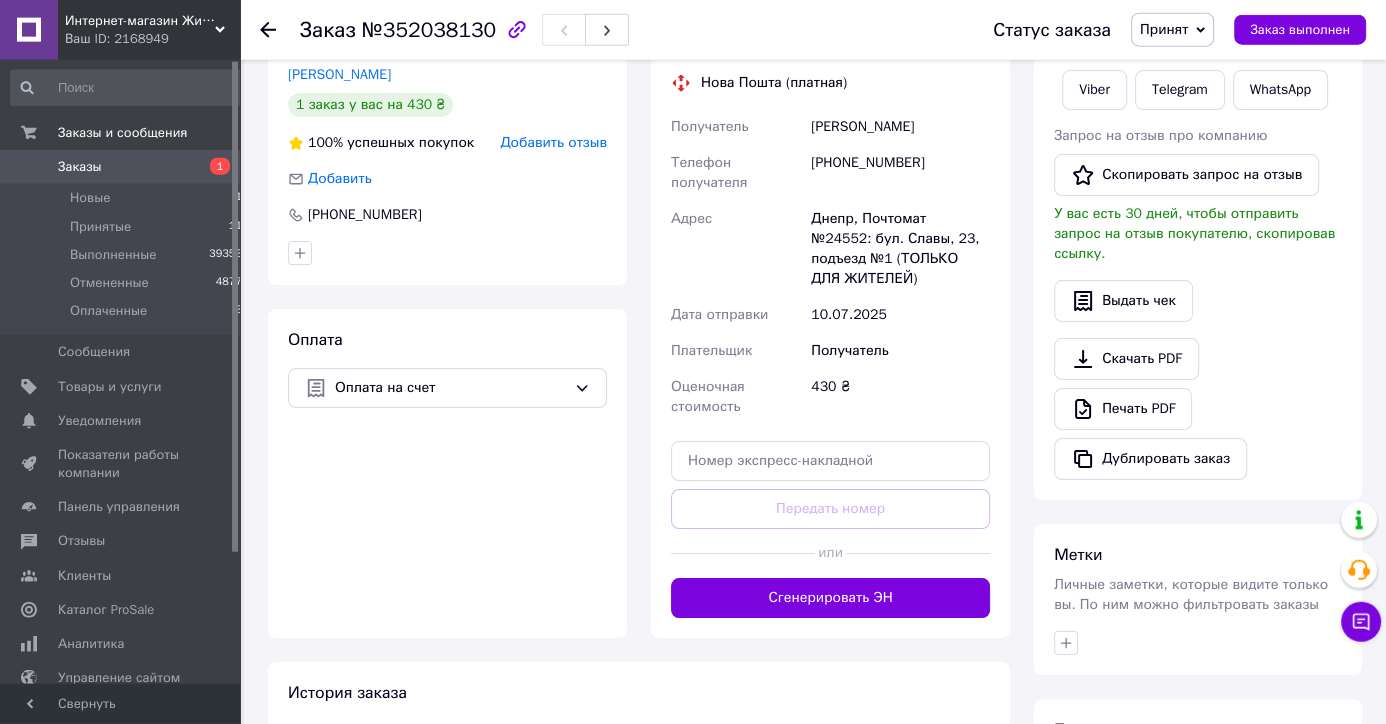 scroll, scrollTop: 525, scrollLeft: 0, axis: vertical 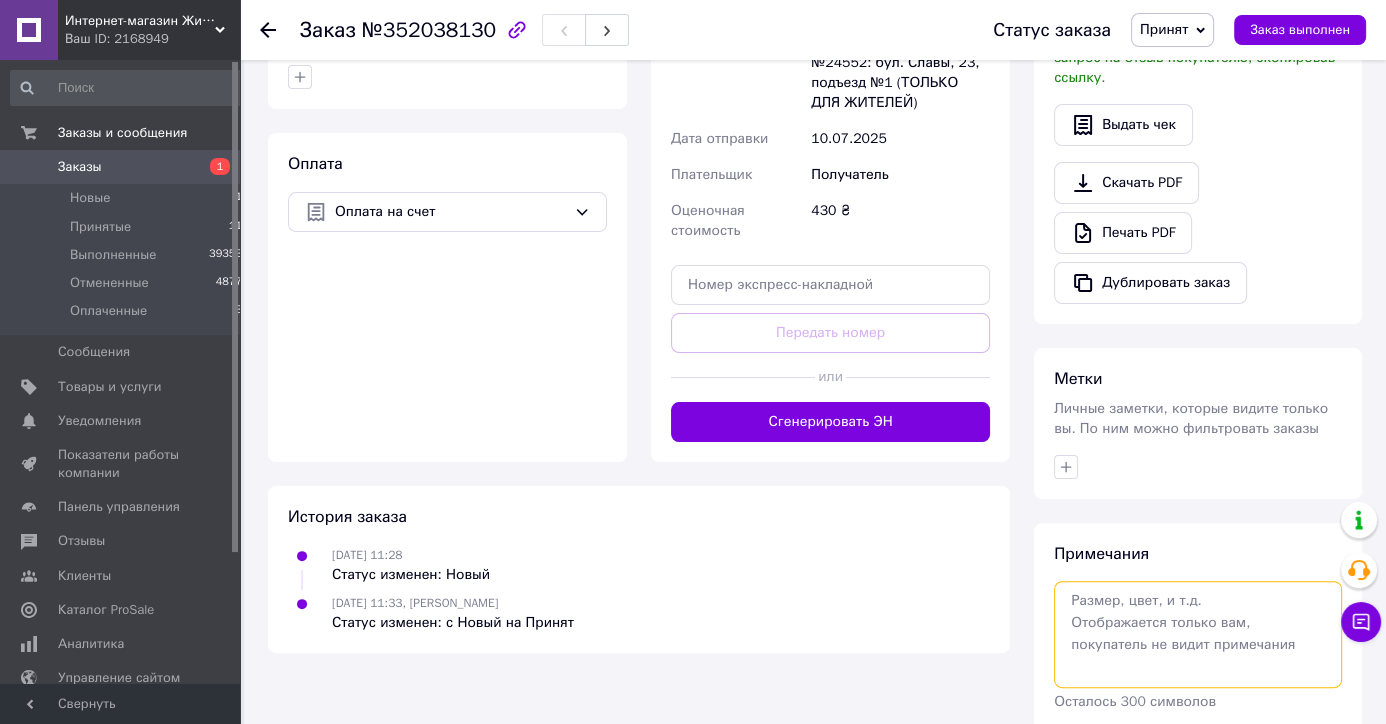 click at bounding box center (1198, 634) 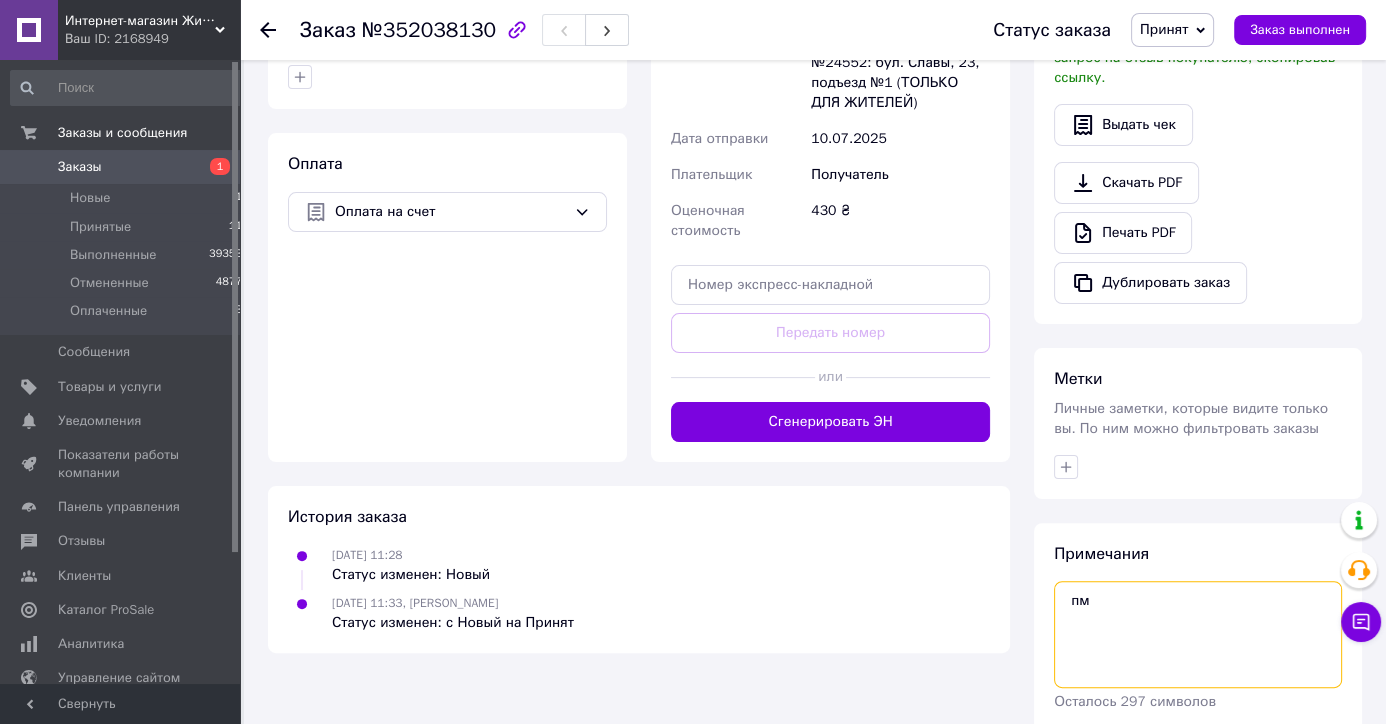 type on "пм" 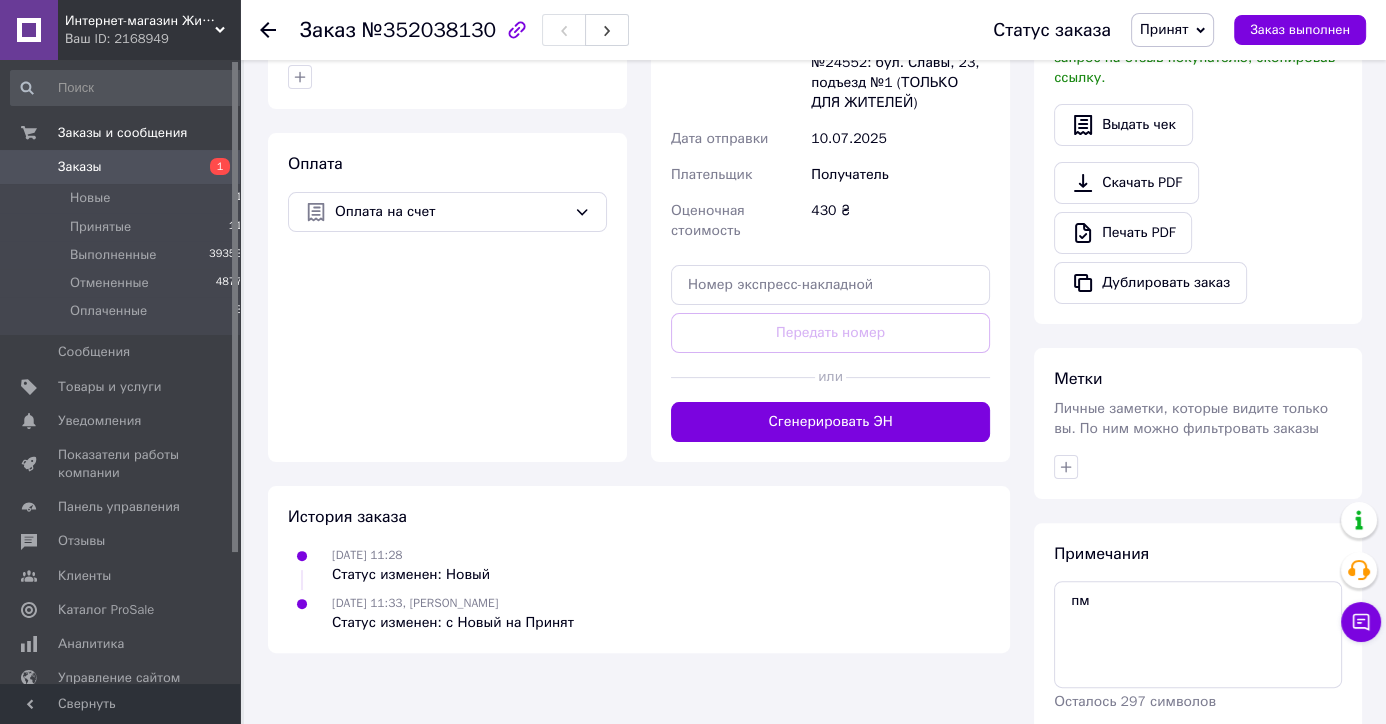 click on "Сохранить" at bounding box center (1289, 748) 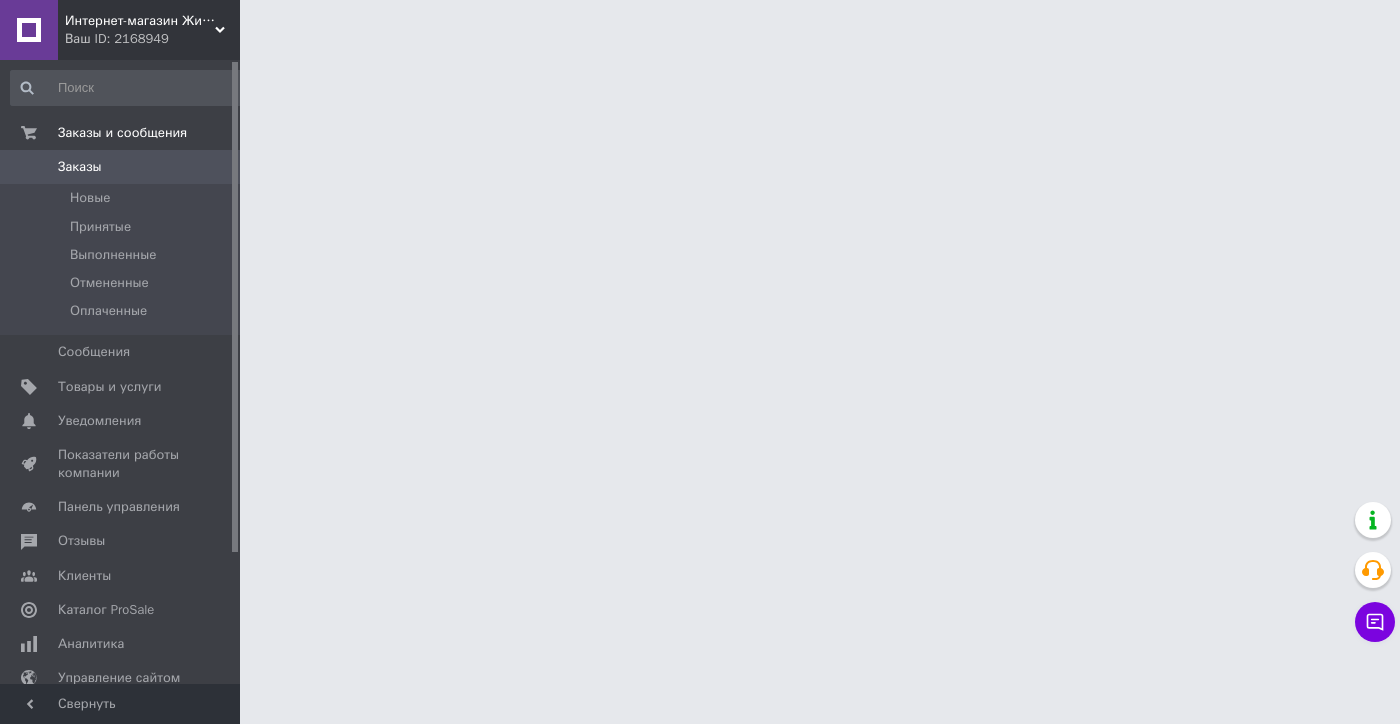 scroll, scrollTop: 0, scrollLeft: 0, axis: both 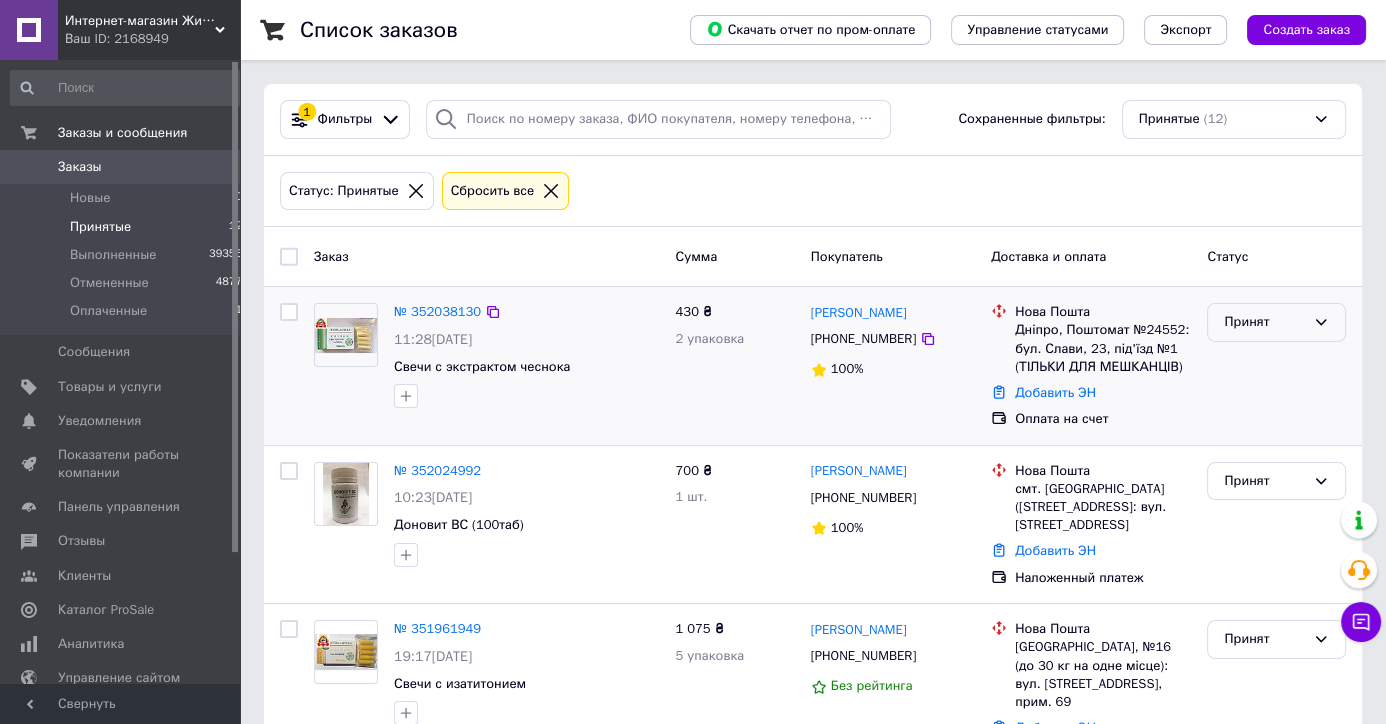 click on "Принят" at bounding box center (1264, 322) 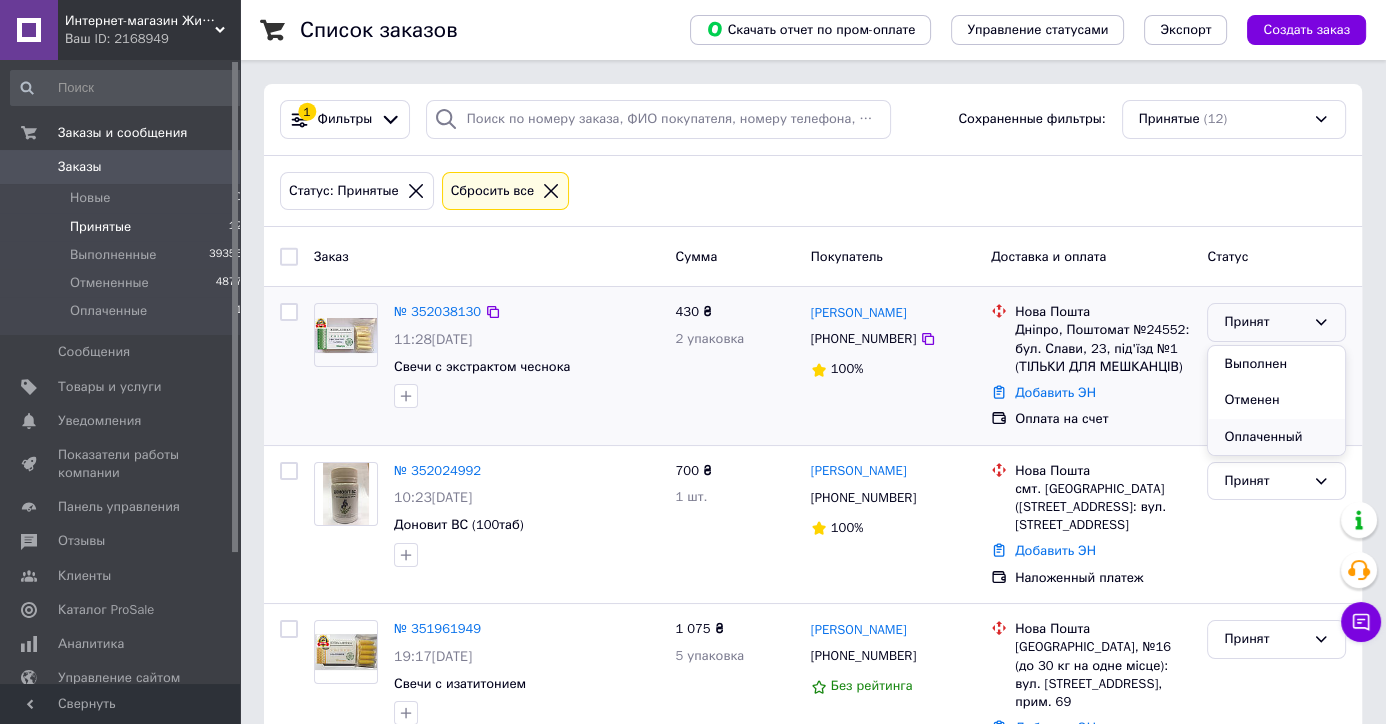 click on "Оплаченный" at bounding box center [1276, 437] 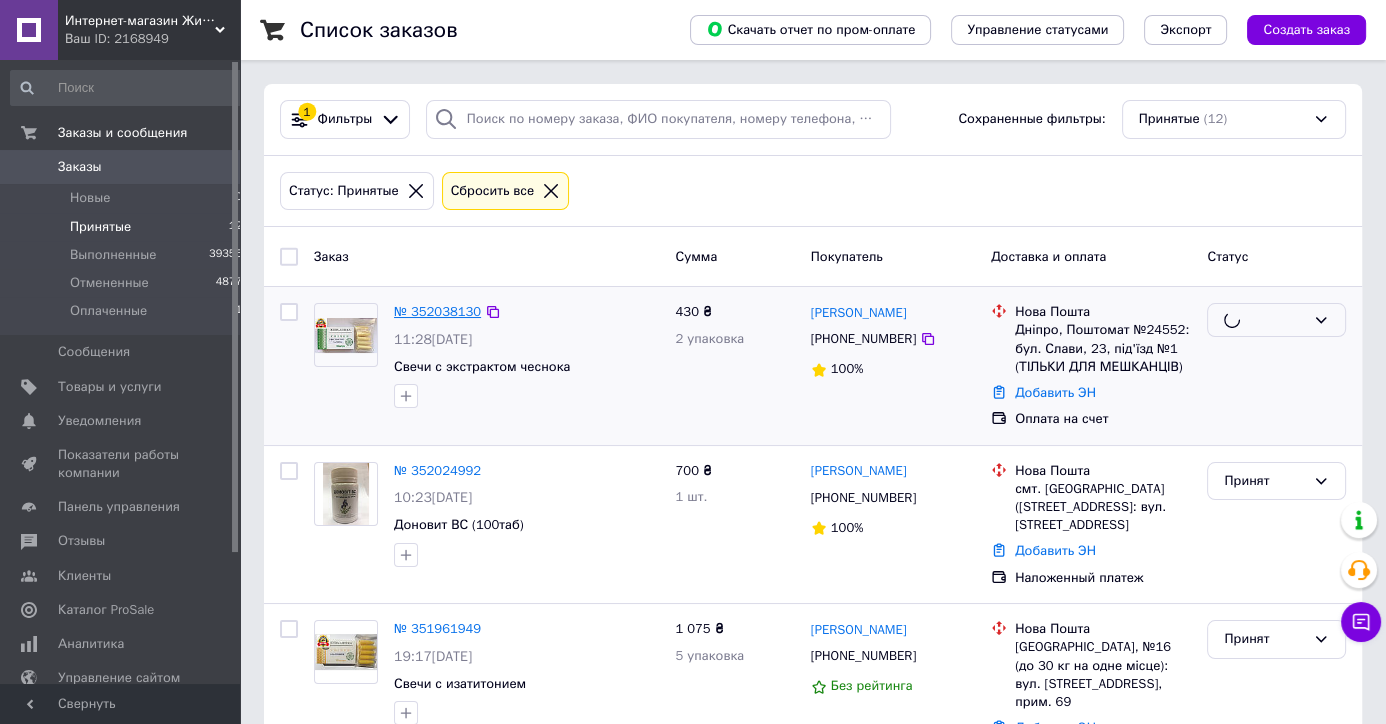 click on "№ 352038130" at bounding box center [437, 311] 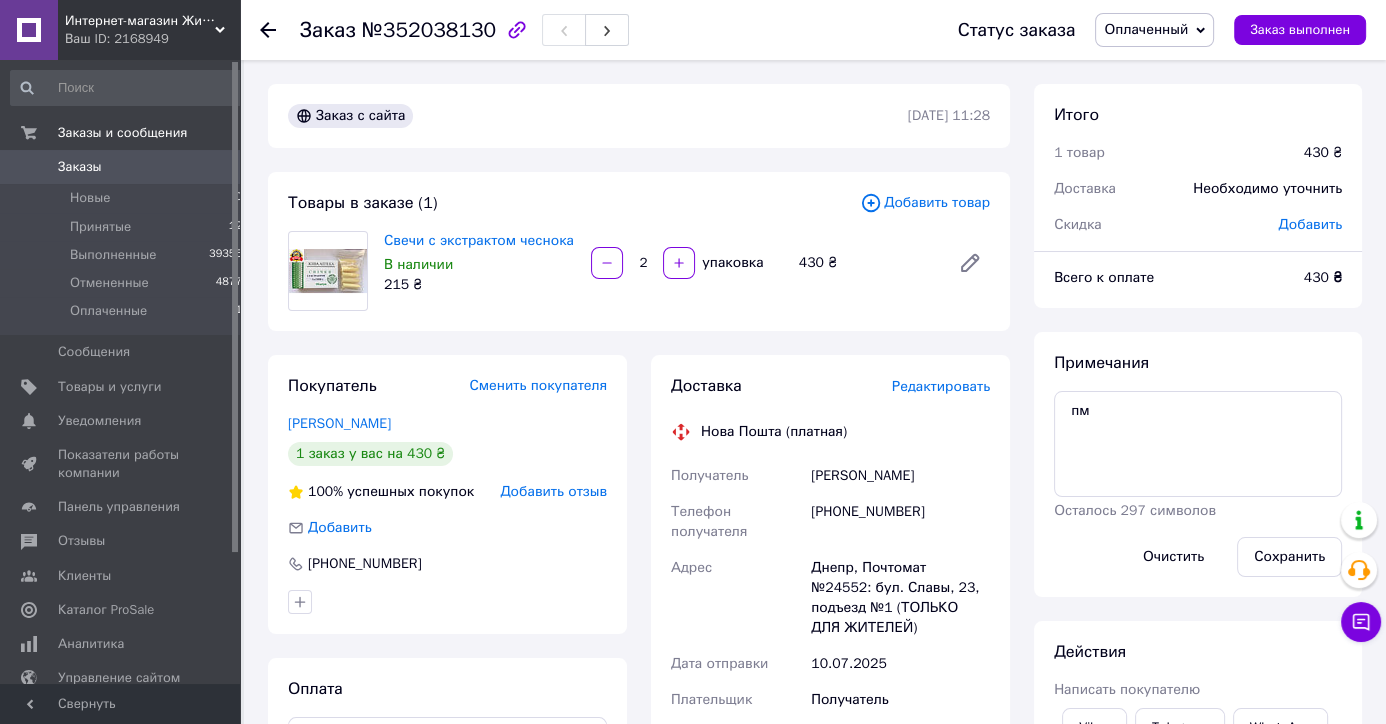 click on "Добавить отзыв" at bounding box center [553, 491] 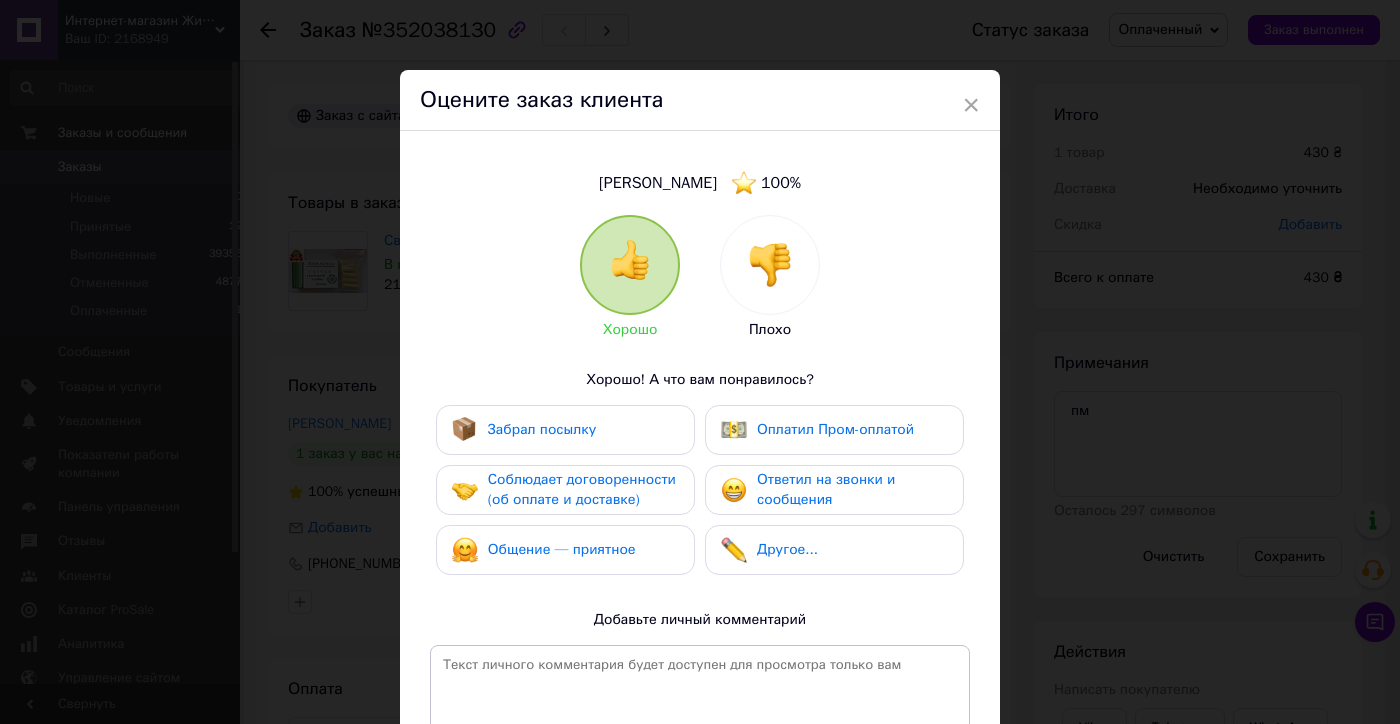 click on "Соблюдает договоренности (об оплате и доставке)" at bounding box center [583, 490] 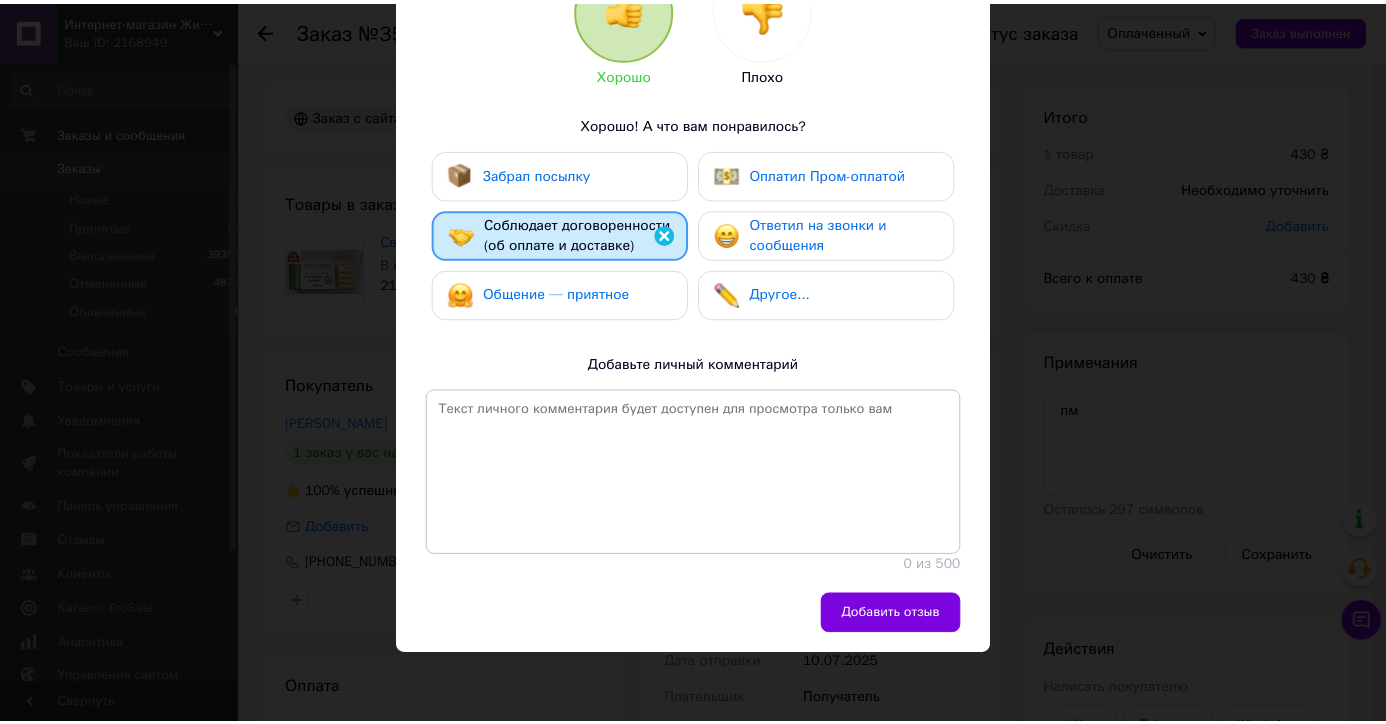 scroll, scrollTop: 285, scrollLeft: 0, axis: vertical 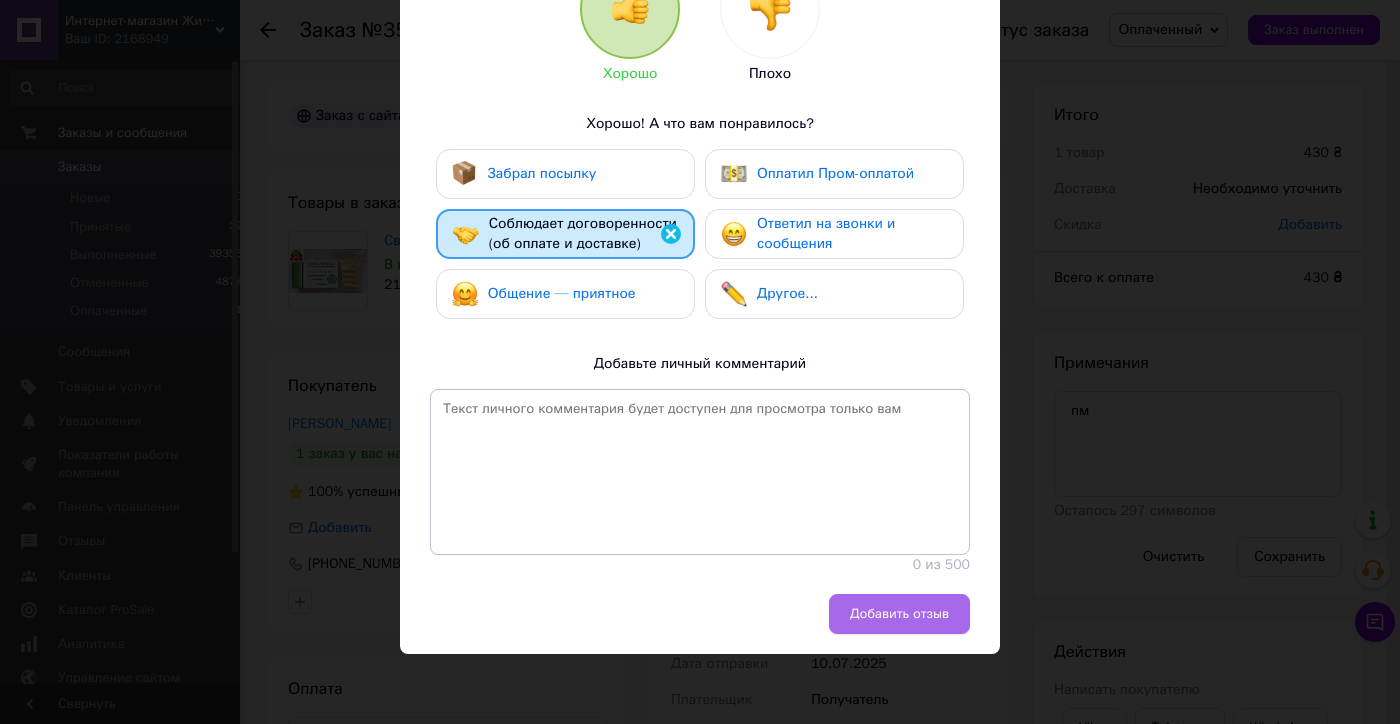 drag, startPoint x: 865, startPoint y: 613, endPoint x: 465, endPoint y: 609, distance: 400.02 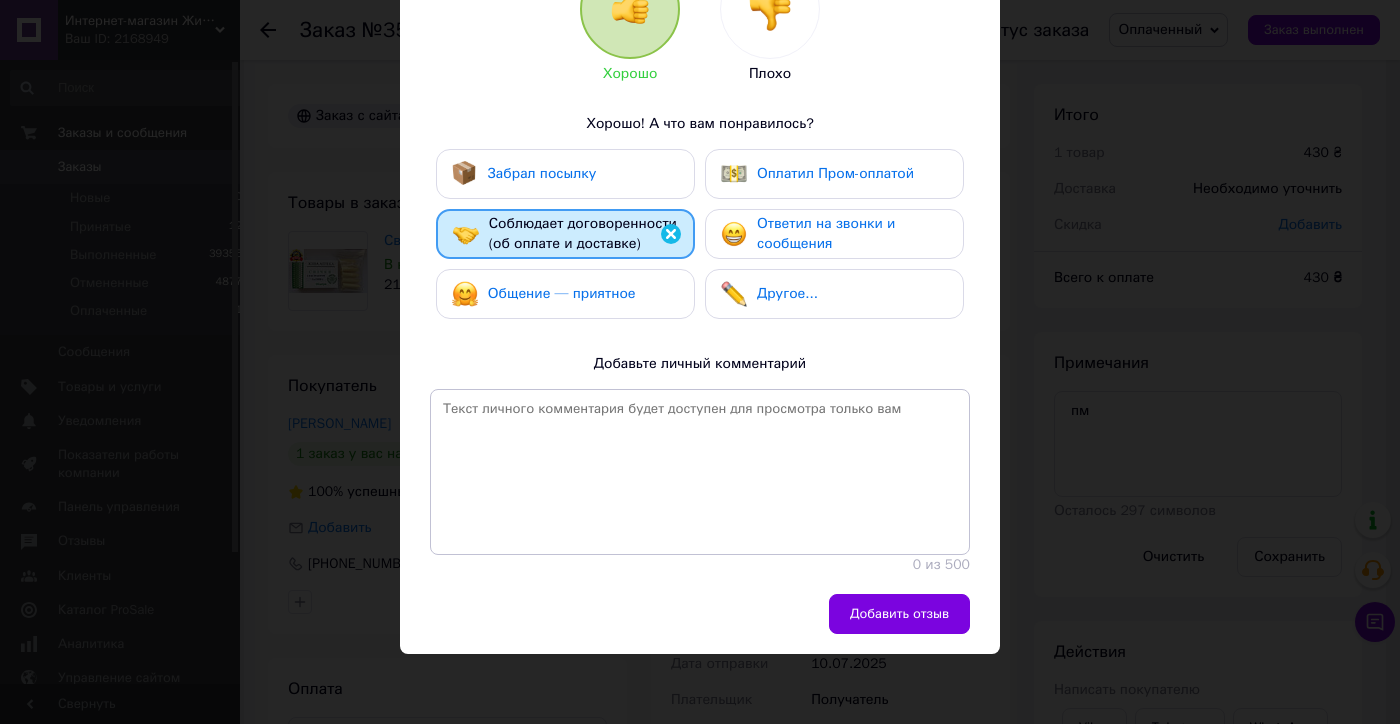 click on "Добавить отзыв" at bounding box center (899, 614) 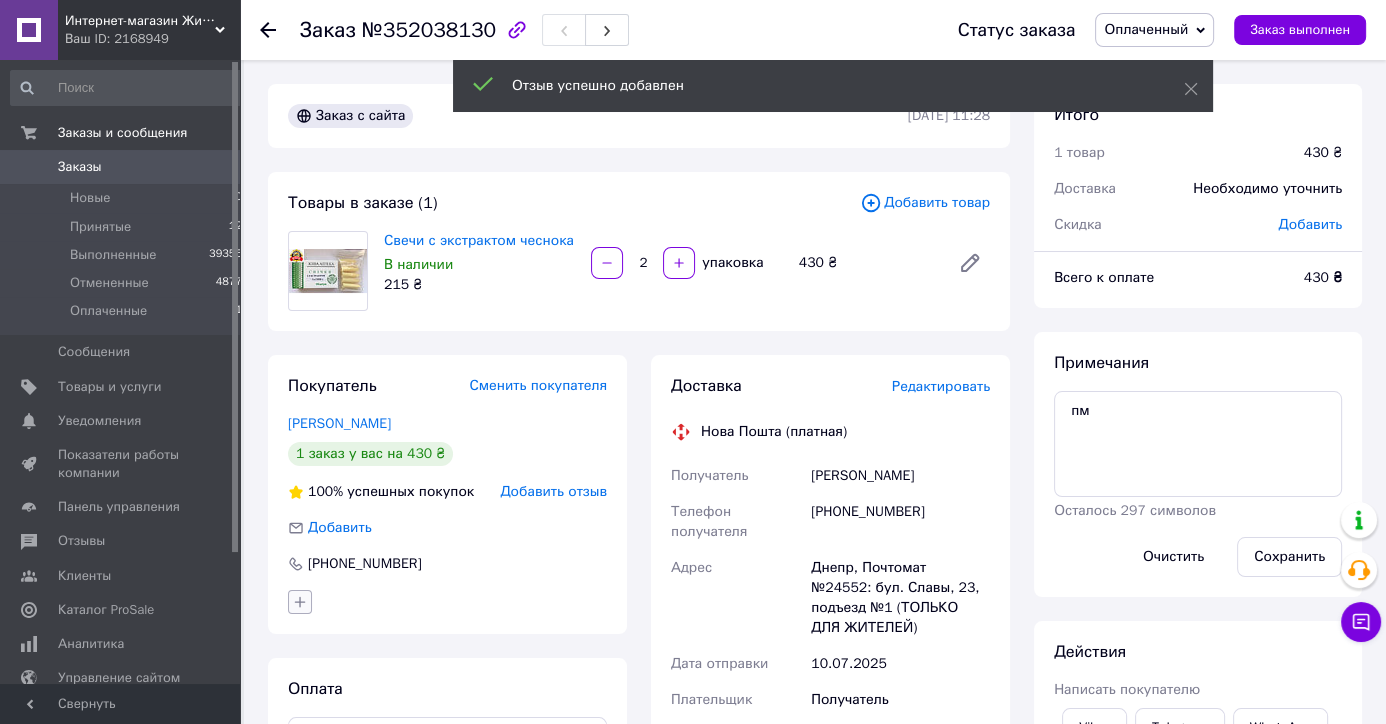 click 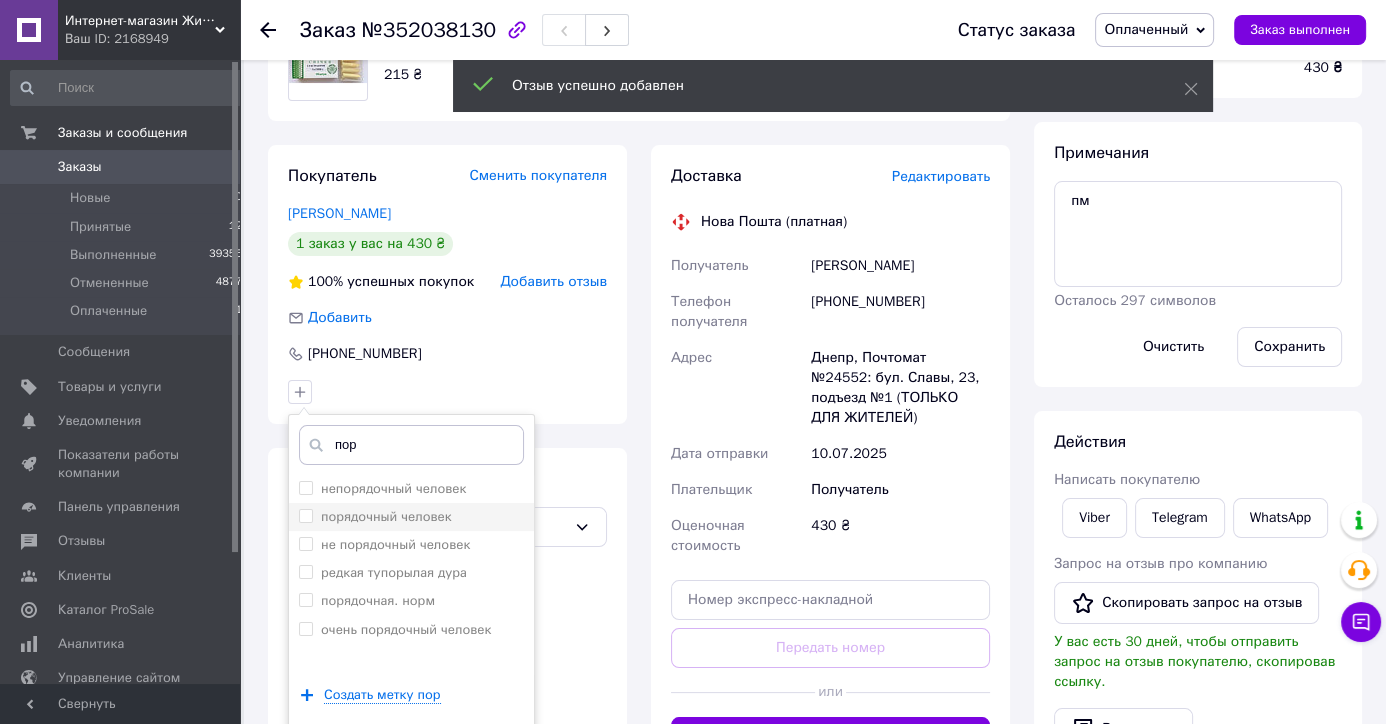 type on "пор" 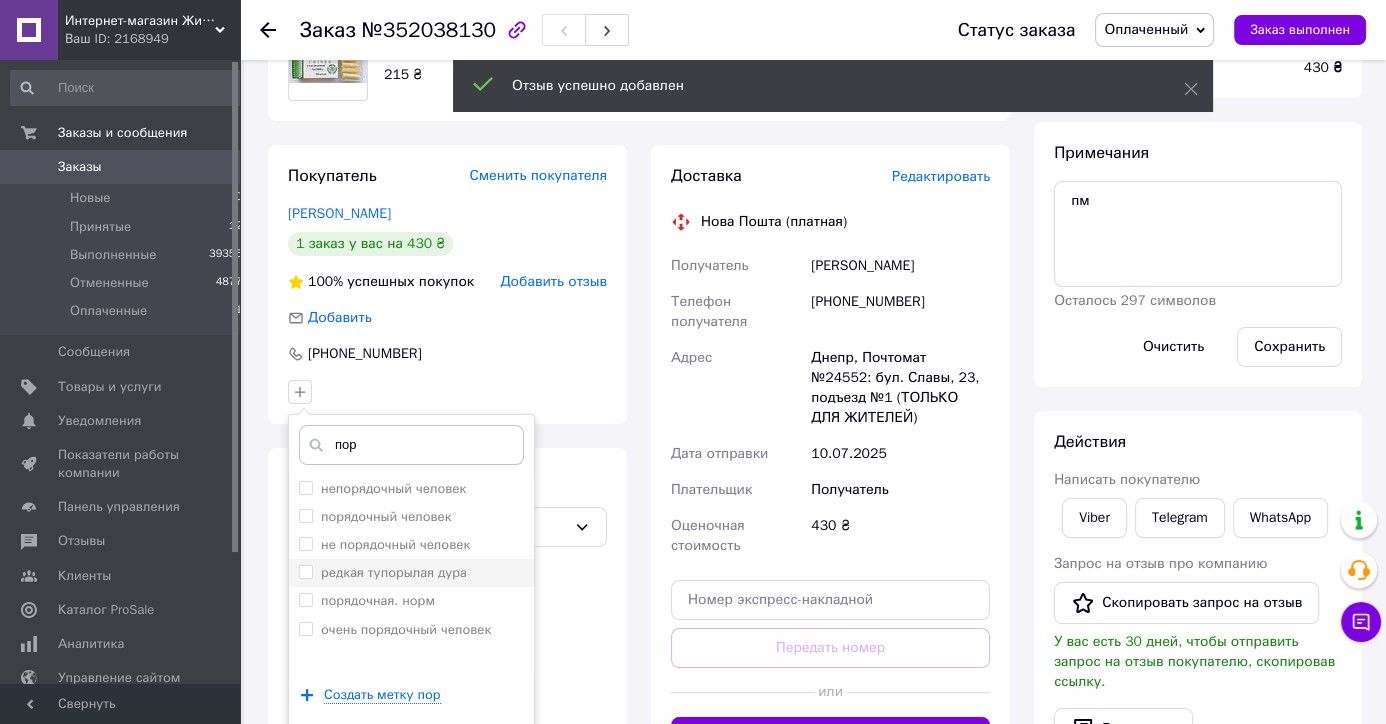 drag, startPoint x: 348, startPoint y: 512, endPoint x: 367, endPoint y: 586, distance: 76.40026 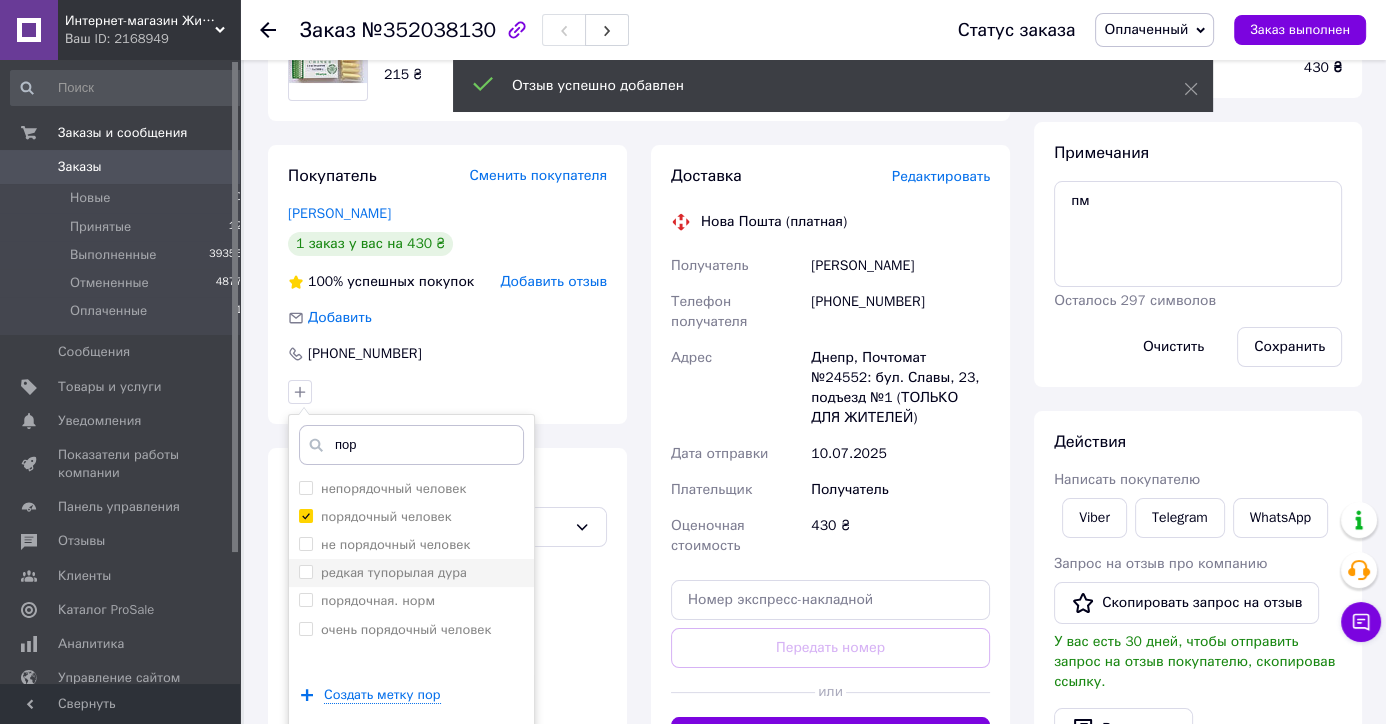 checkbox on "true" 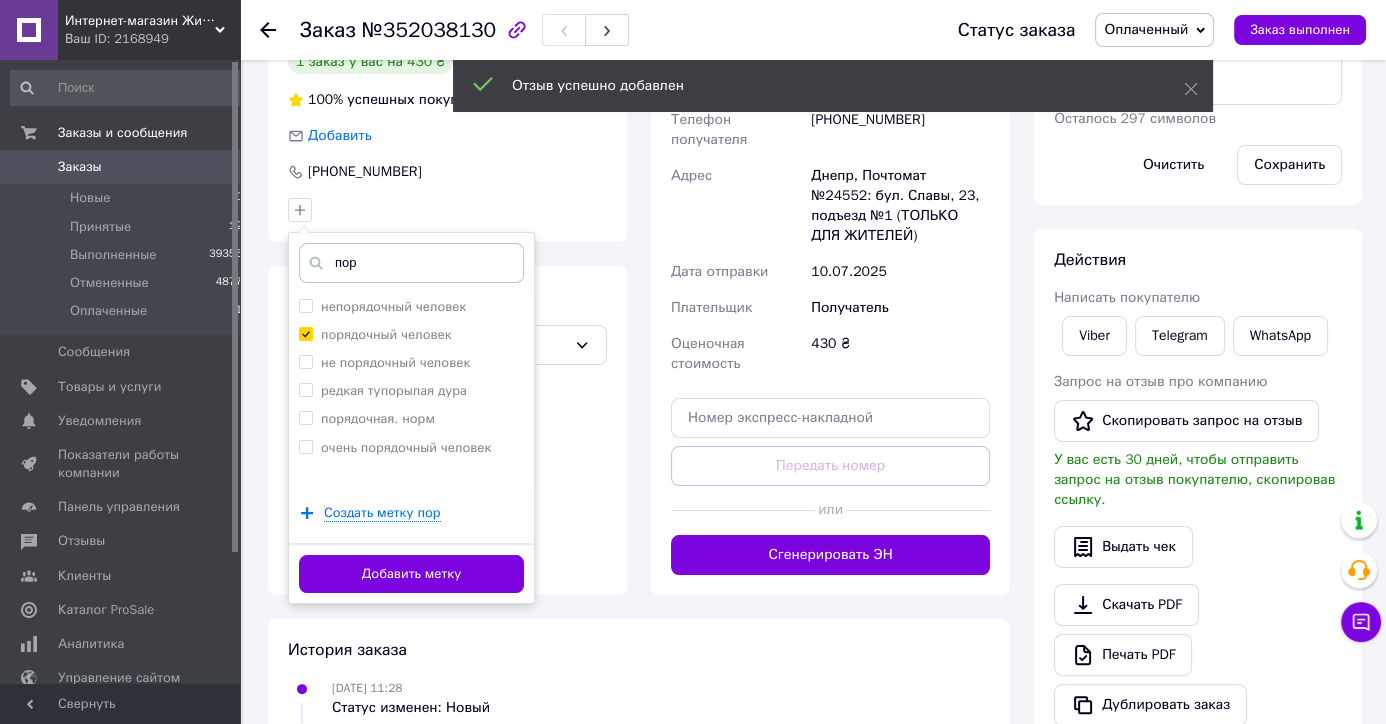 scroll, scrollTop: 420, scrollLeft: 0, axis: vertical 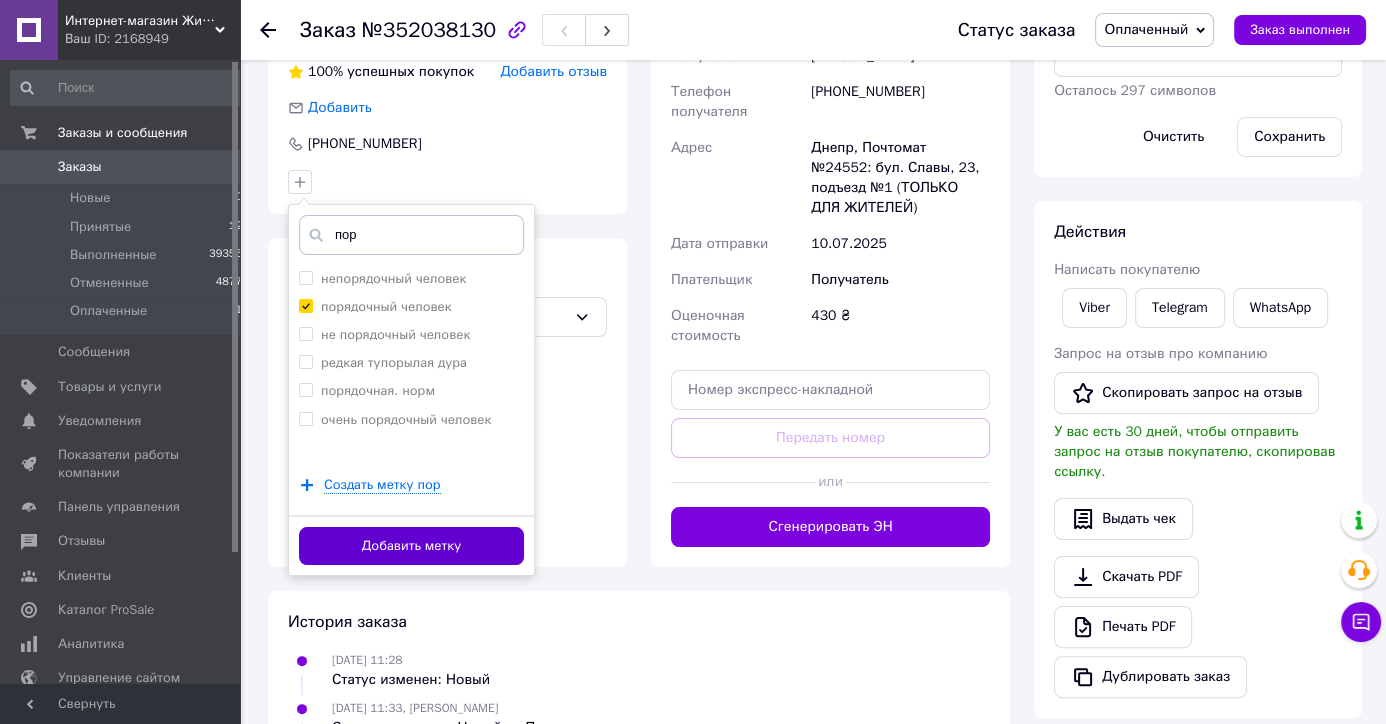 click on "Добавить метку" at bounding box center (411, 546) 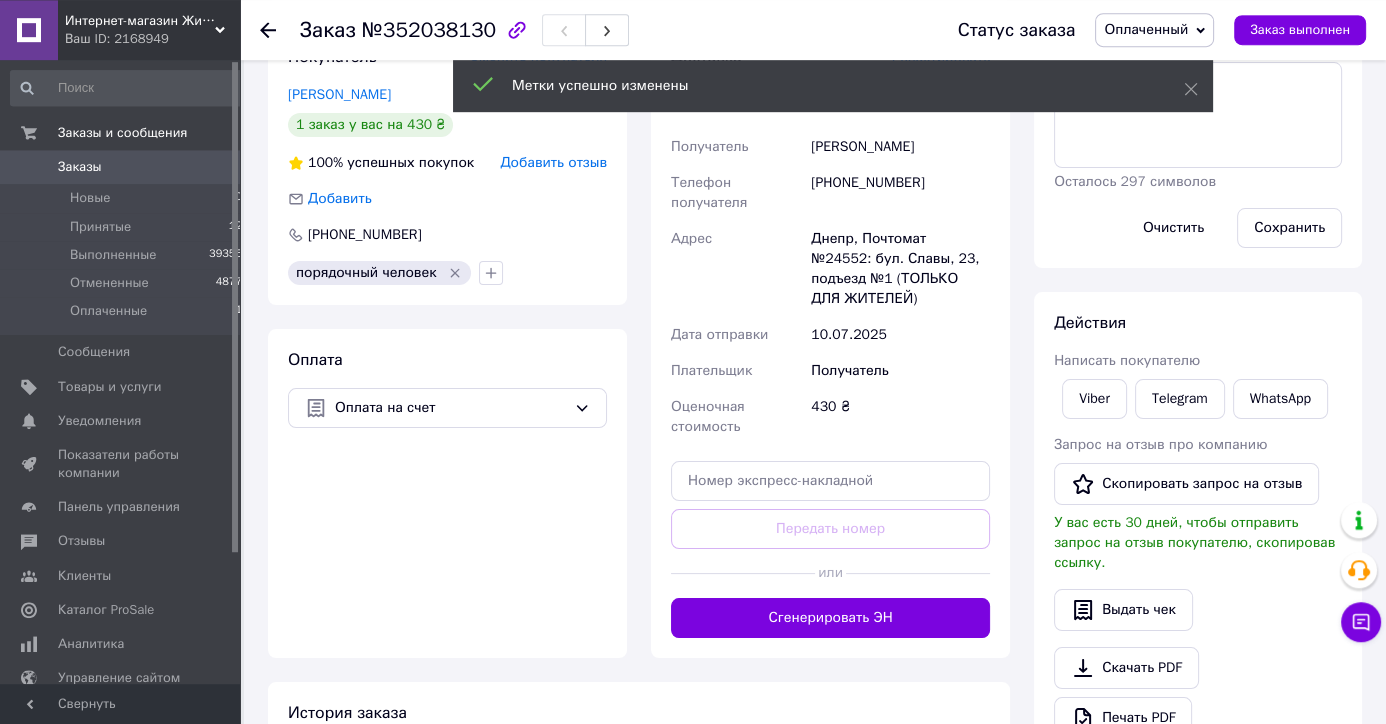 scroll, scrollTop: 210, scrollLeft: 0, axis: vertical 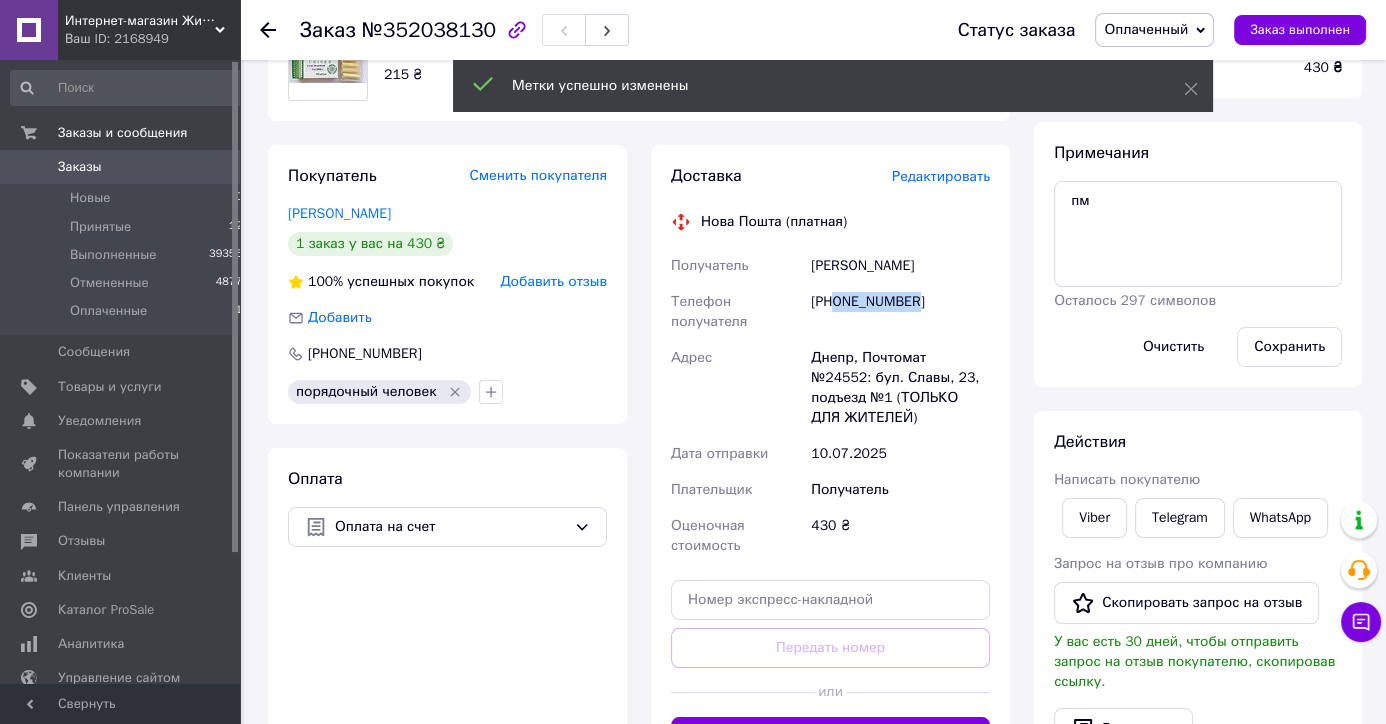 drag, startPoint x: 938, startPoint y: 300, endPoint x: 838, endPoint y: 303, distance: 100.04499 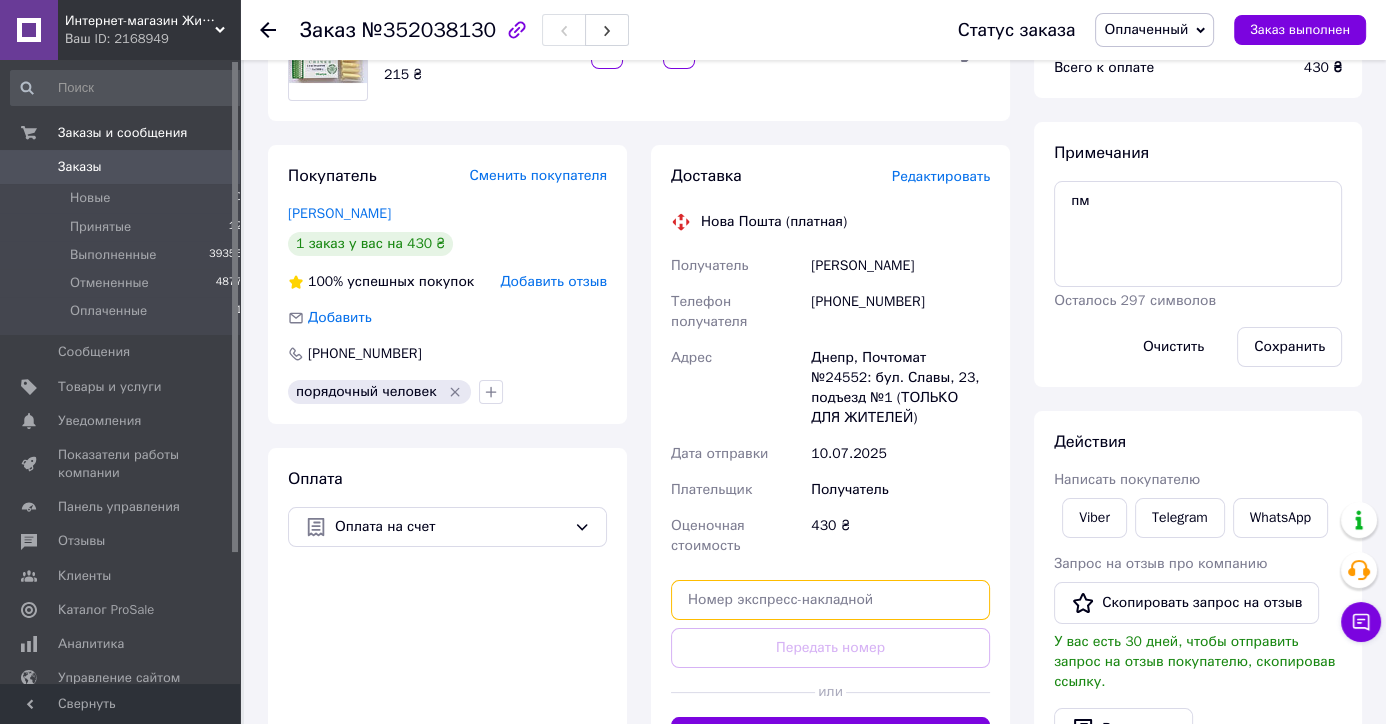 paste on "20451202921958" 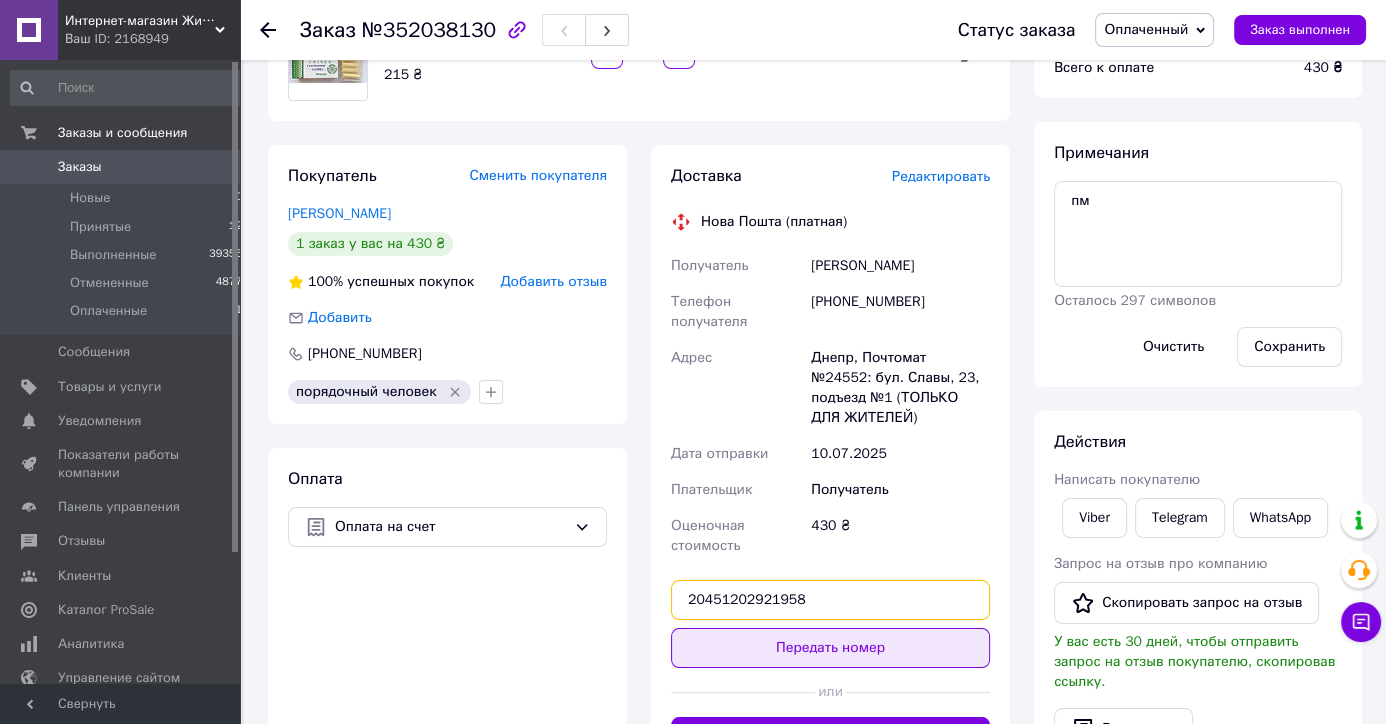 type on "20451202921958" 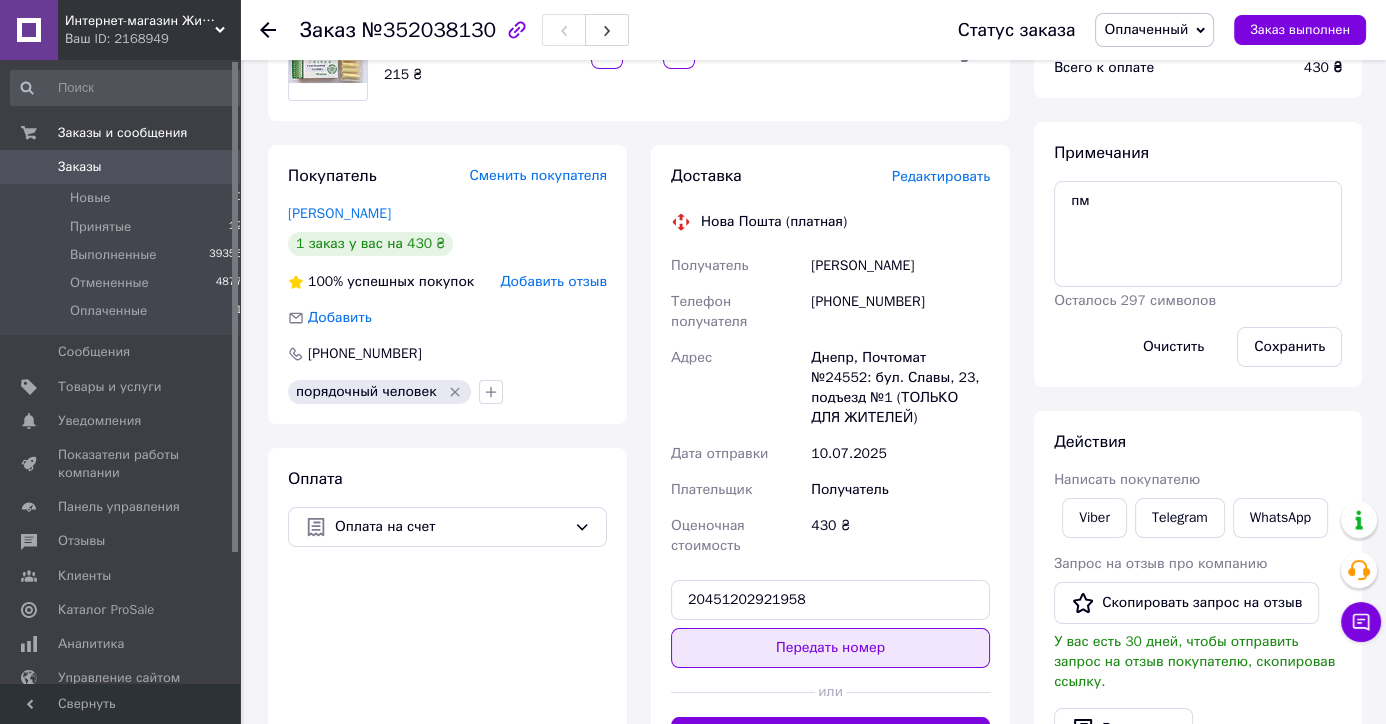 click on "Передать номер" at bounding box center [830, 648] 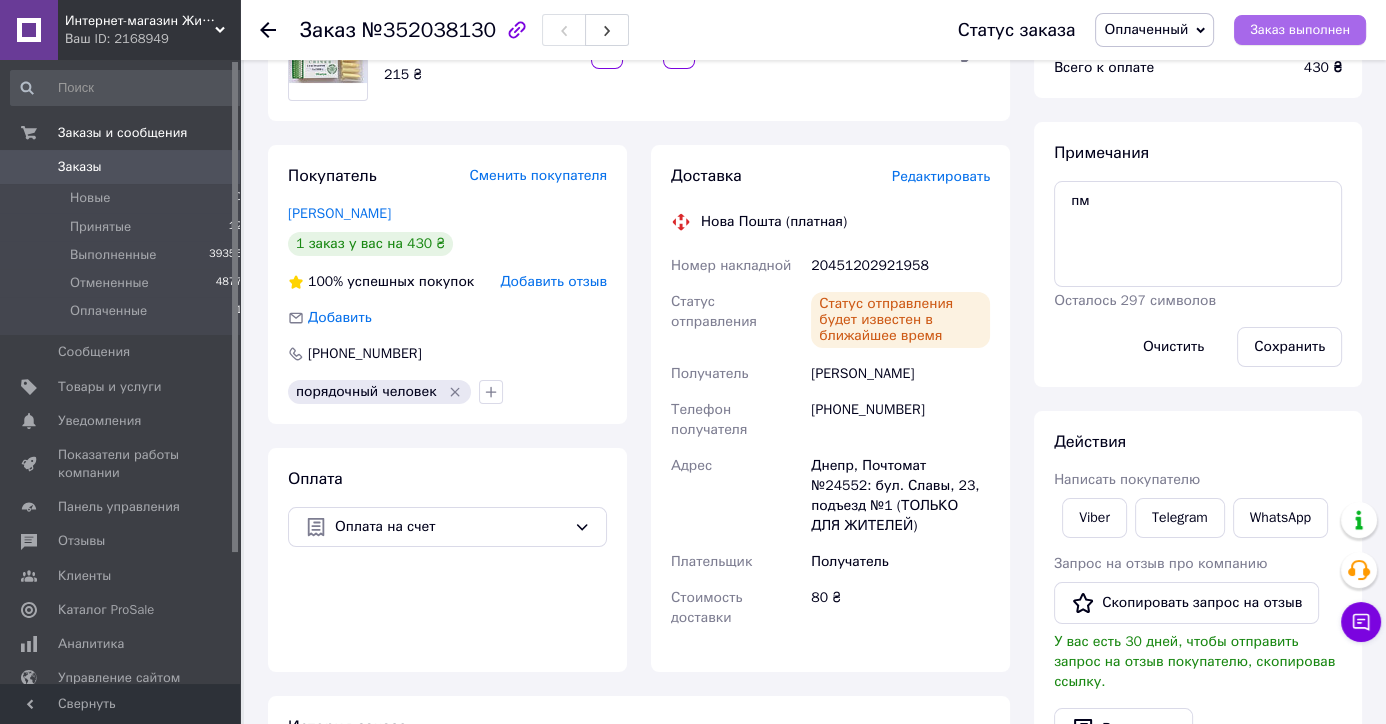 drag, startPoint x: 1290, startPoint y: 32, endPoint x: 1338, endPoint y: 41, distance: 48.83646 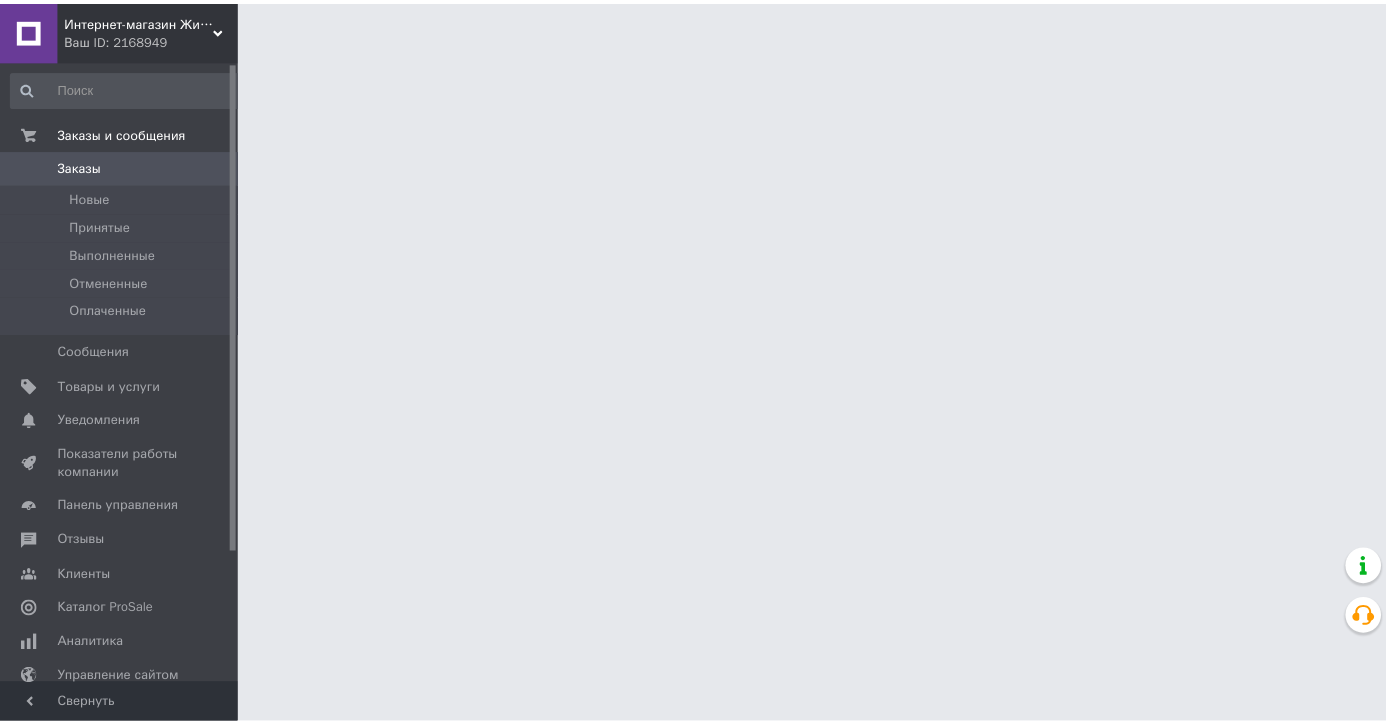 scroll, scrollTop: 0, scrollLeft: 0, axis: both 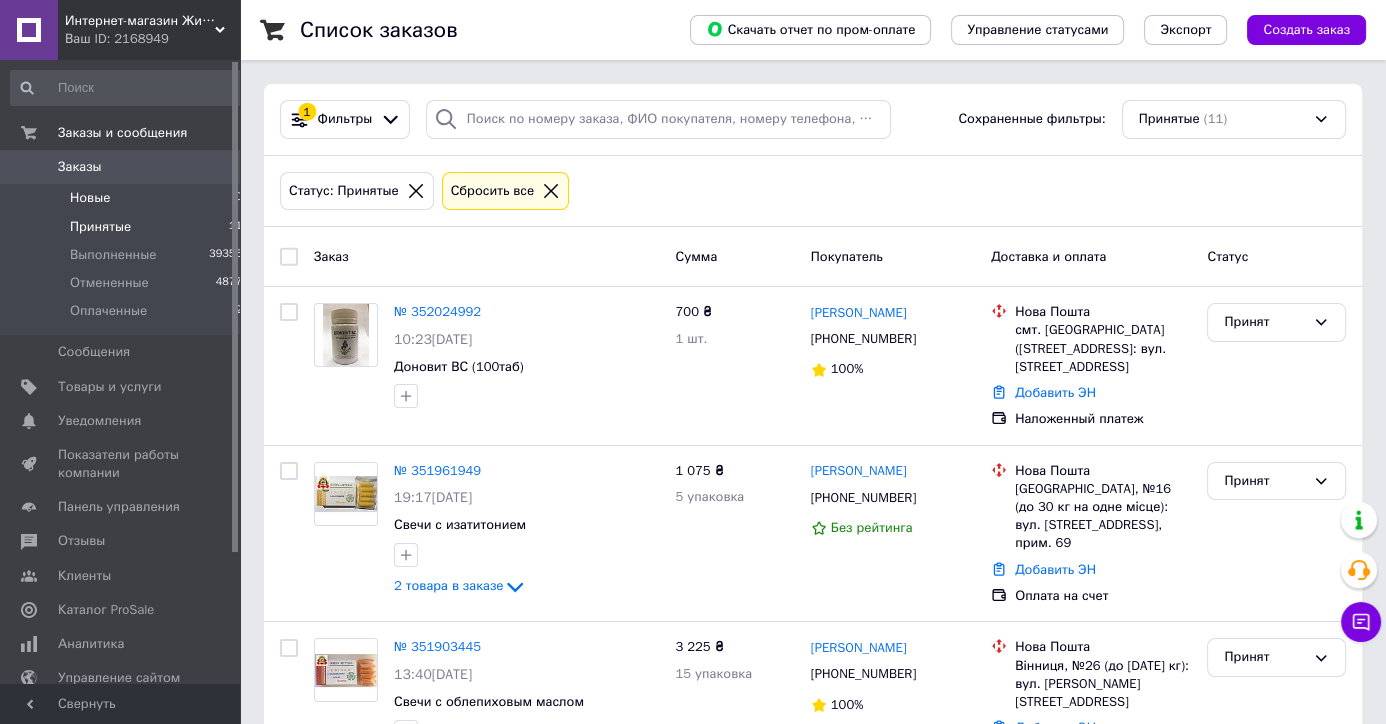 click on "Новые" at bounding box center [90, 198] 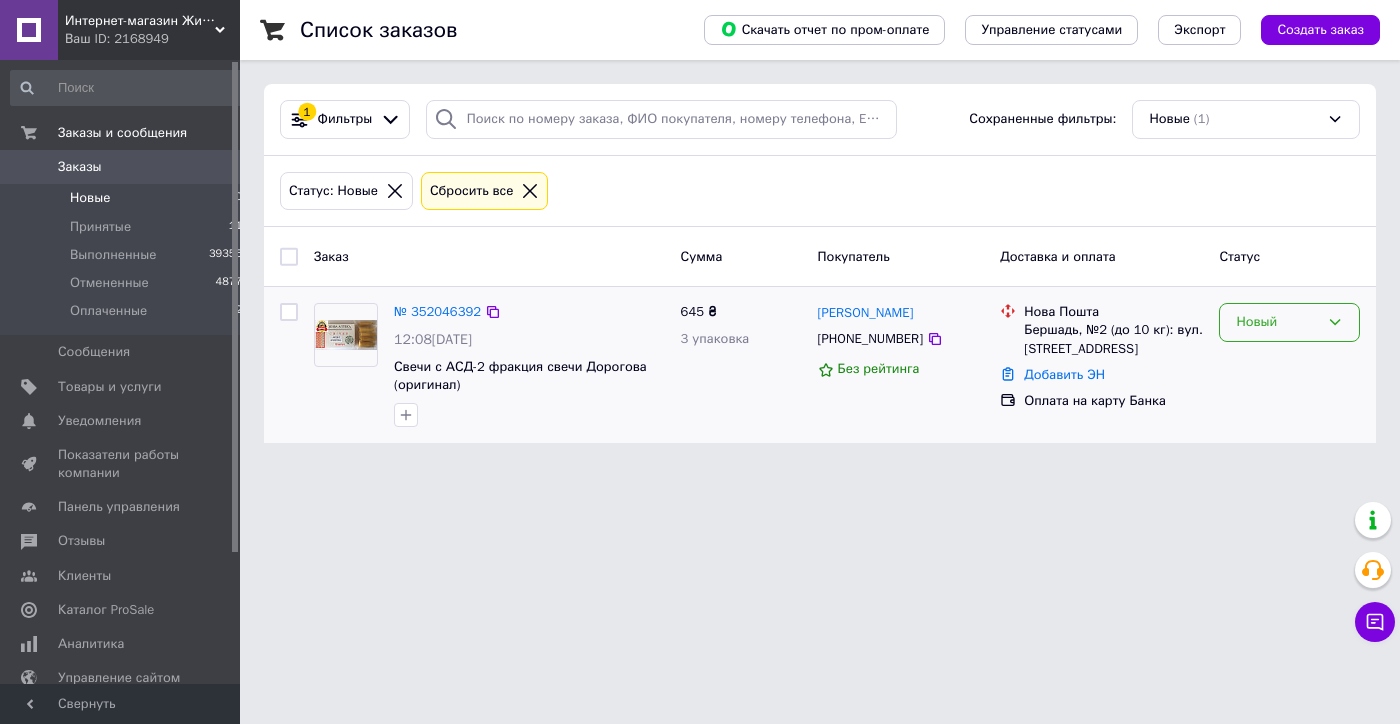 drag, startPoint x: 1249, startPoint y: 326, endPoint x: 1258, endPoint y: 339, distance: 15.811388 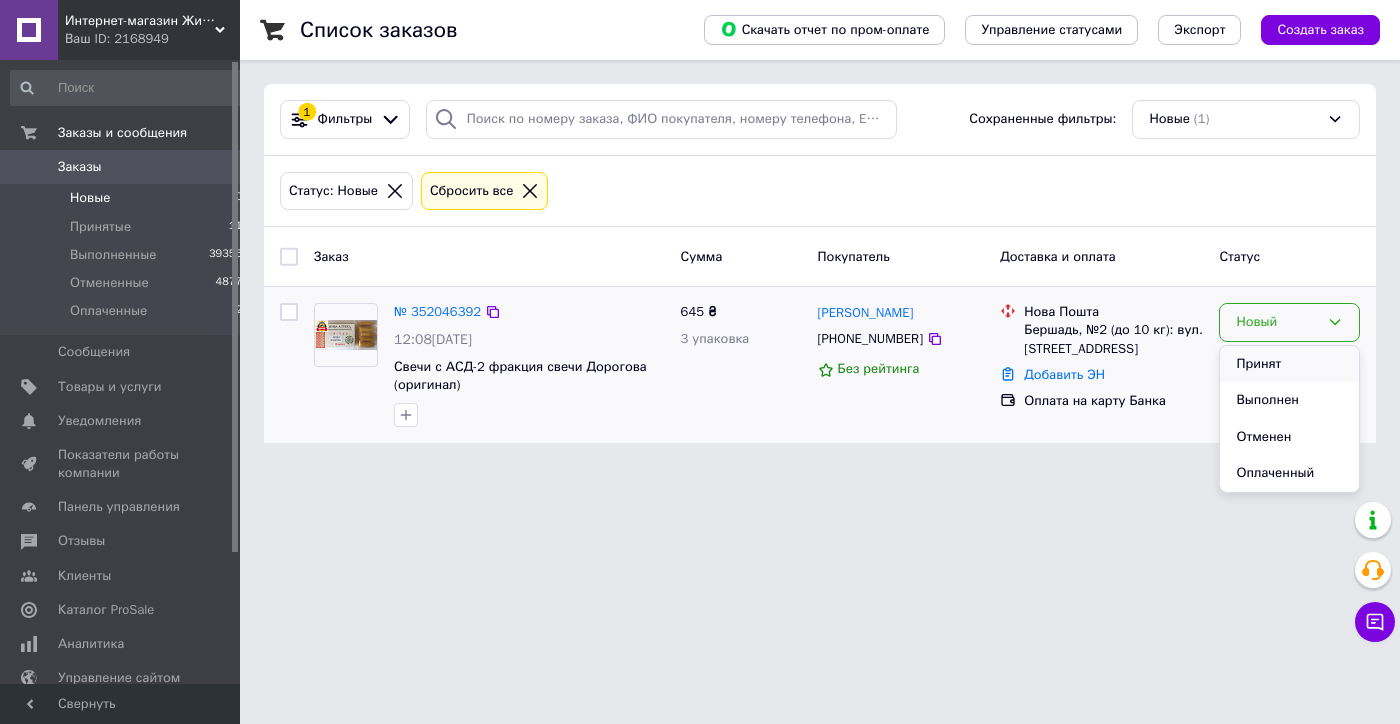 click on "Принят" at bounding box center (1289, 364) 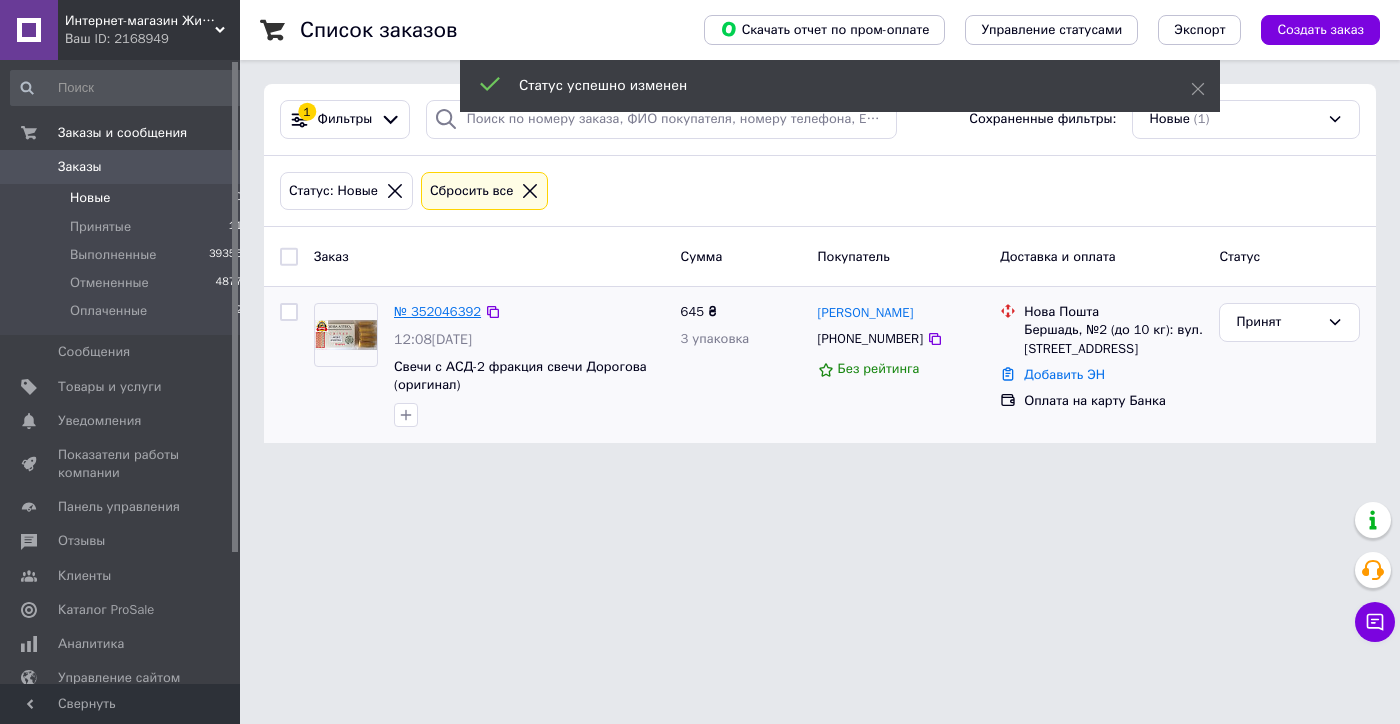 click on "№ 352046392" at bounding box center [437, 311] 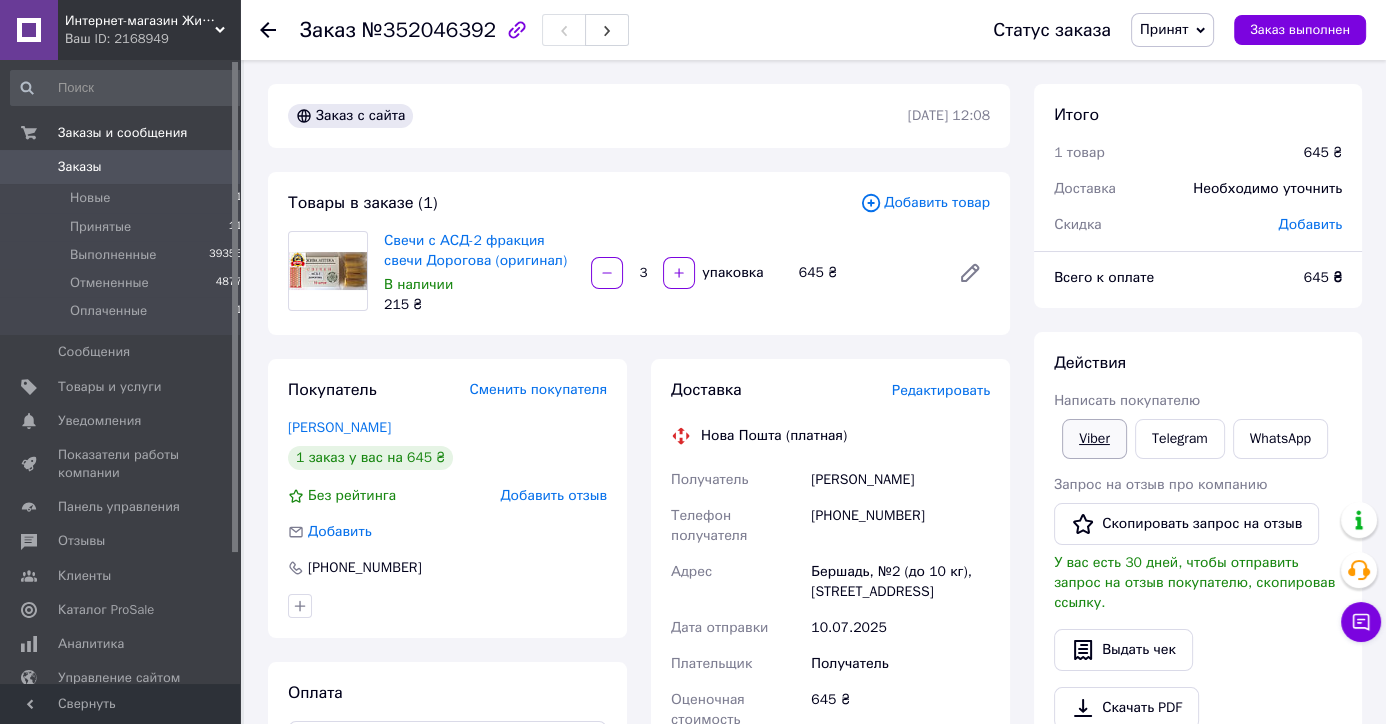 click on "Viber" at bounding box center [1094, 439] 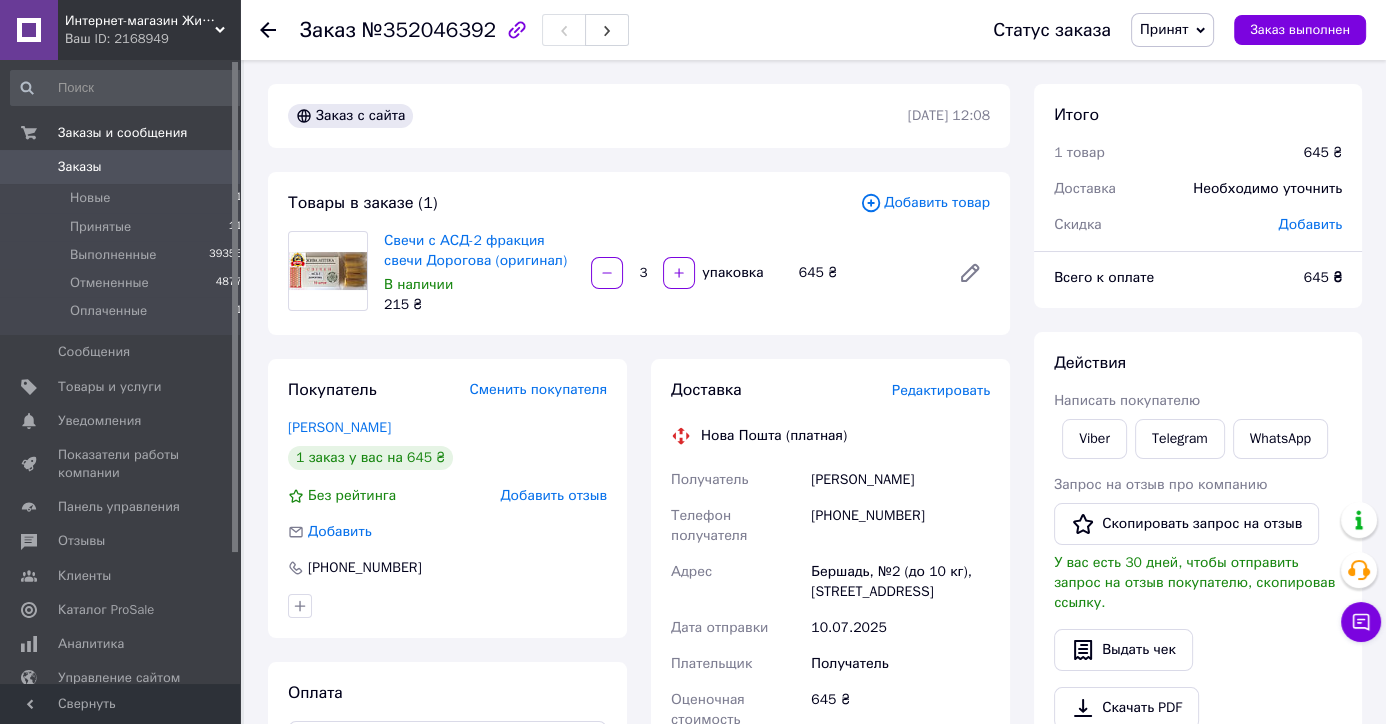 scroll, scrollTop: 525, scrollLeft: 0, axis: vertical 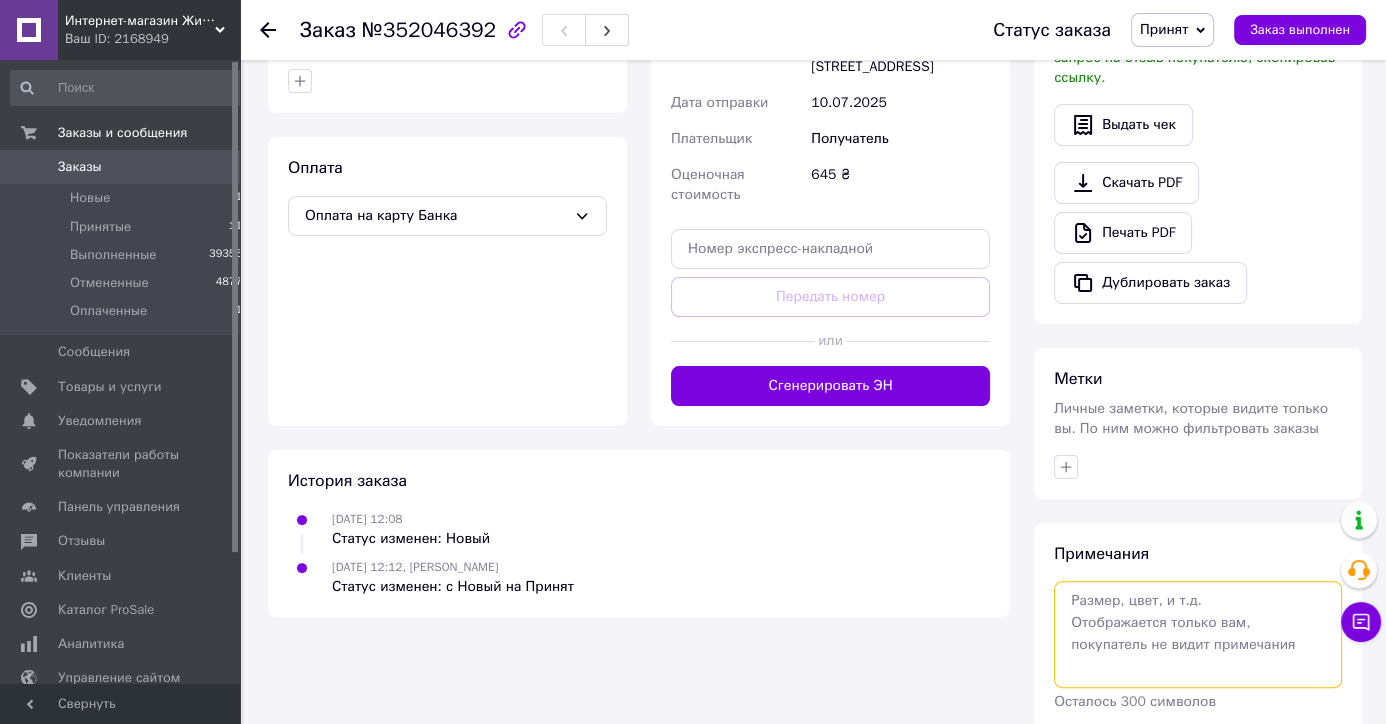 click at bounding box center (1198, 634) 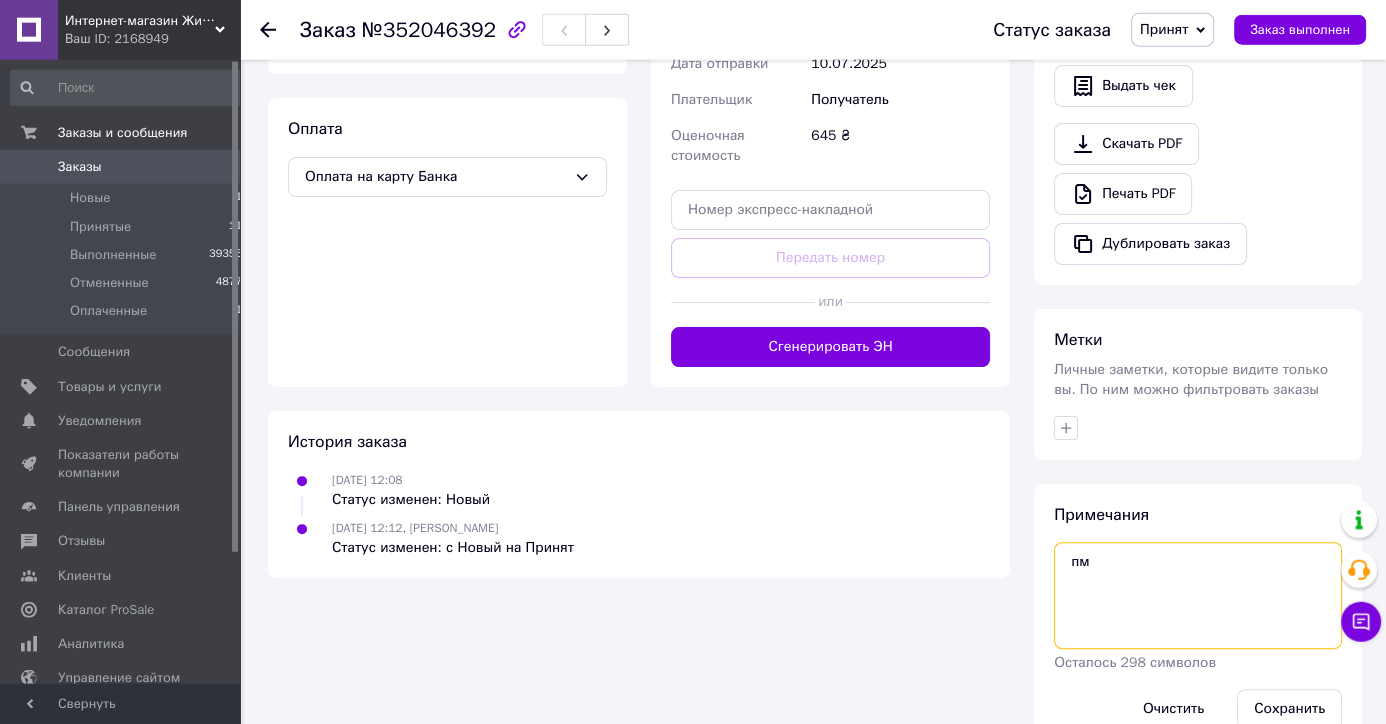 scroll, scrollTop: 590, scrollLeft: 0, axis: vertical 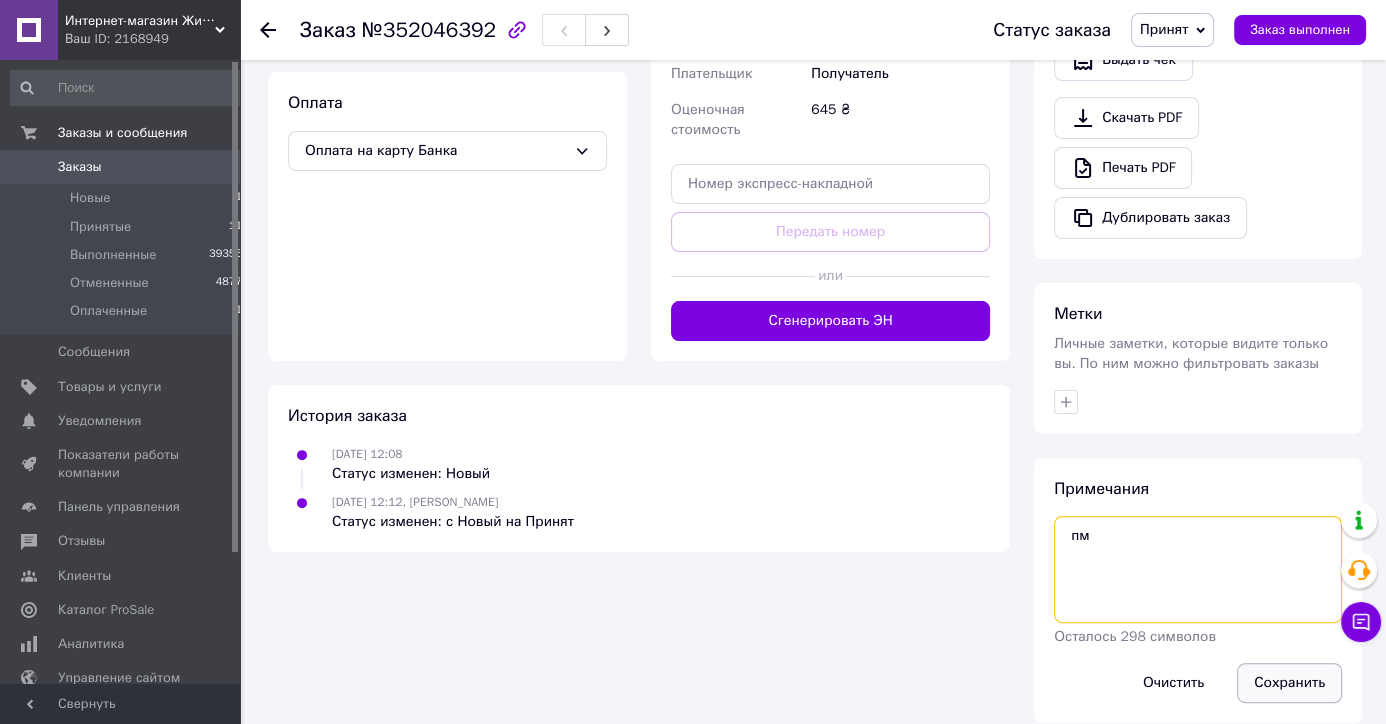 type on "пм" 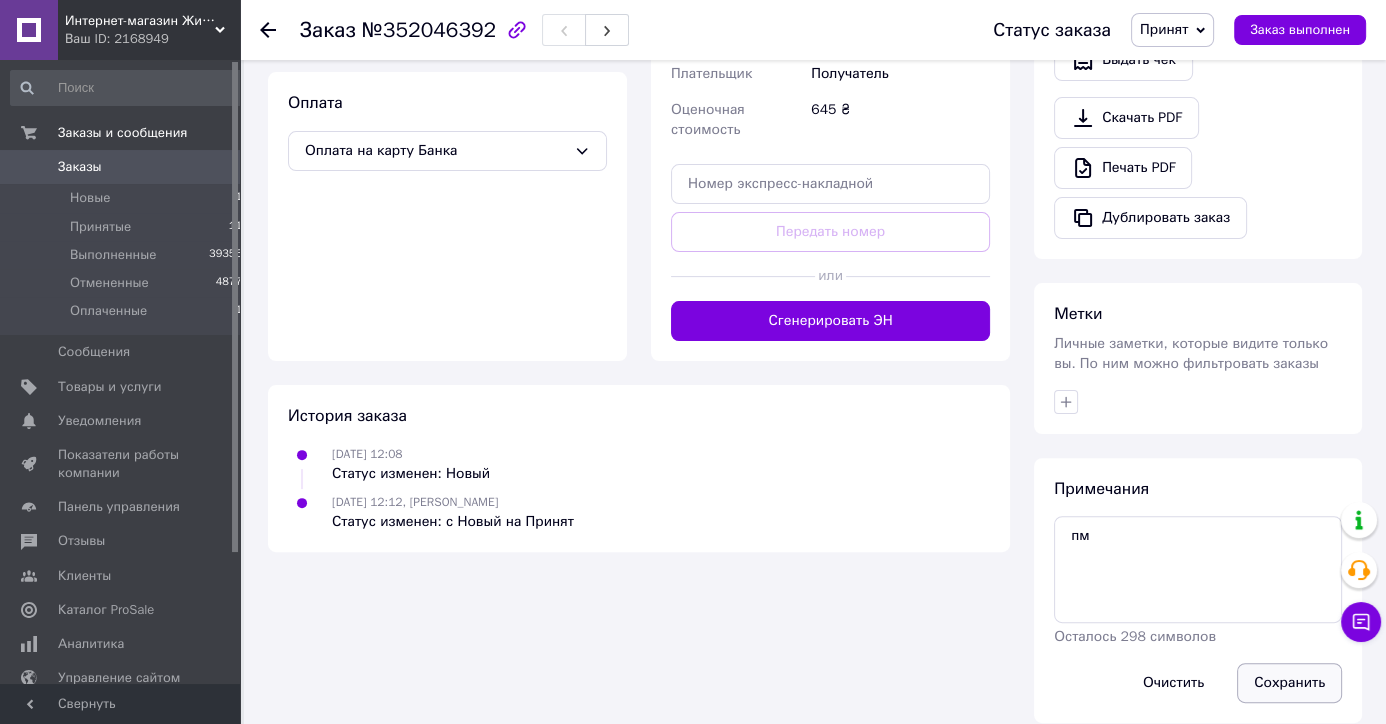 click on "Сохранить" at bounding box center [1289, 683] 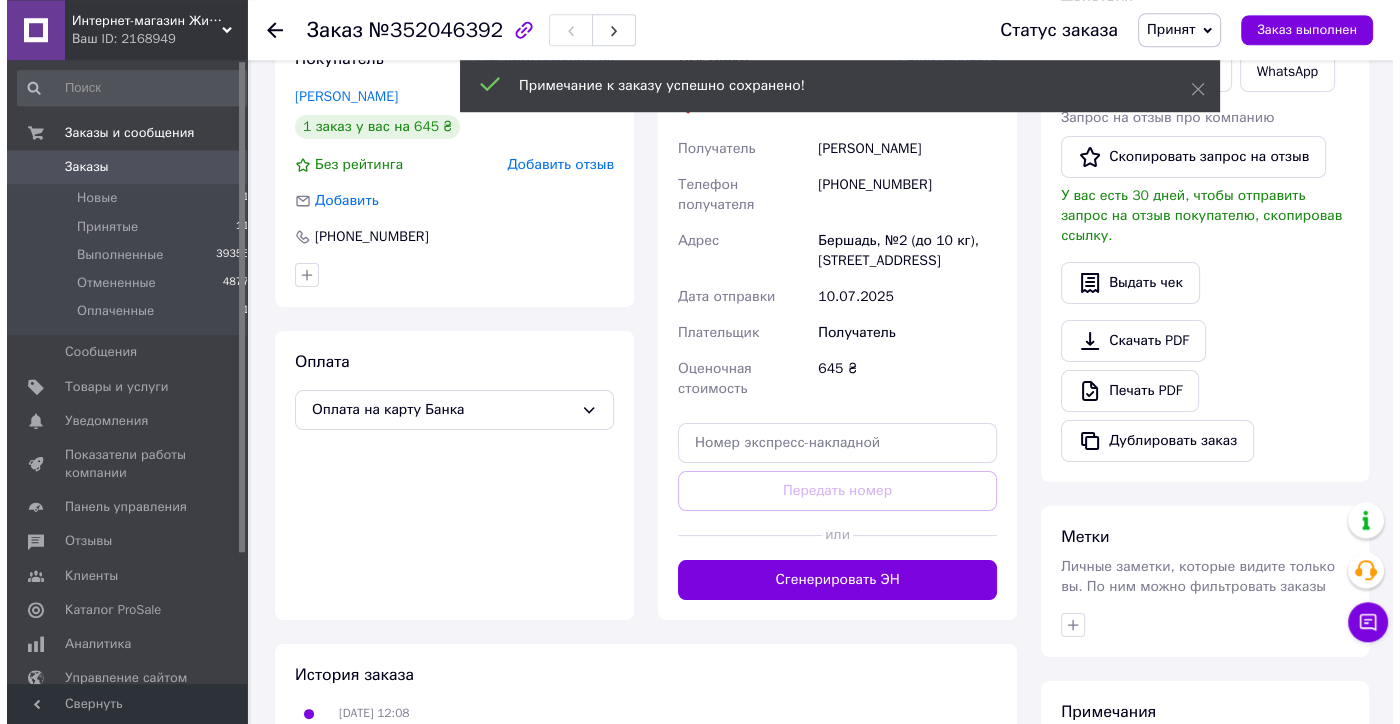 scroll, scrollTop: 275, scrollLeft: 0, axis: vertical 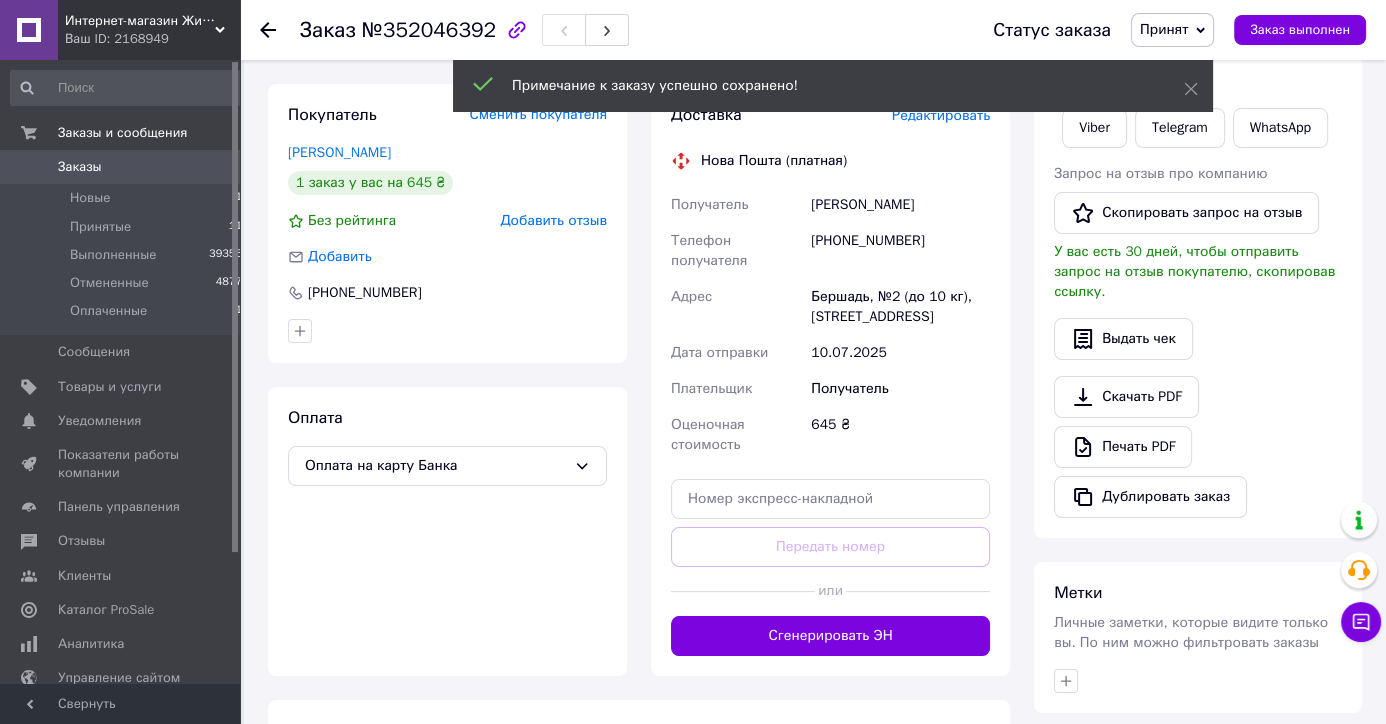 click on "Добавить отзыв" at bounding box center (553, 220) 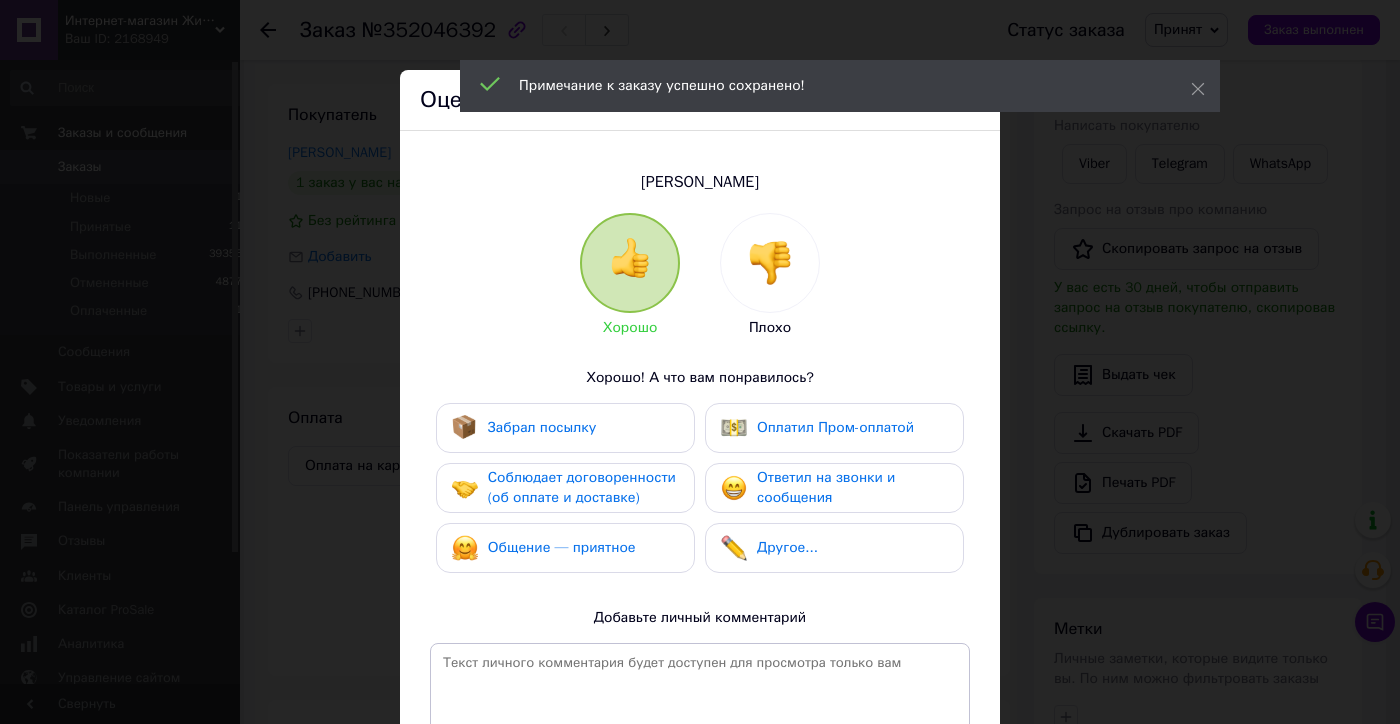 click on "Соблюдает договоренности (об оплате и доставке)" at bounding box center [582, 487] 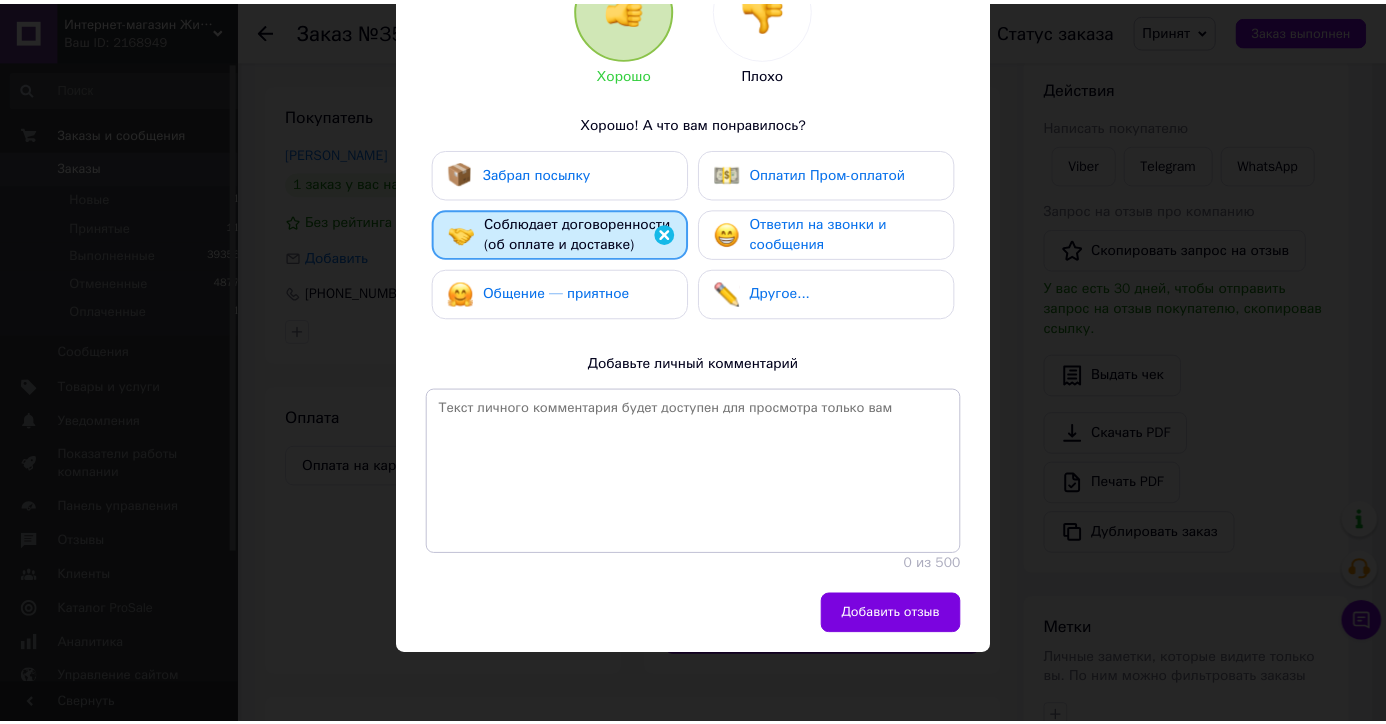 scroll, scrollTop: 283, scrollLeft: 0, axis: vertical 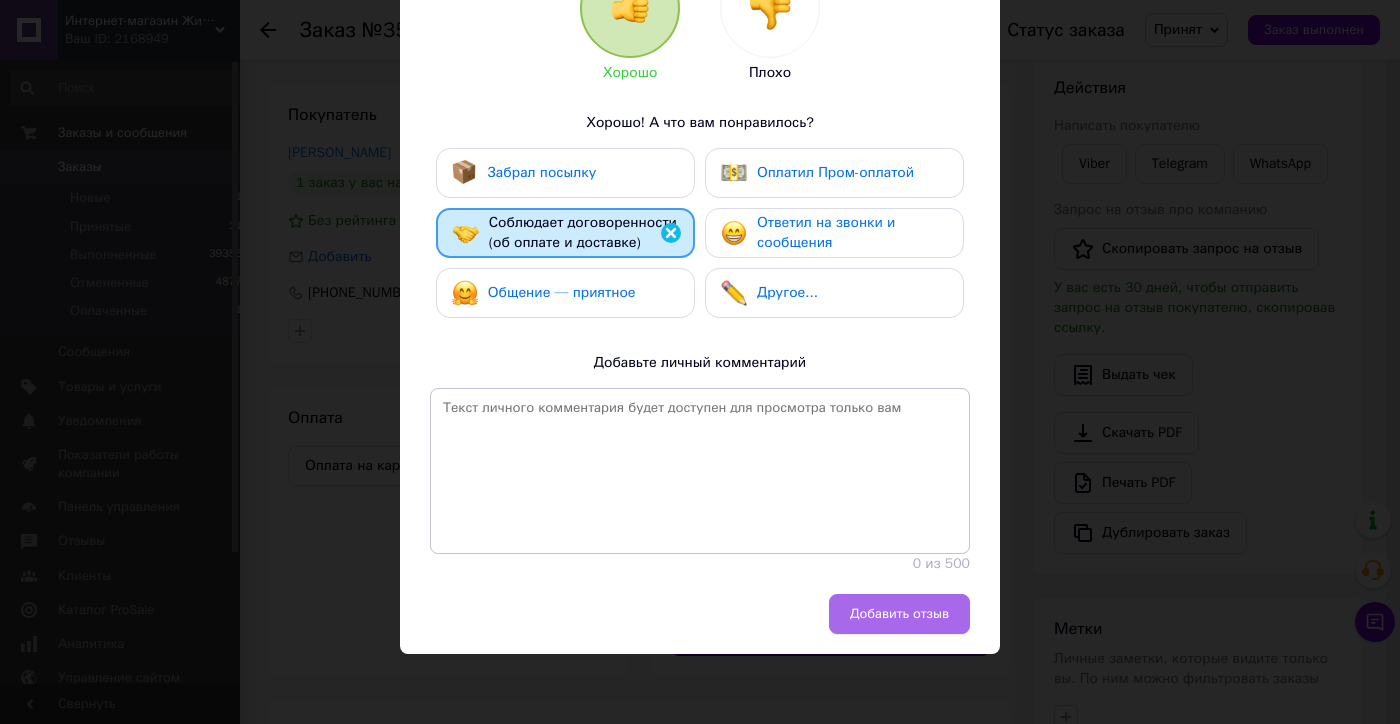 click on "Добавить отзыв" at bounding box center [899, 614] 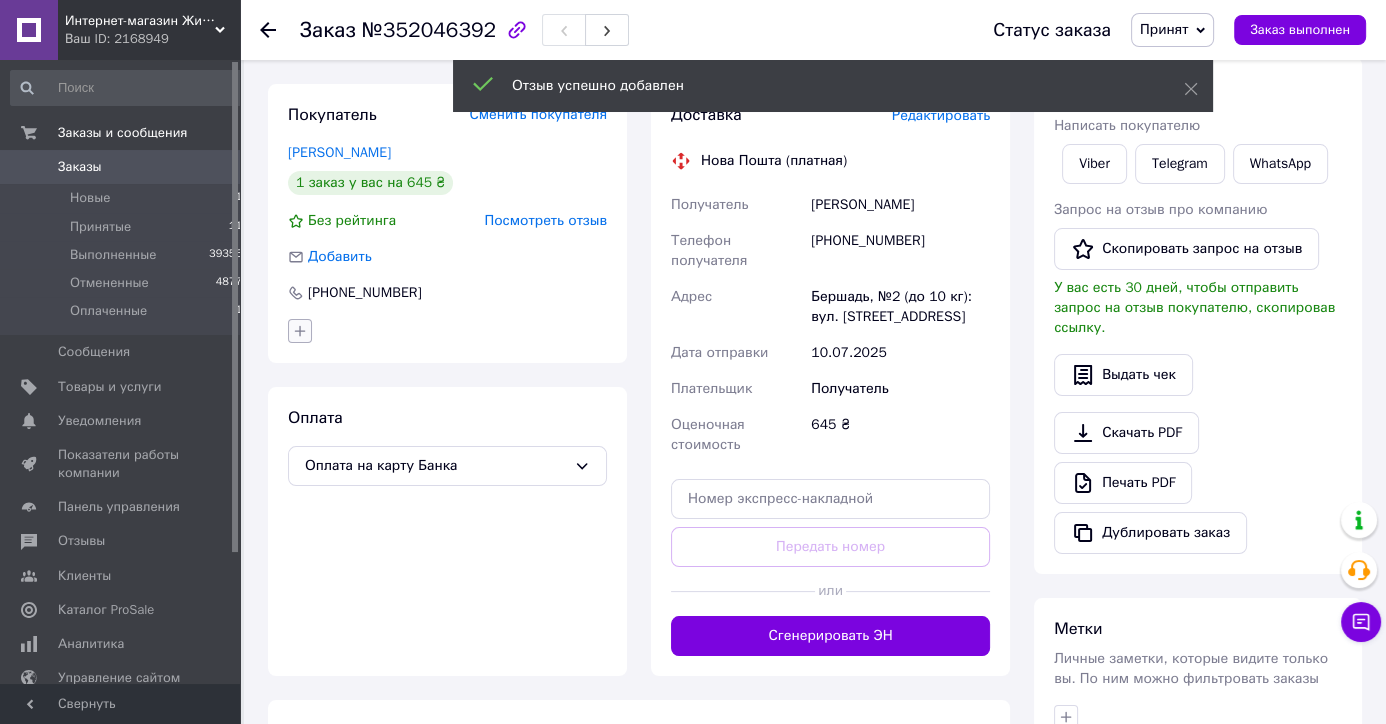 click 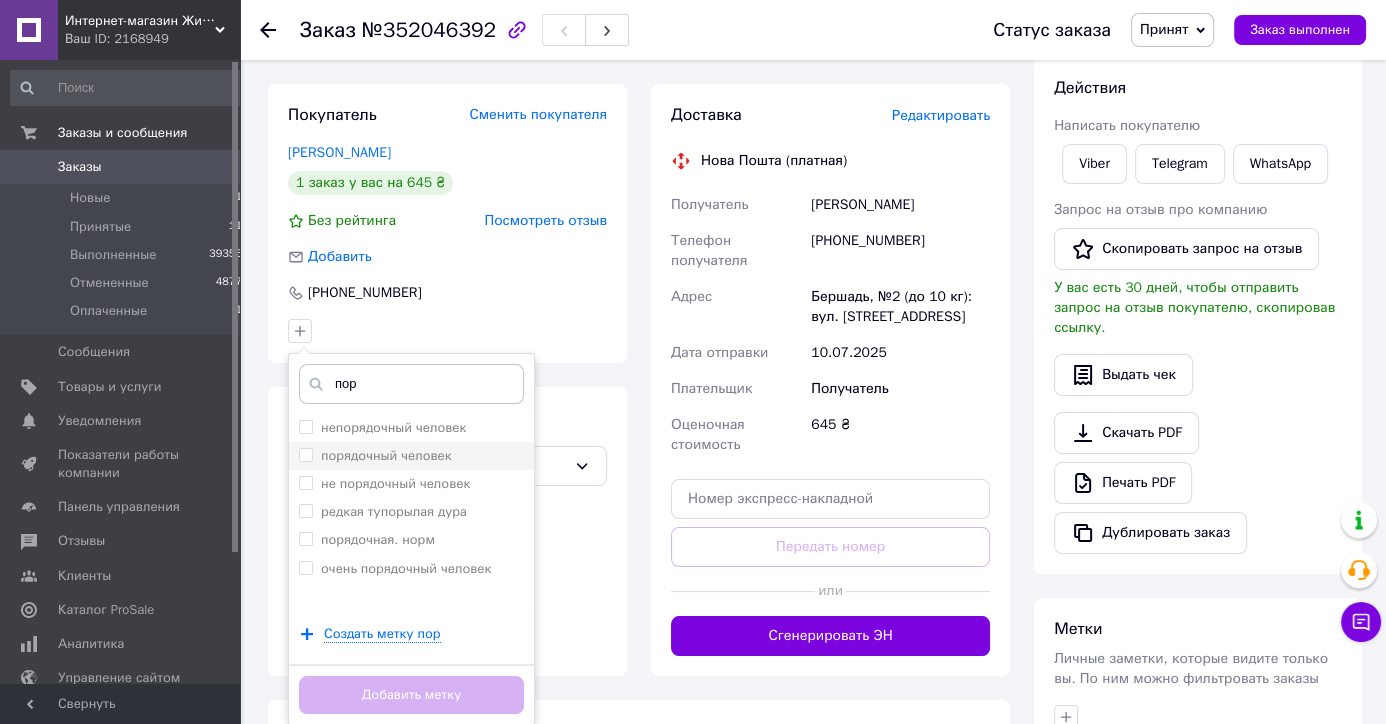 type on "пор" 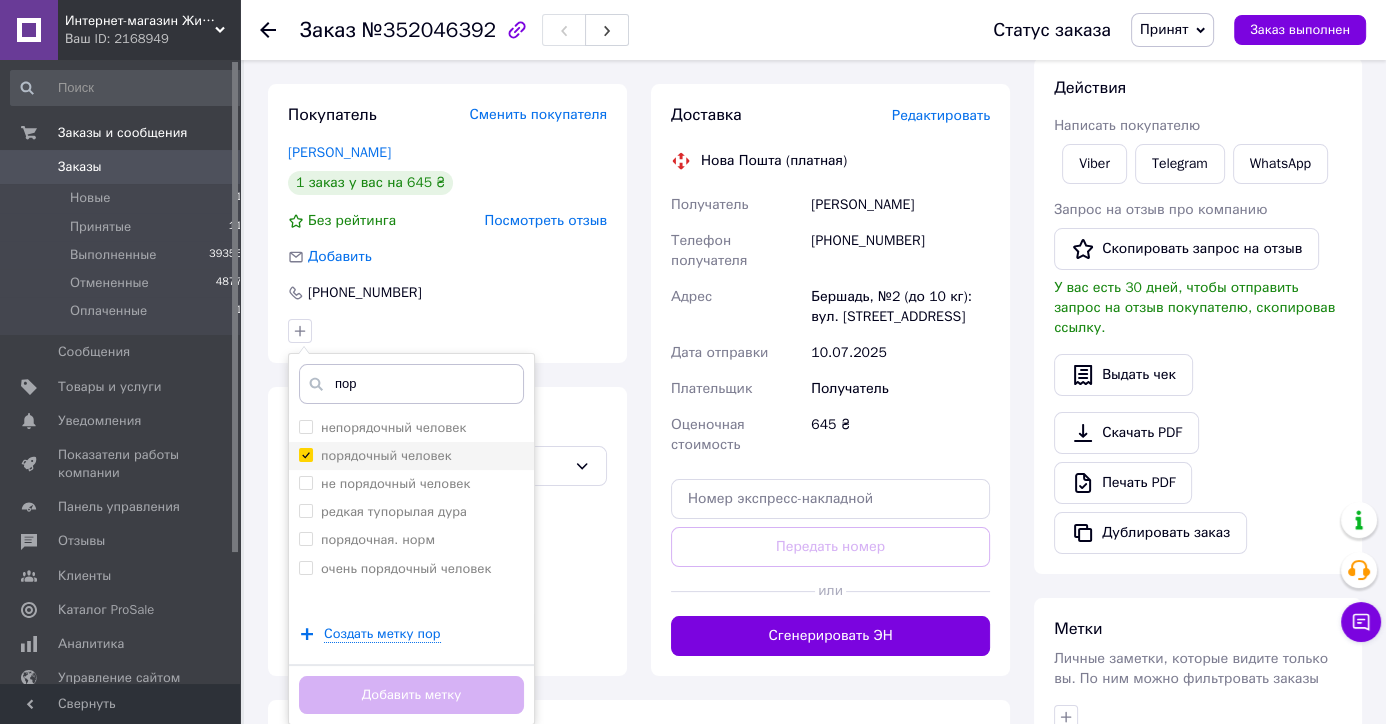 checkbox on "true" 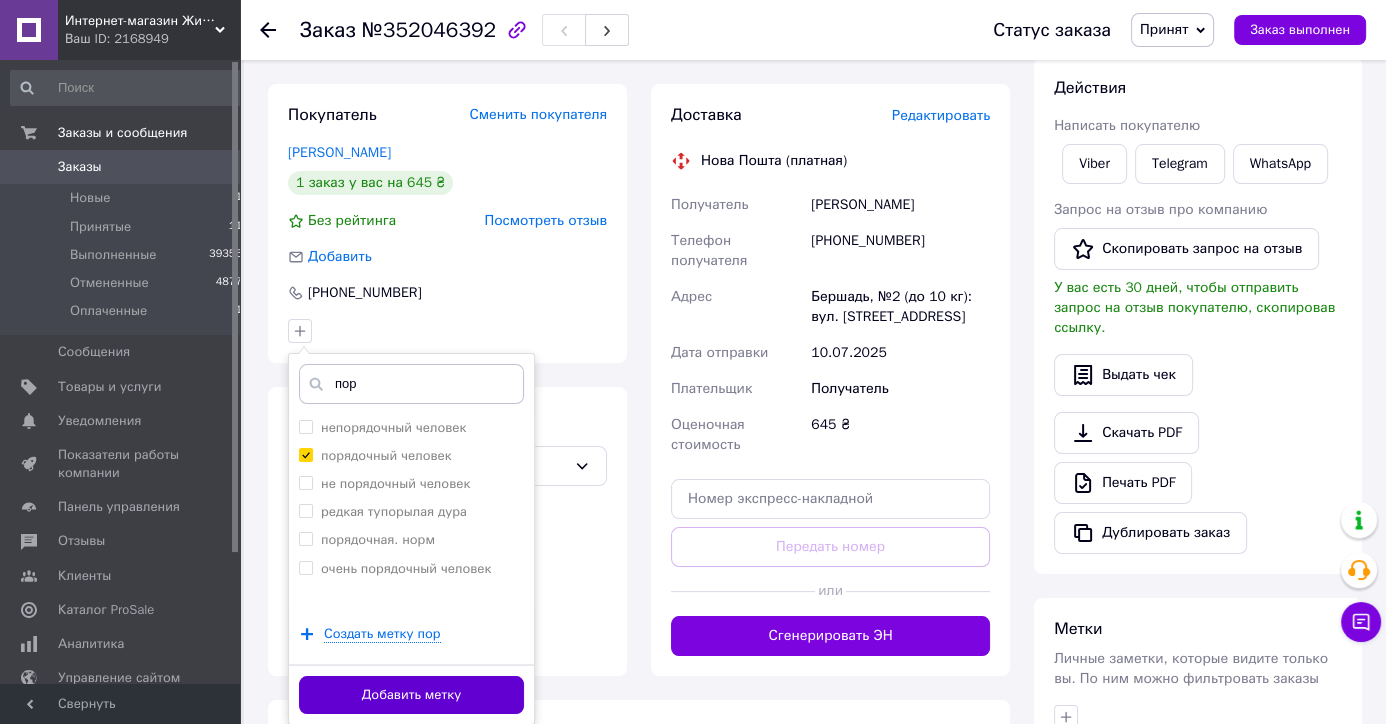 click on "Добавить метку" at bounding box center (411, 695) 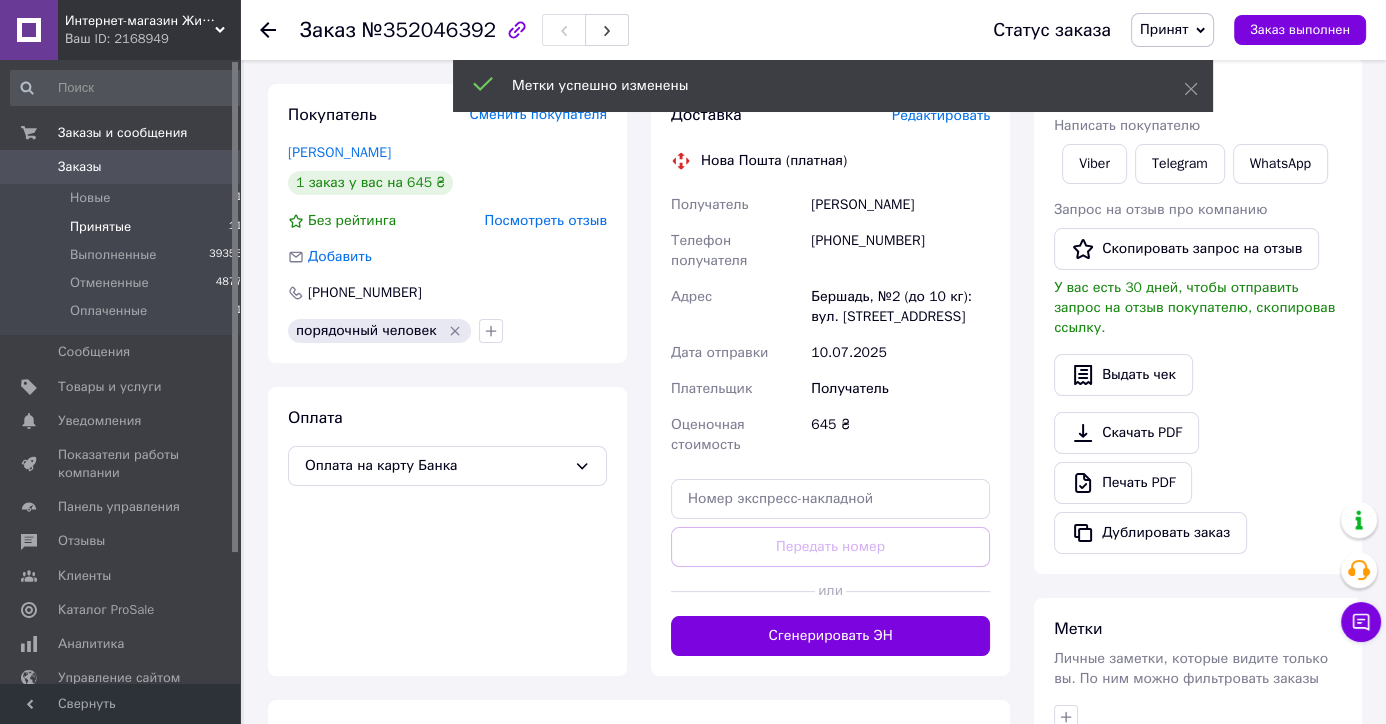 click on "Принятые" at bounding box center (100, 227) 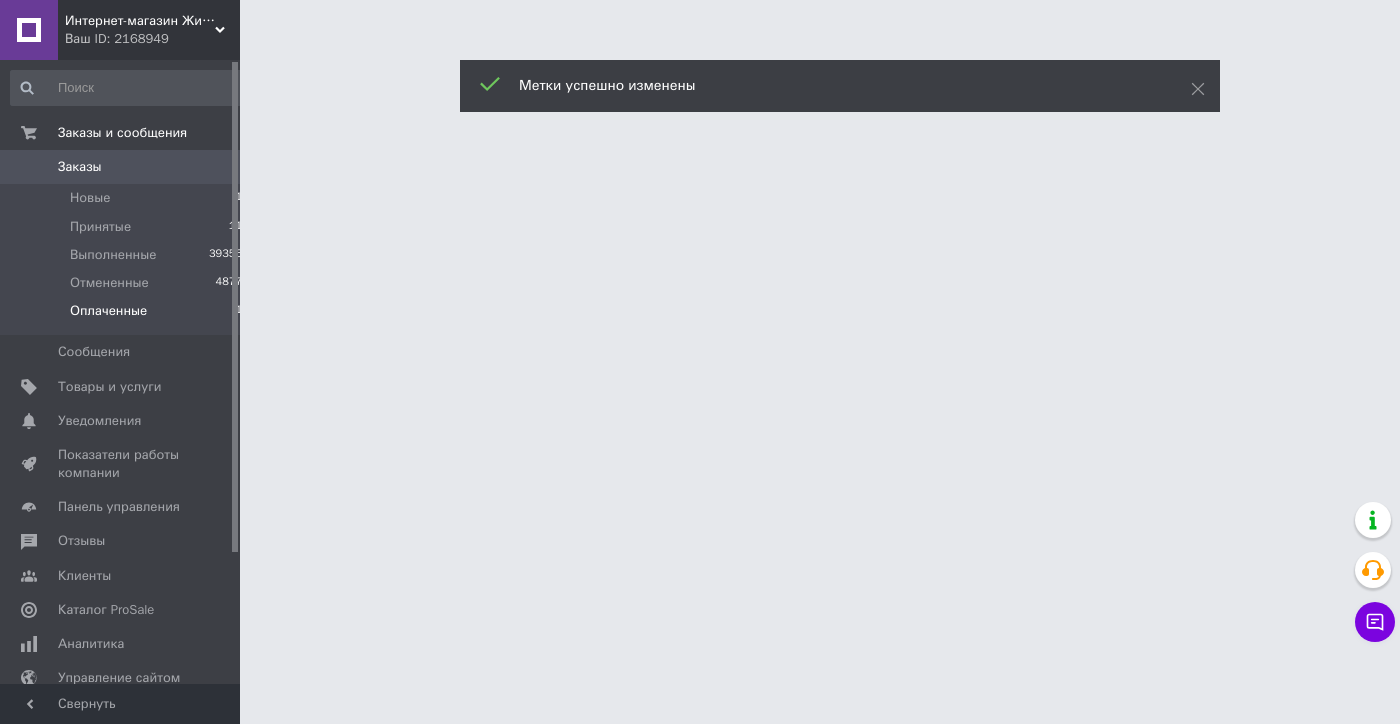 click on "Оплаченные" at bounding box center [108, 311] 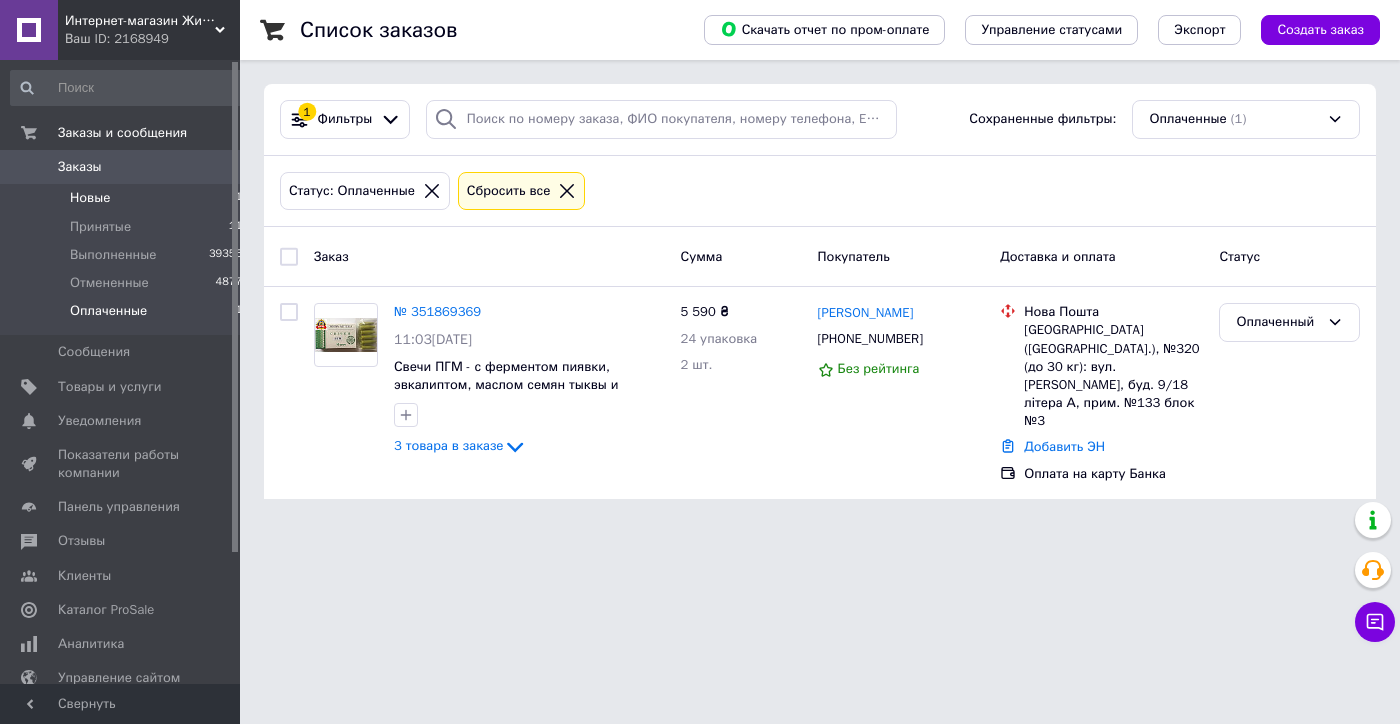 click on "Новые" at bounding box center [90, 198] 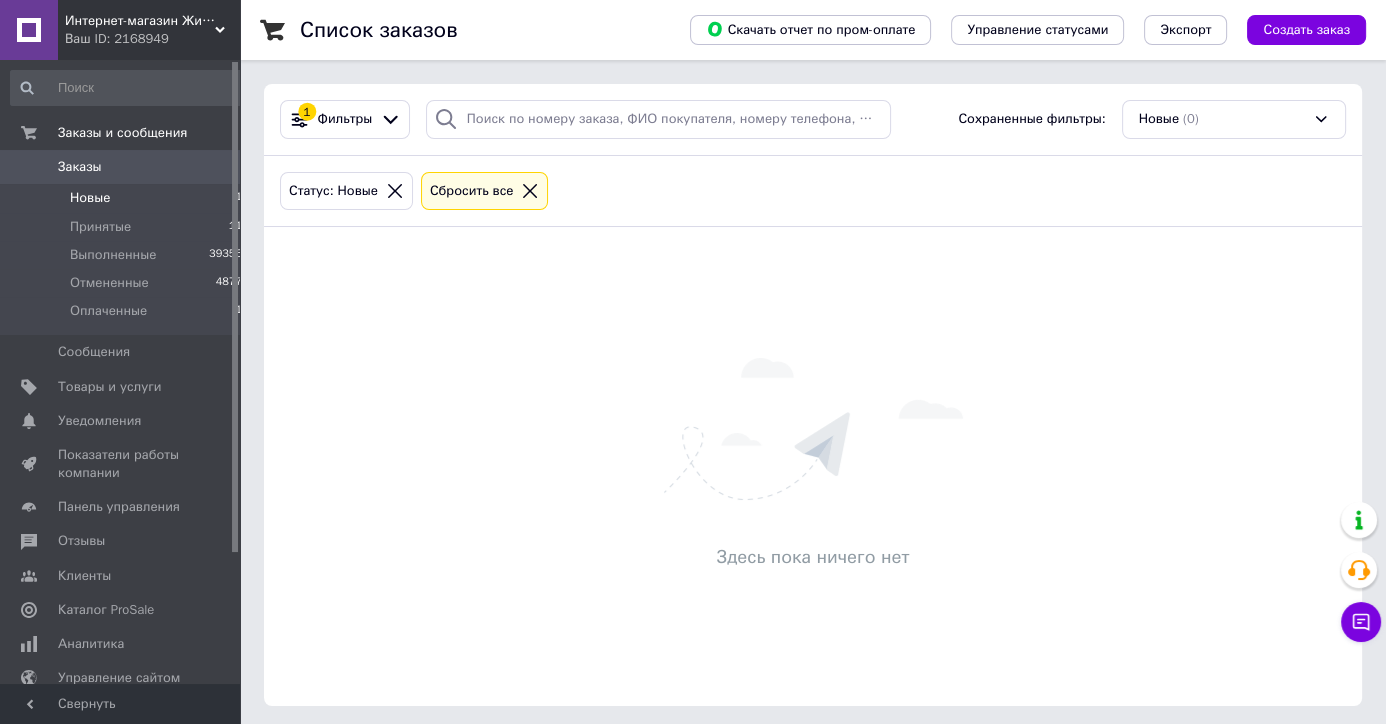 click on "Новые 1" at bounding box center (127, 198) 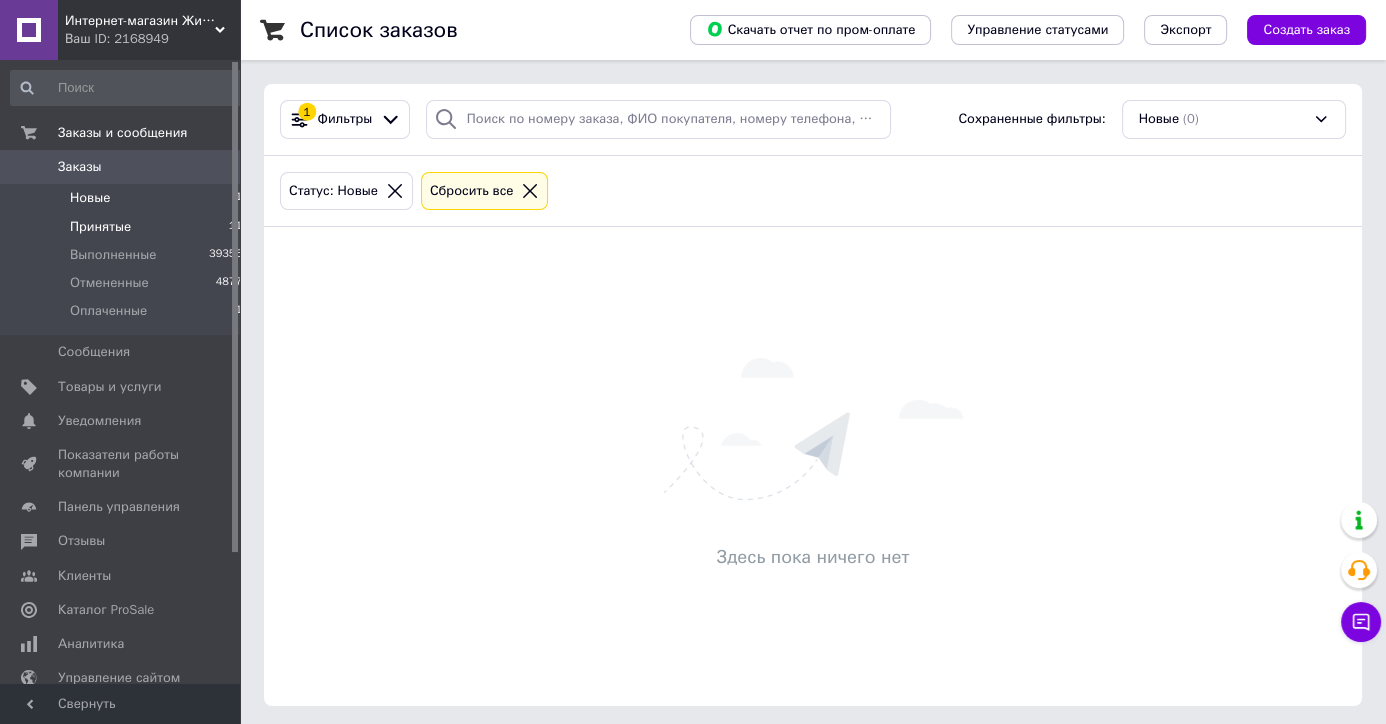 click on "Принятые" at bounding box center (100, 227) 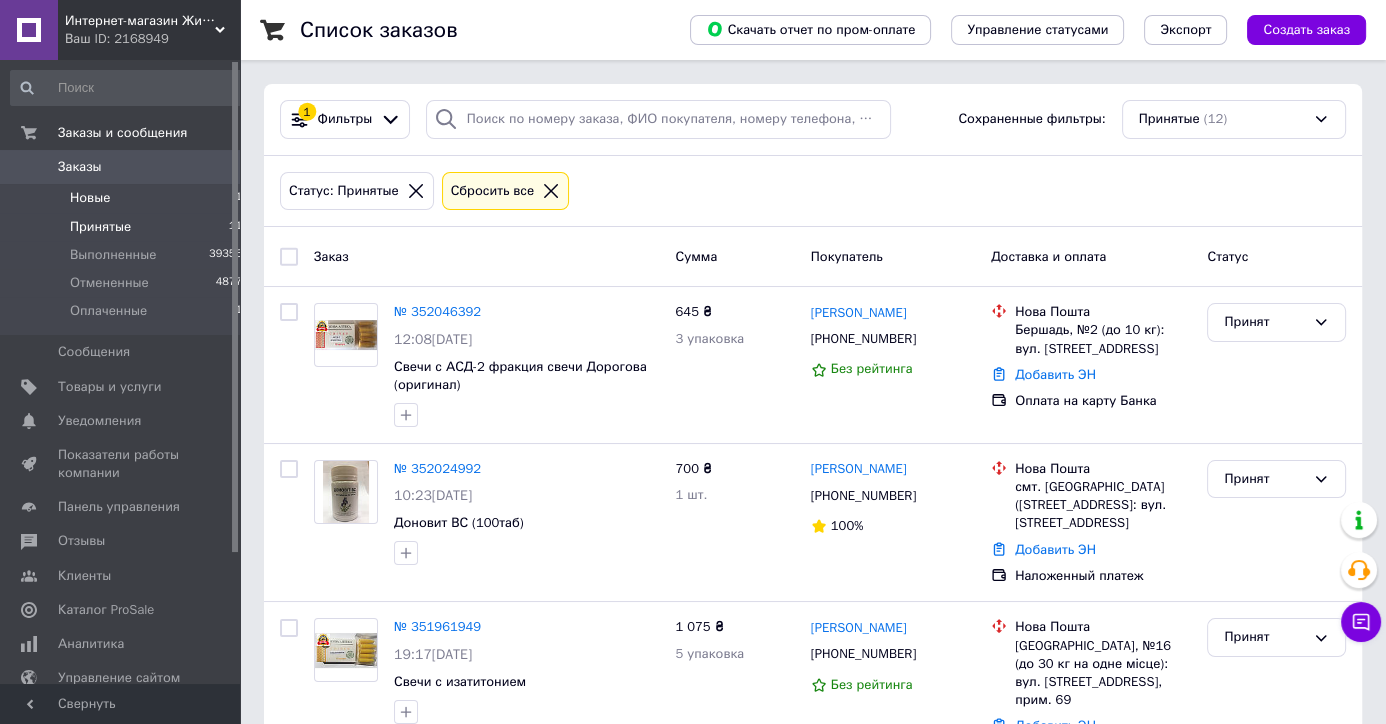 click on "Новые 1" at bounding box center (127, 198) 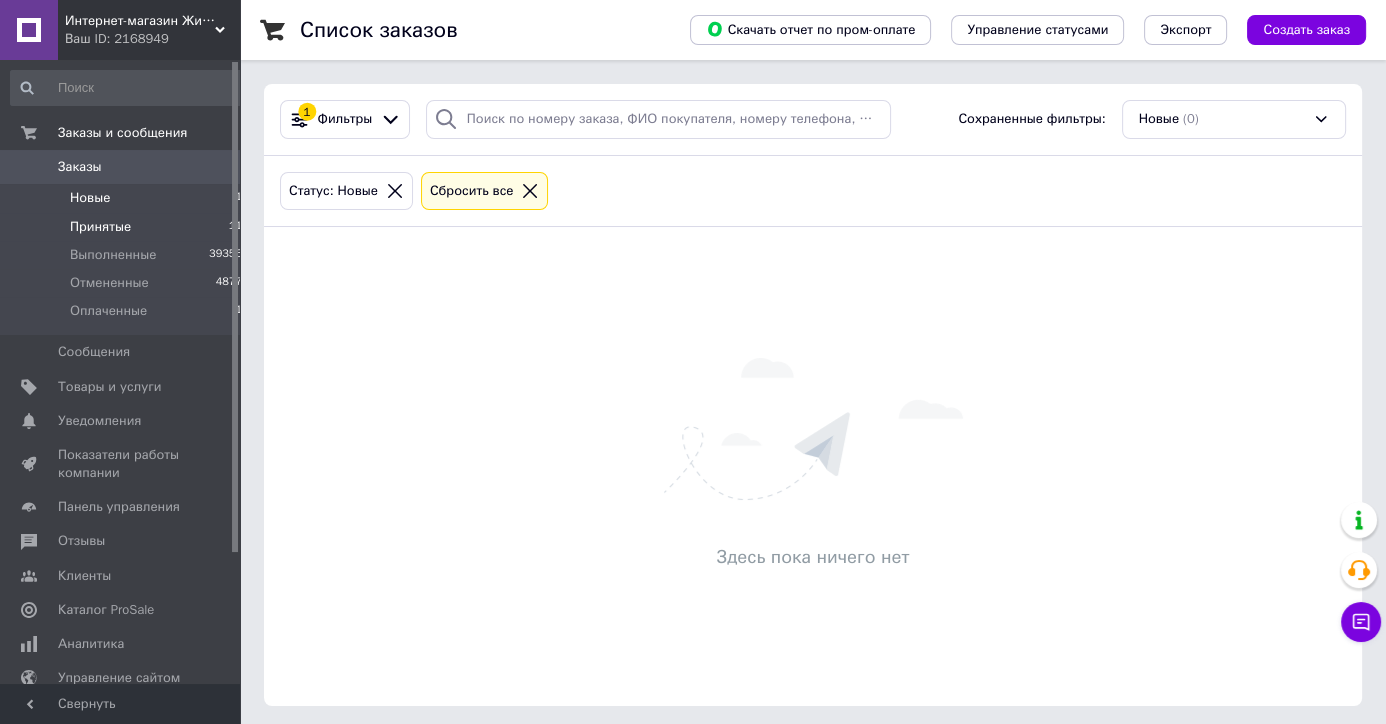 click on "Принятые" at bounding box center (100, 227) 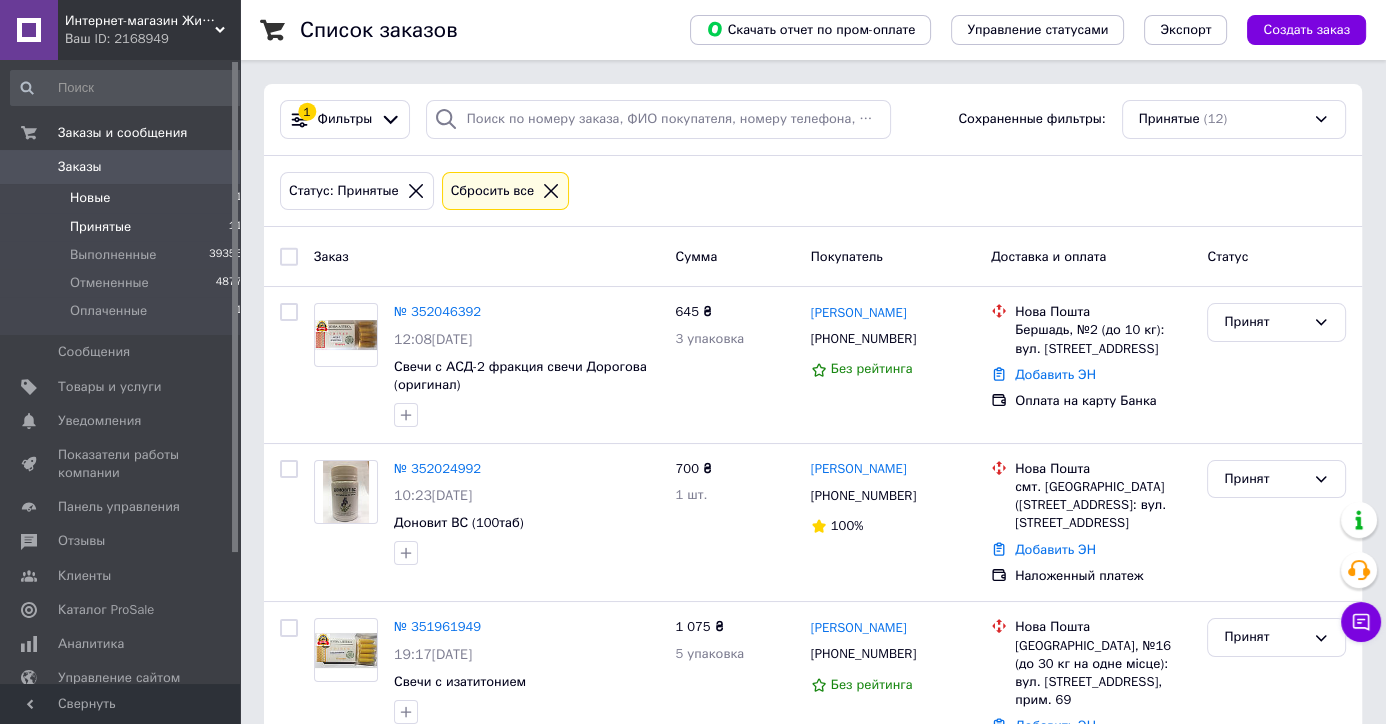 click on "Новые 1" at bounding box center [127, 198] 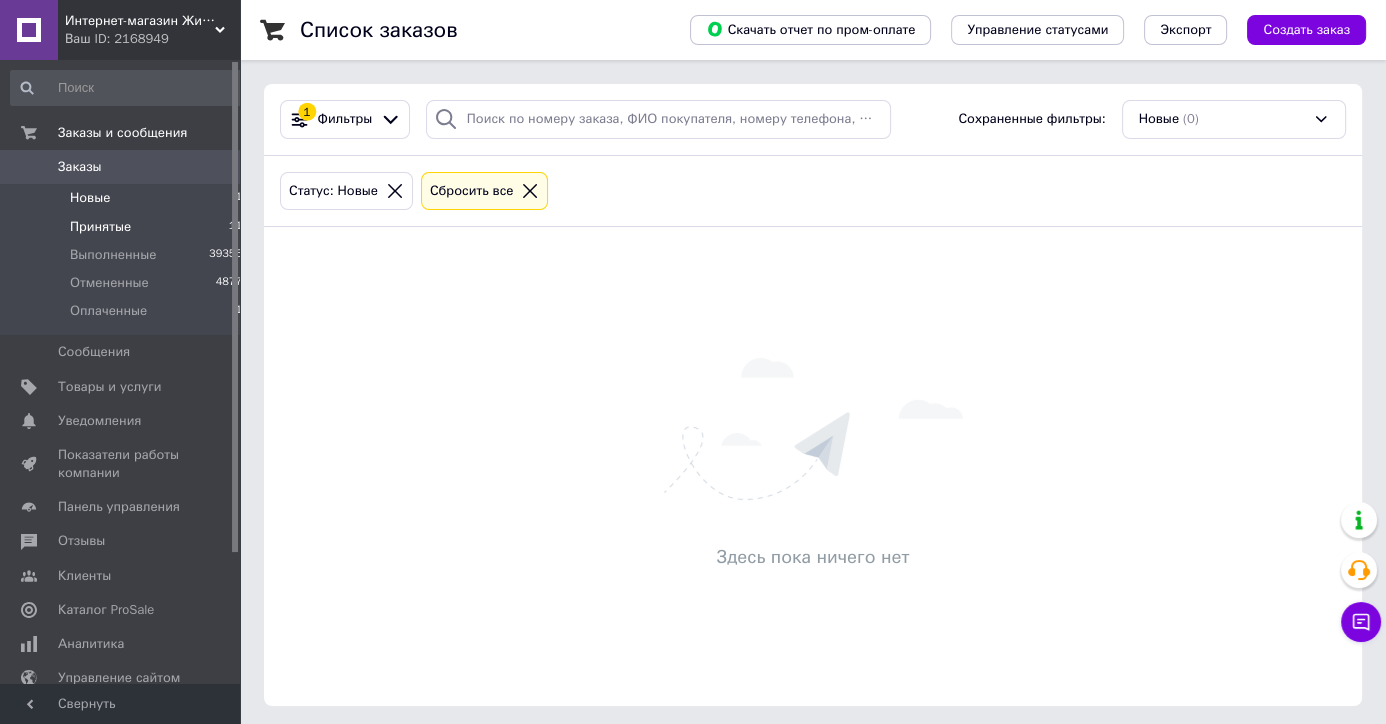 click on "Принятые 11" at bounding box center (127, 227) 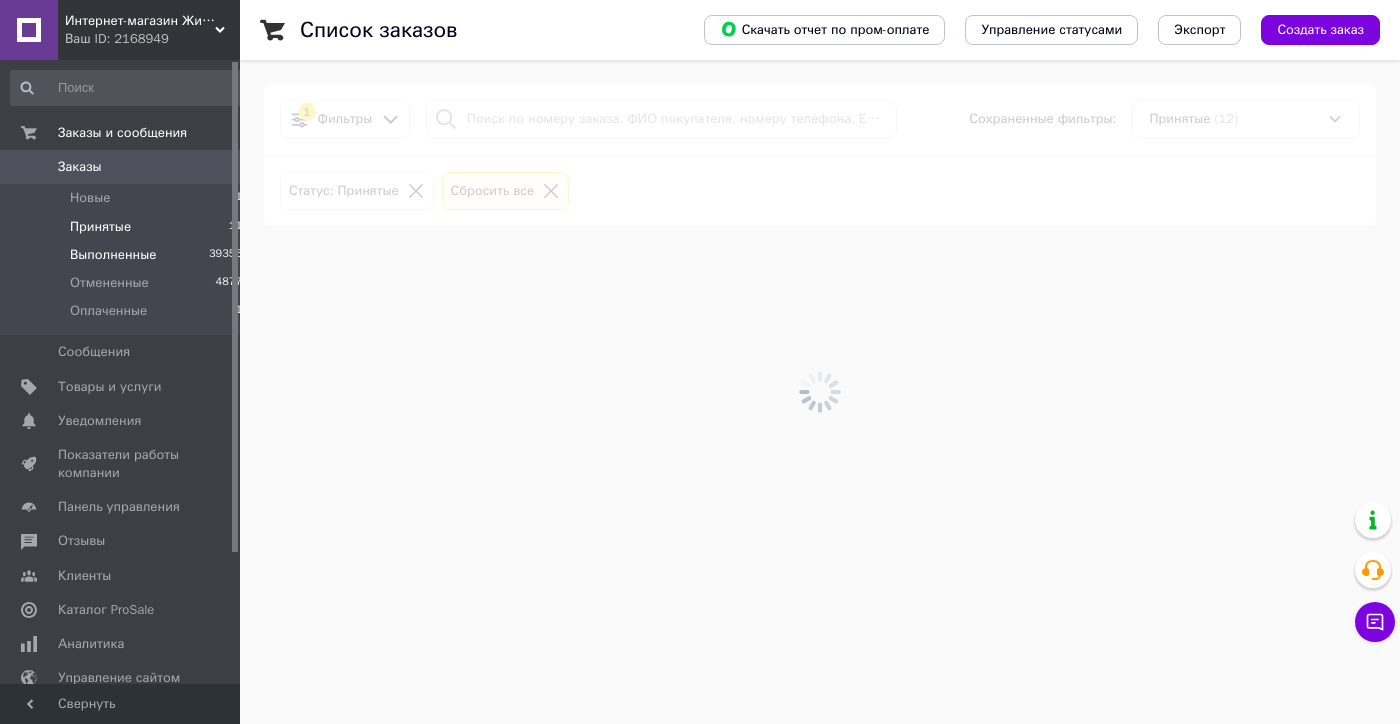 click on "Выполненные" at bounding box center [113, 255] 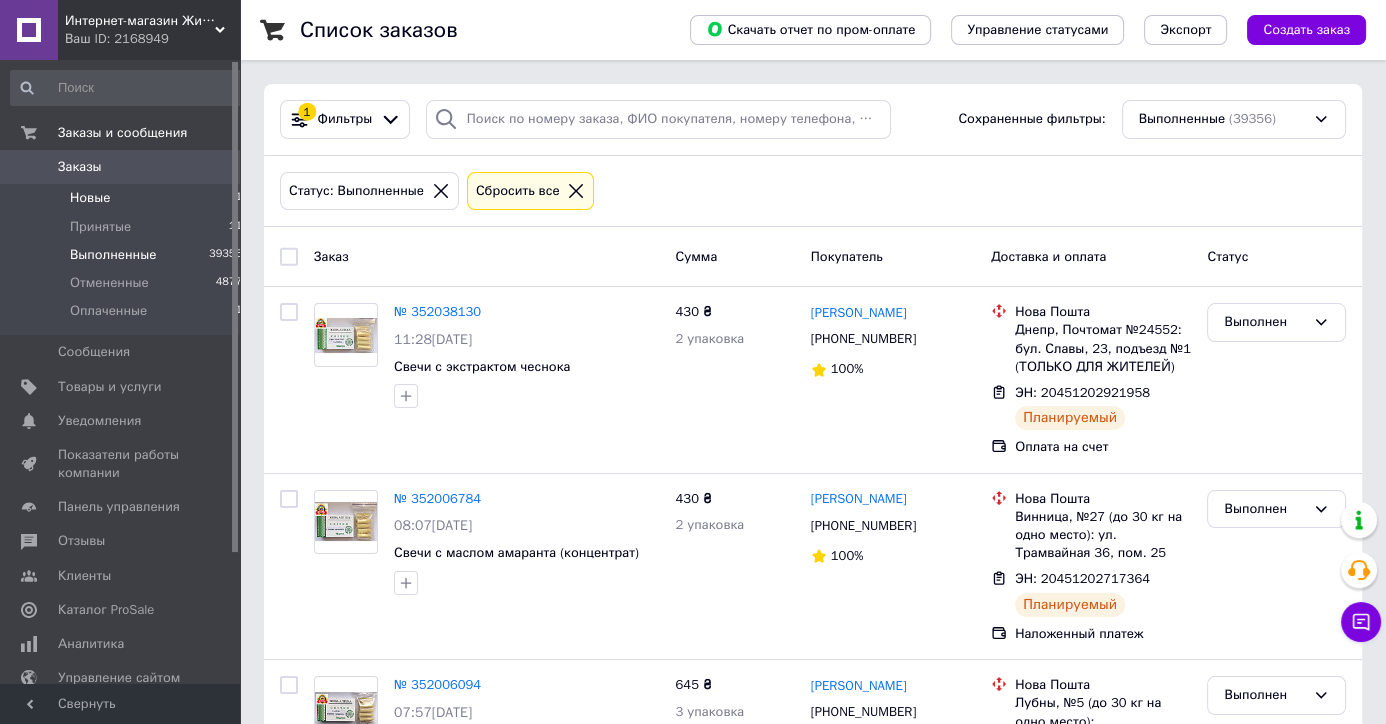 click on "Новые" at bounding box center [90, 198] 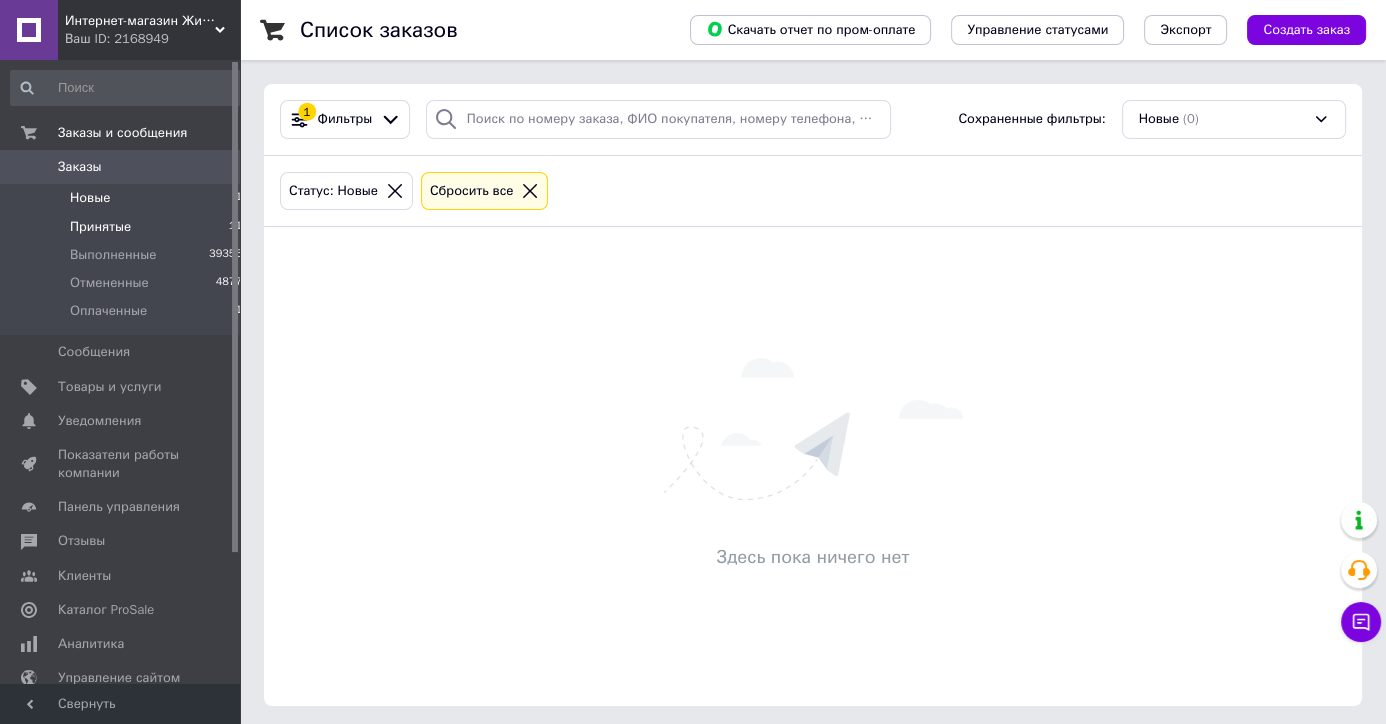 click on "Принятые" at bounding box center [100, 227] 